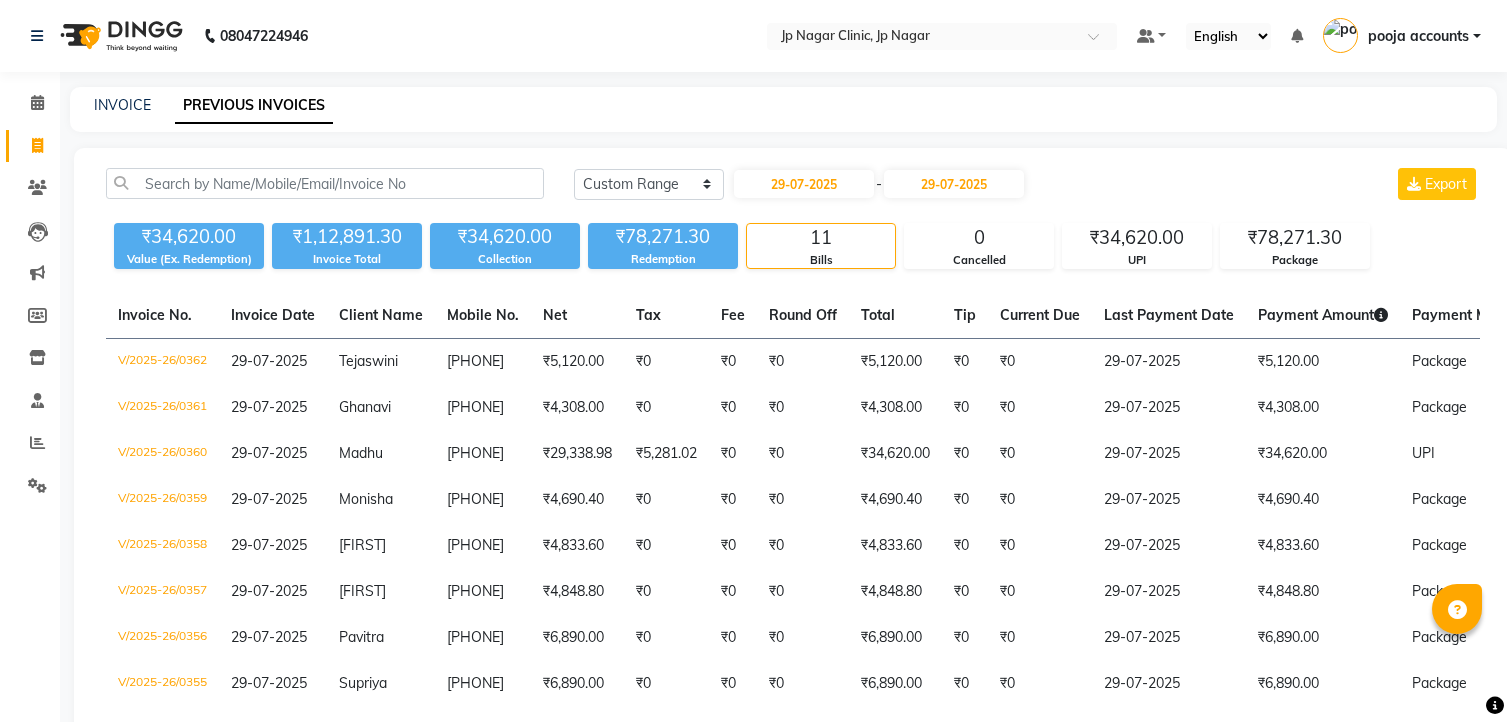 select on "range" 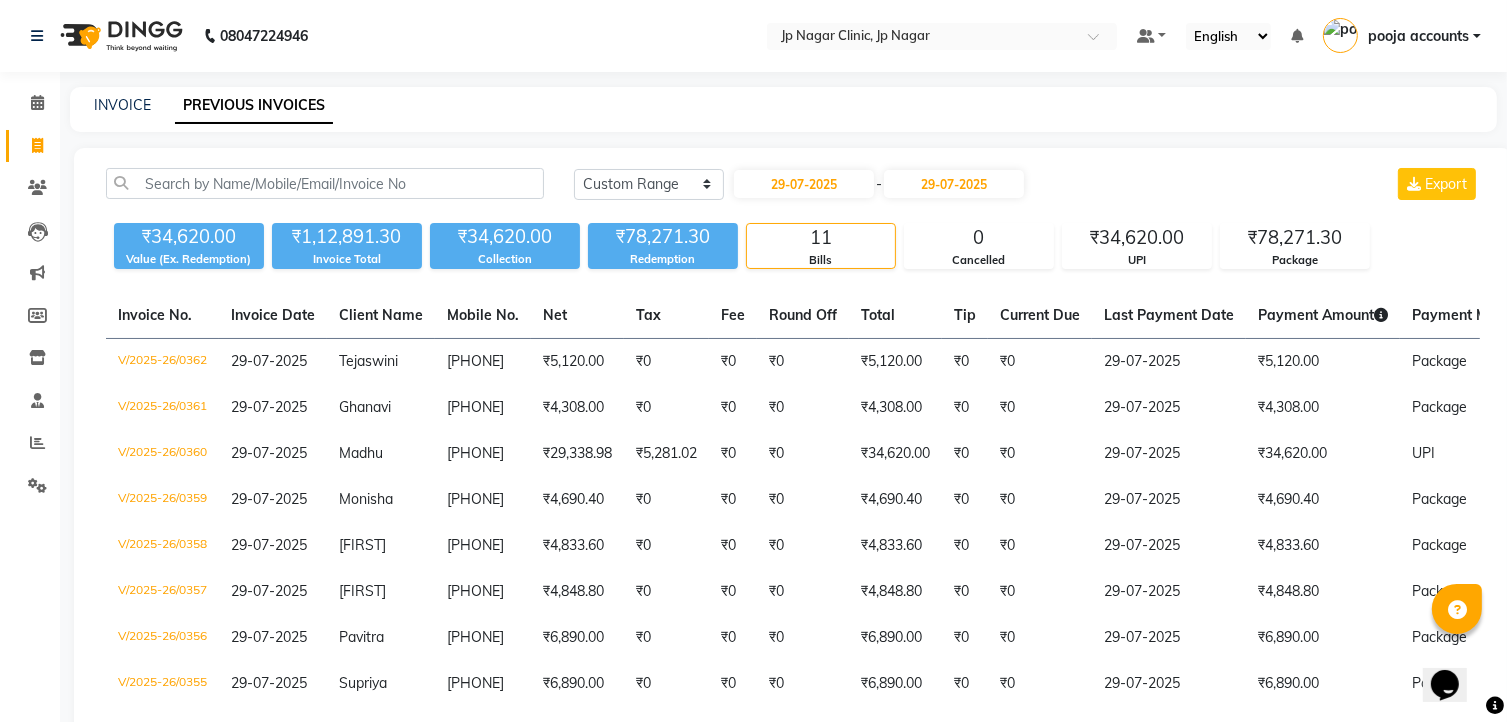 scroll, scrollTop: 0, scrollLeft: 0, axis: both 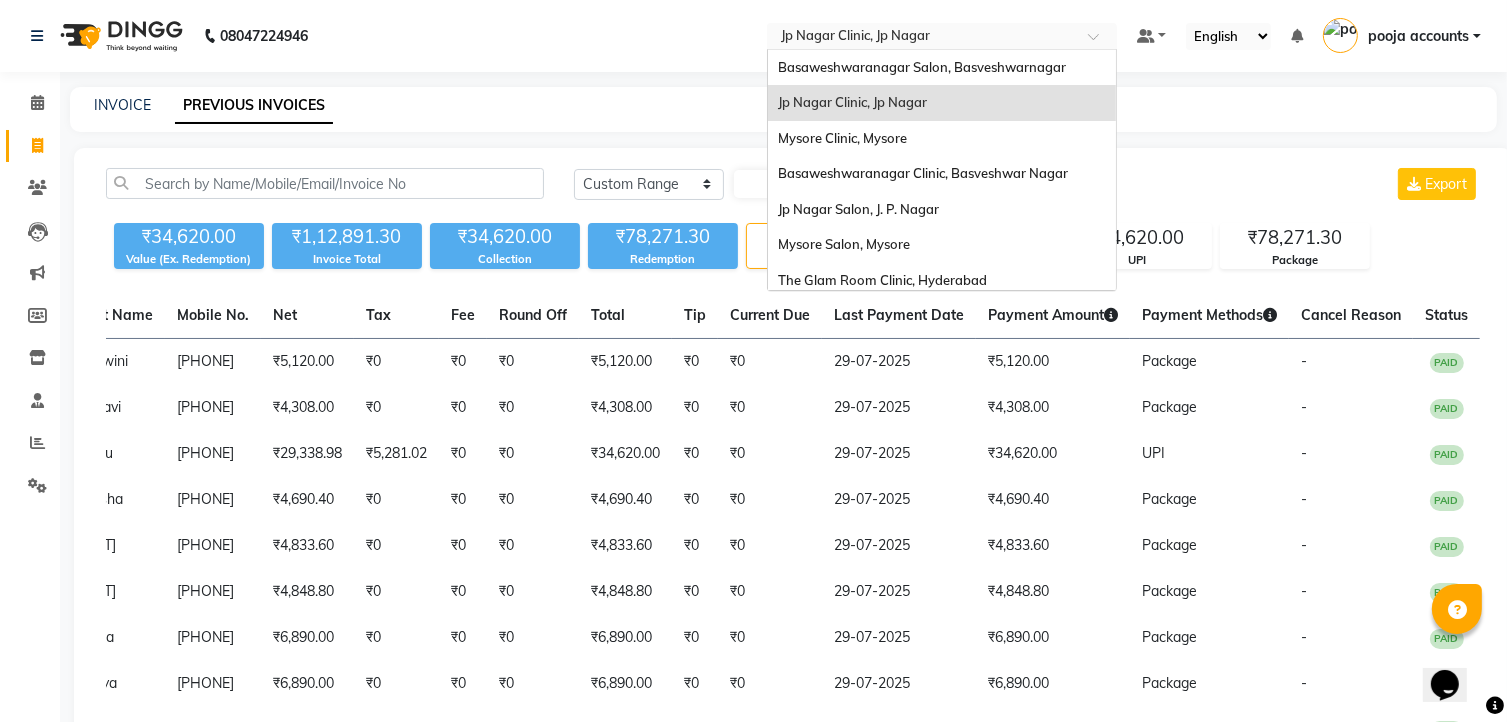 click at bounding box center [1100, 42] 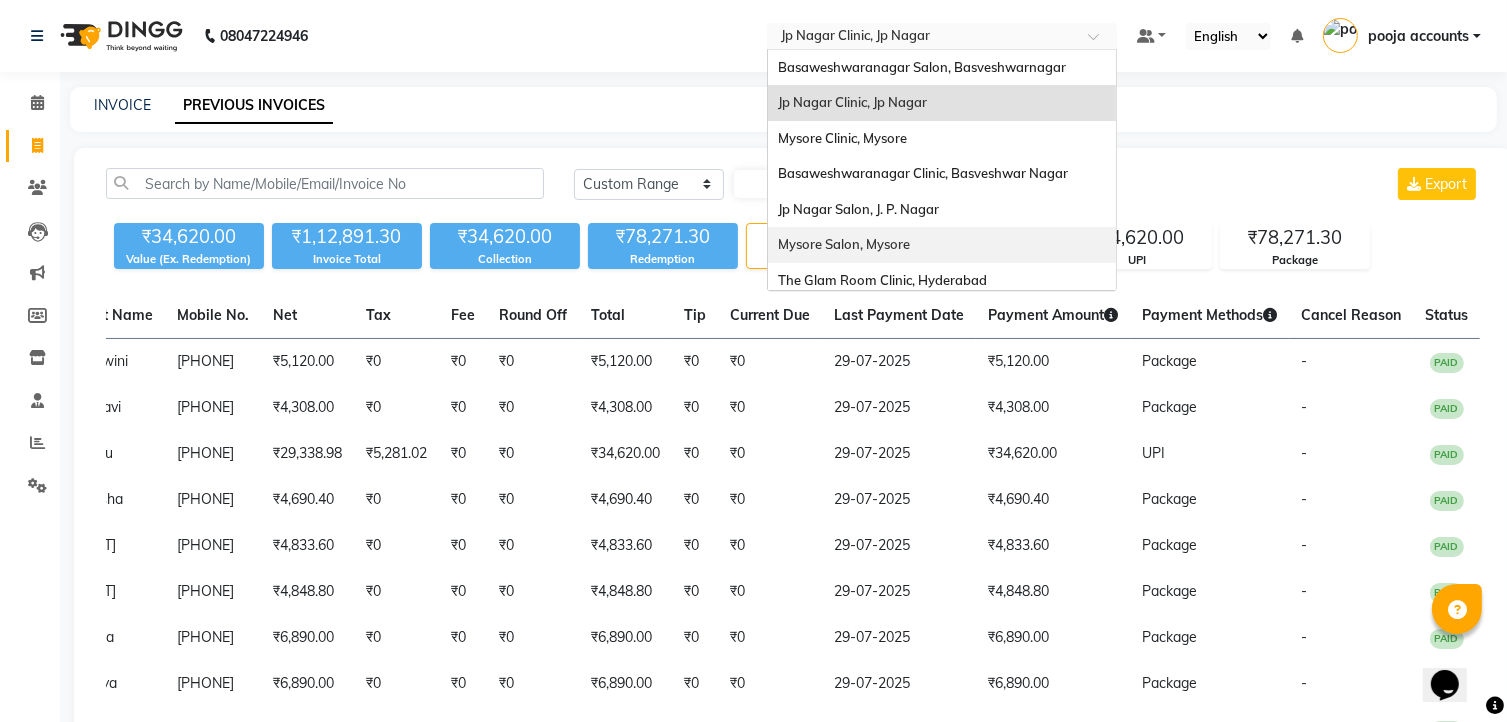 scroll, scrollTop: 44, scrollLeft: 0, axis: vertical 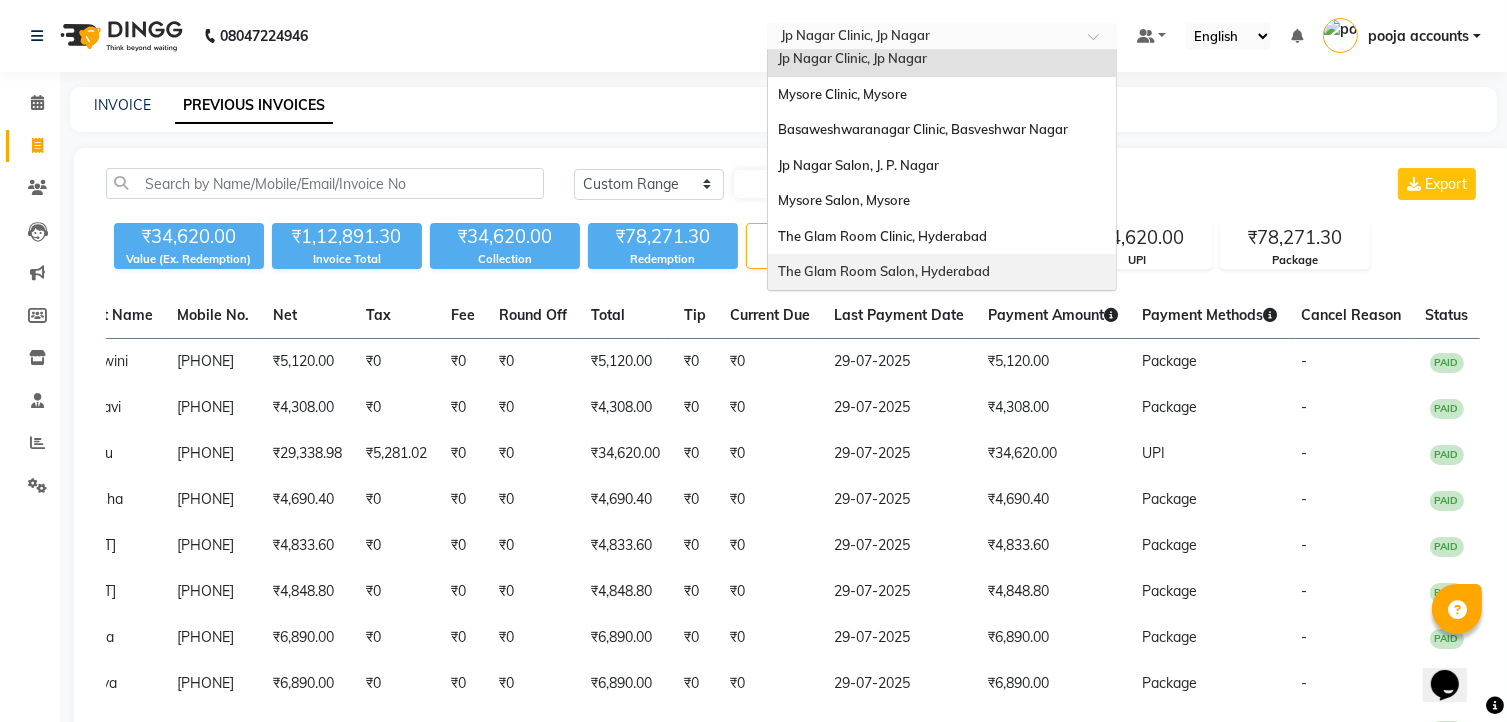 click on "The Glam Room Salon, Hyderabad" at bounding box center [884, 271] 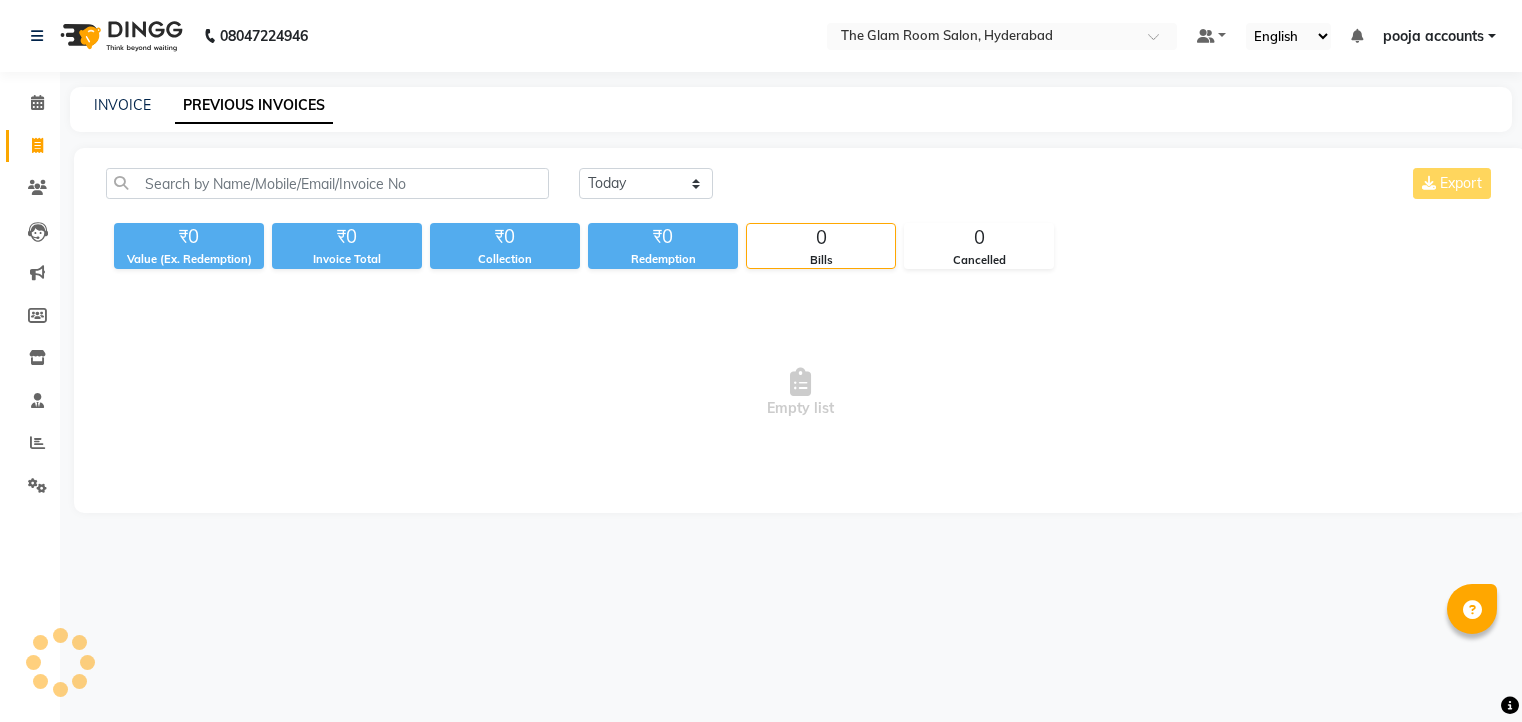 scroll, scrollTop: 0, scrollLeft: 0, axis: both 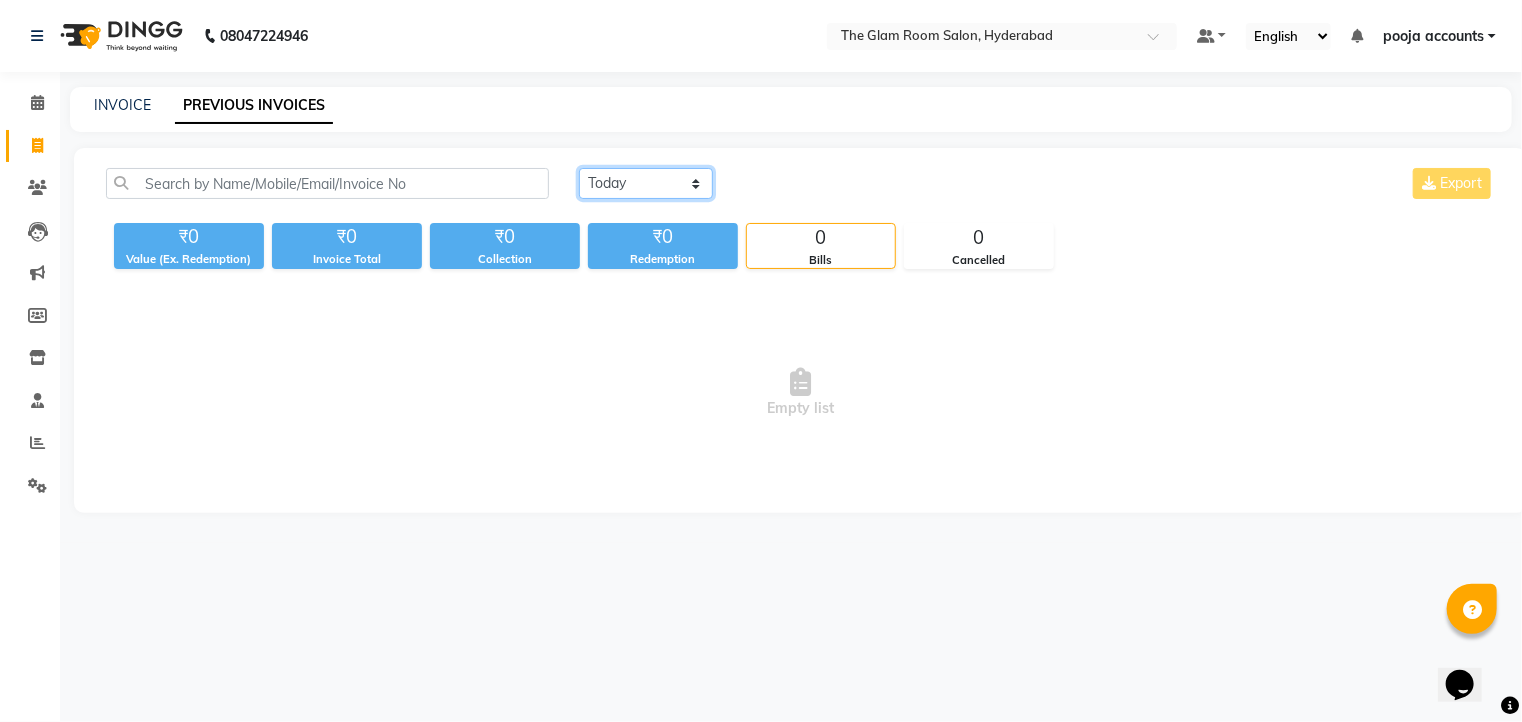 click on "Today Yesterday Custom Range" 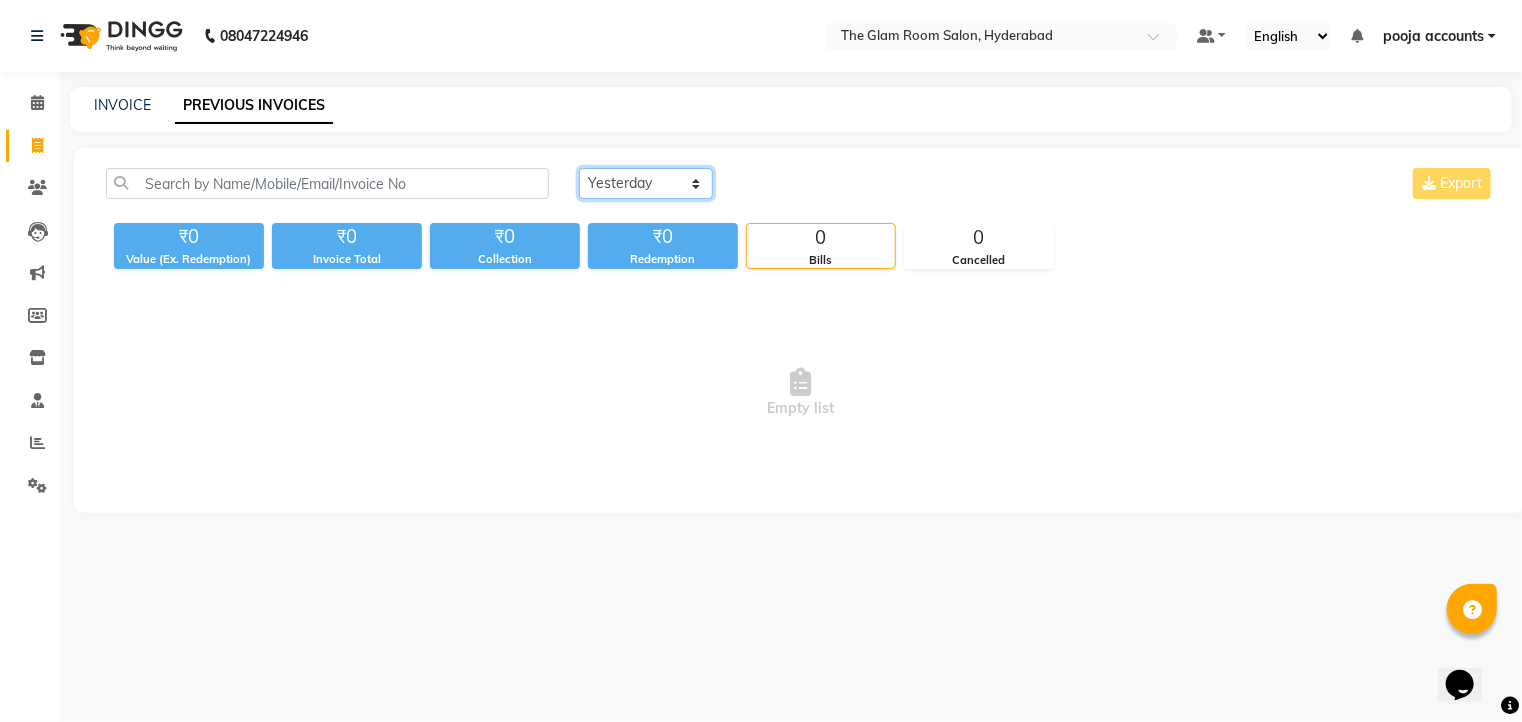 click on "Today Yesterday Custom Range" 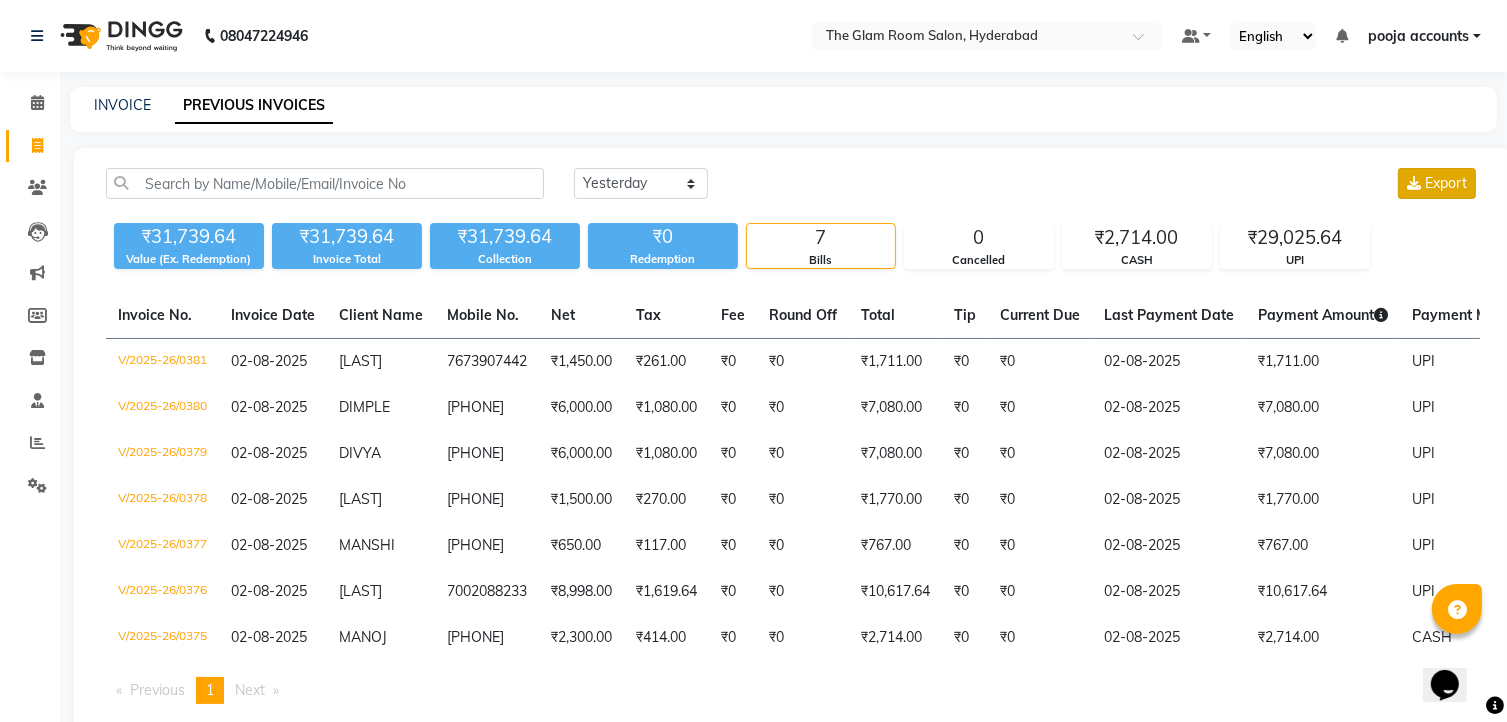 click on "Export" at bounding box center [1446, 183] 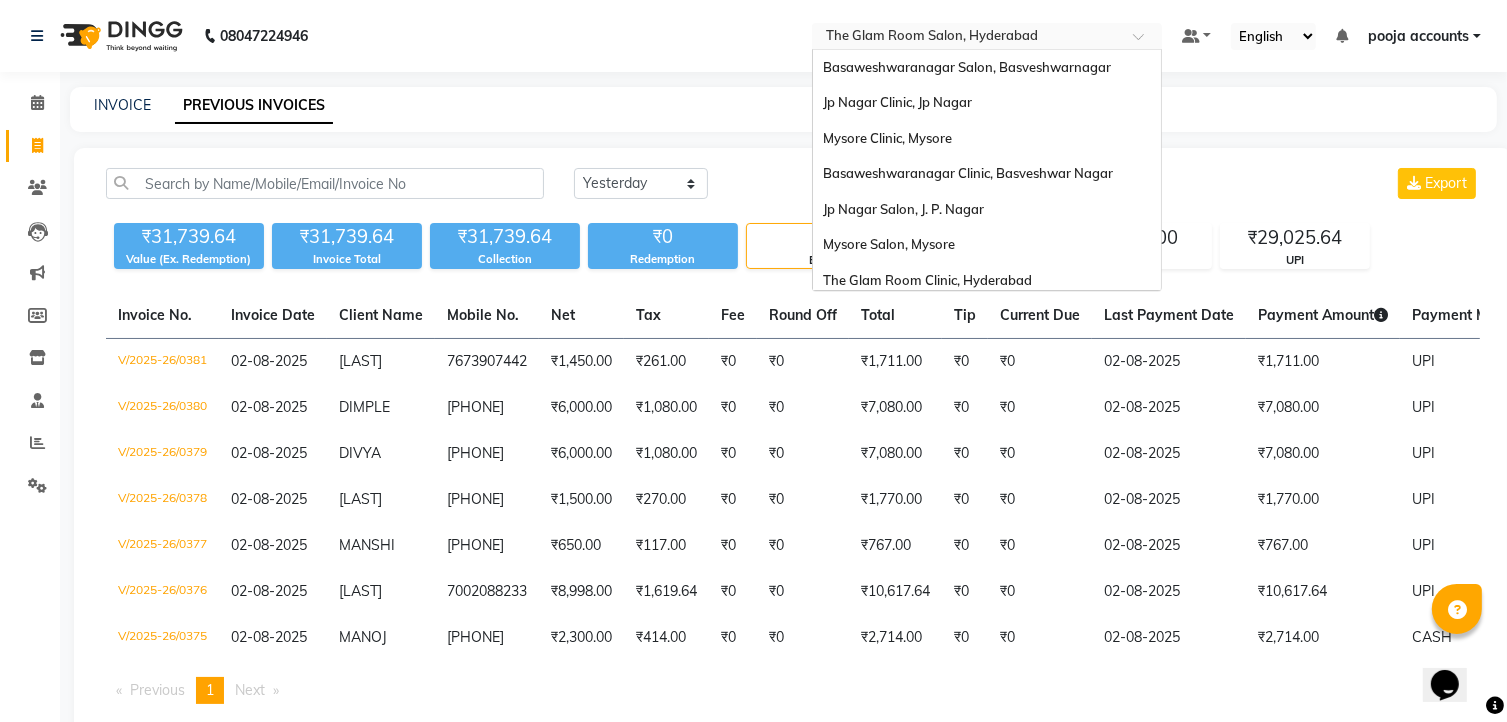 click at bounding box center (1145, 42) 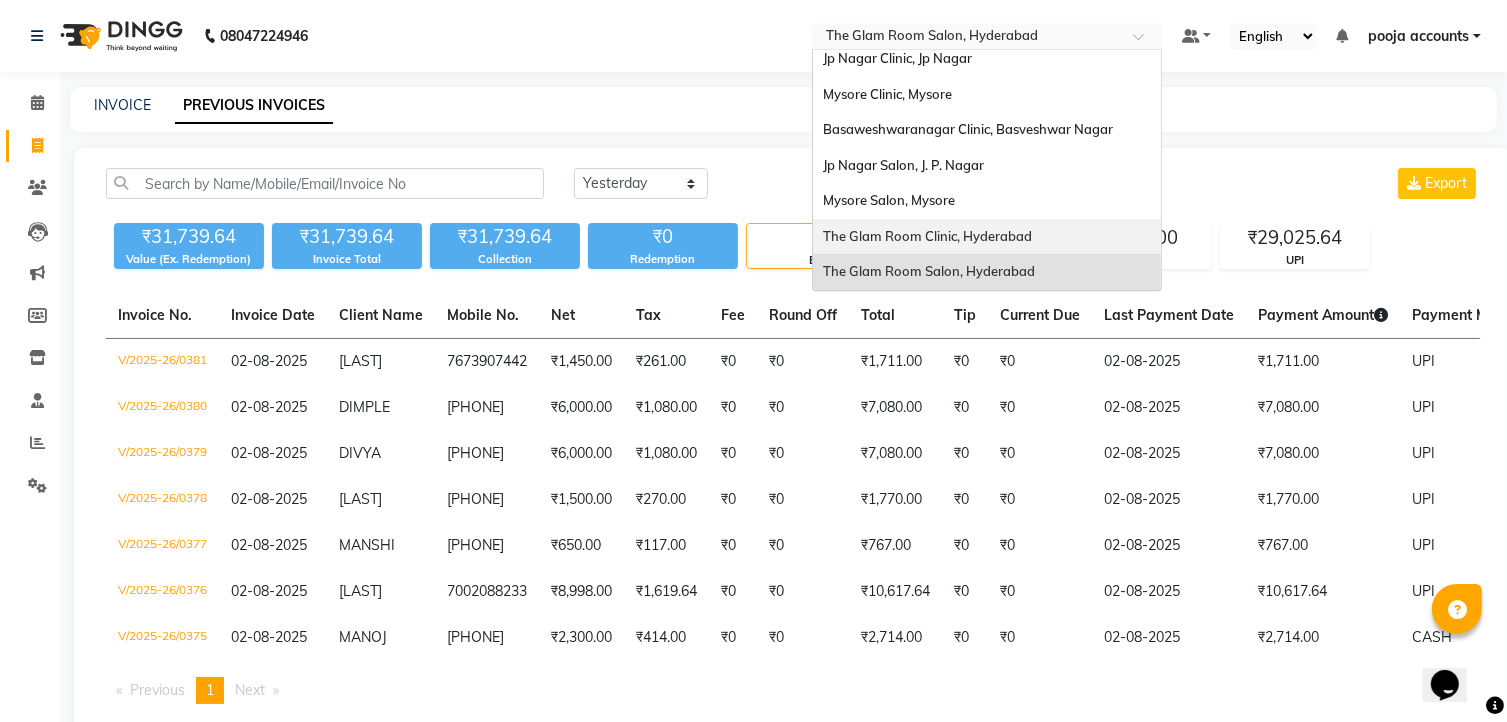 click on "The Glam Room Clinic, Hyderabad" at bounding box center (927, 236) 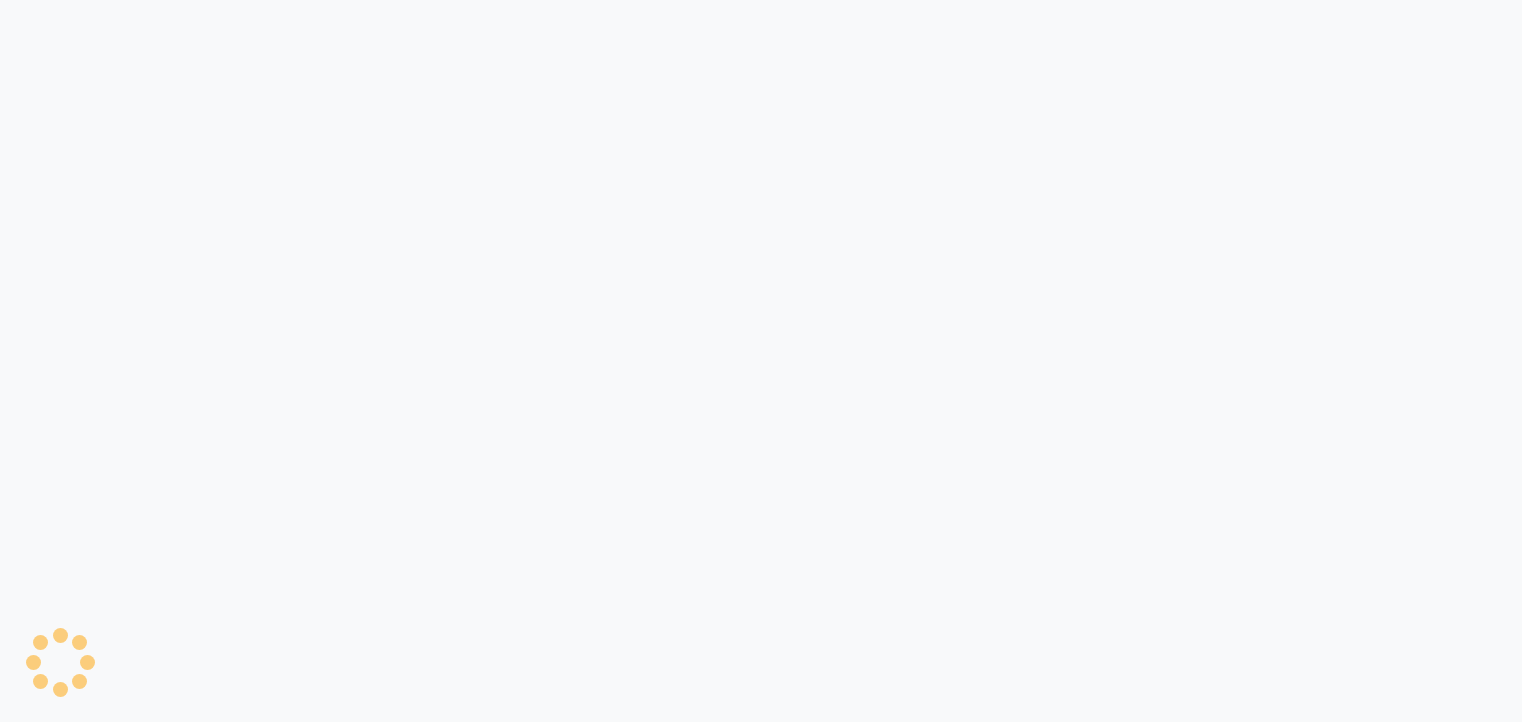 scroll, scrollTop: 0, scrollLeft: 0, axis: both 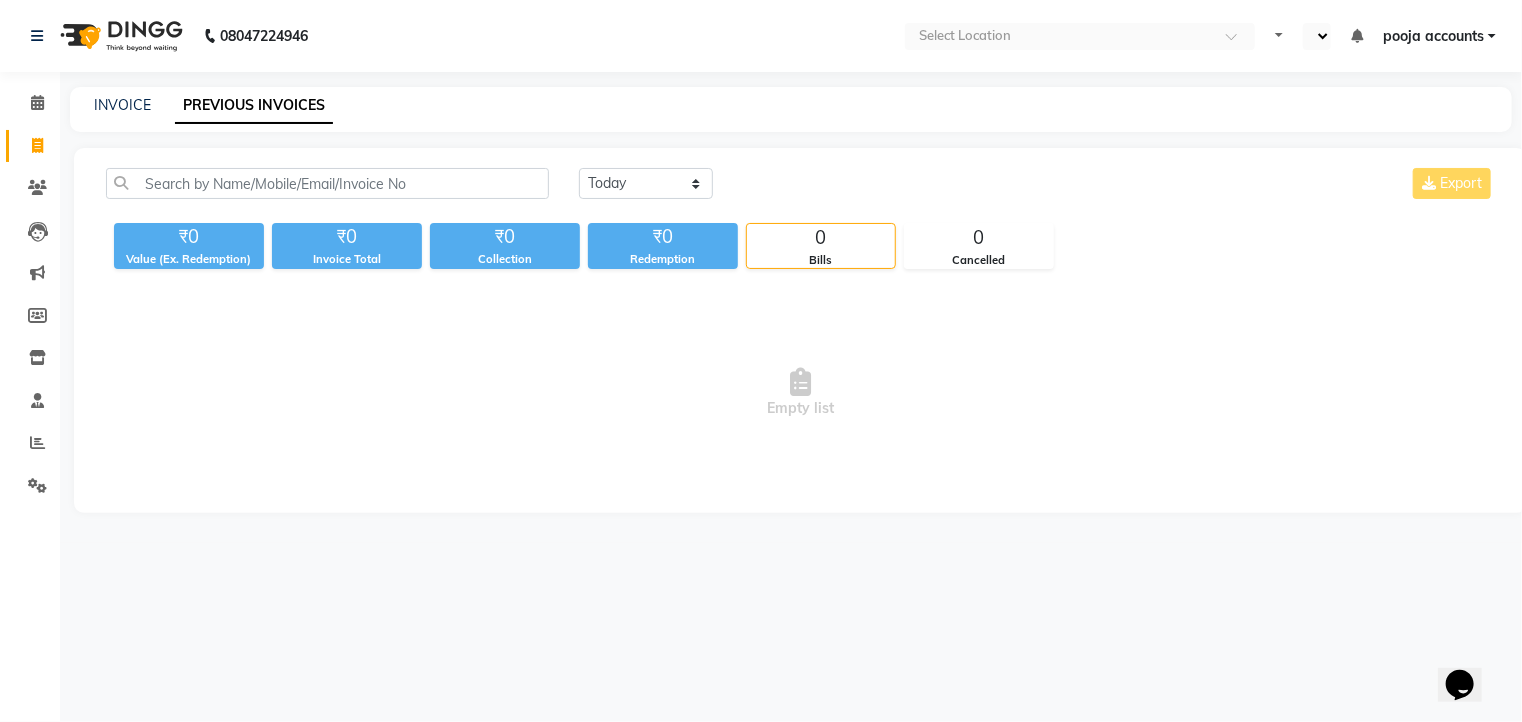 select on "en" 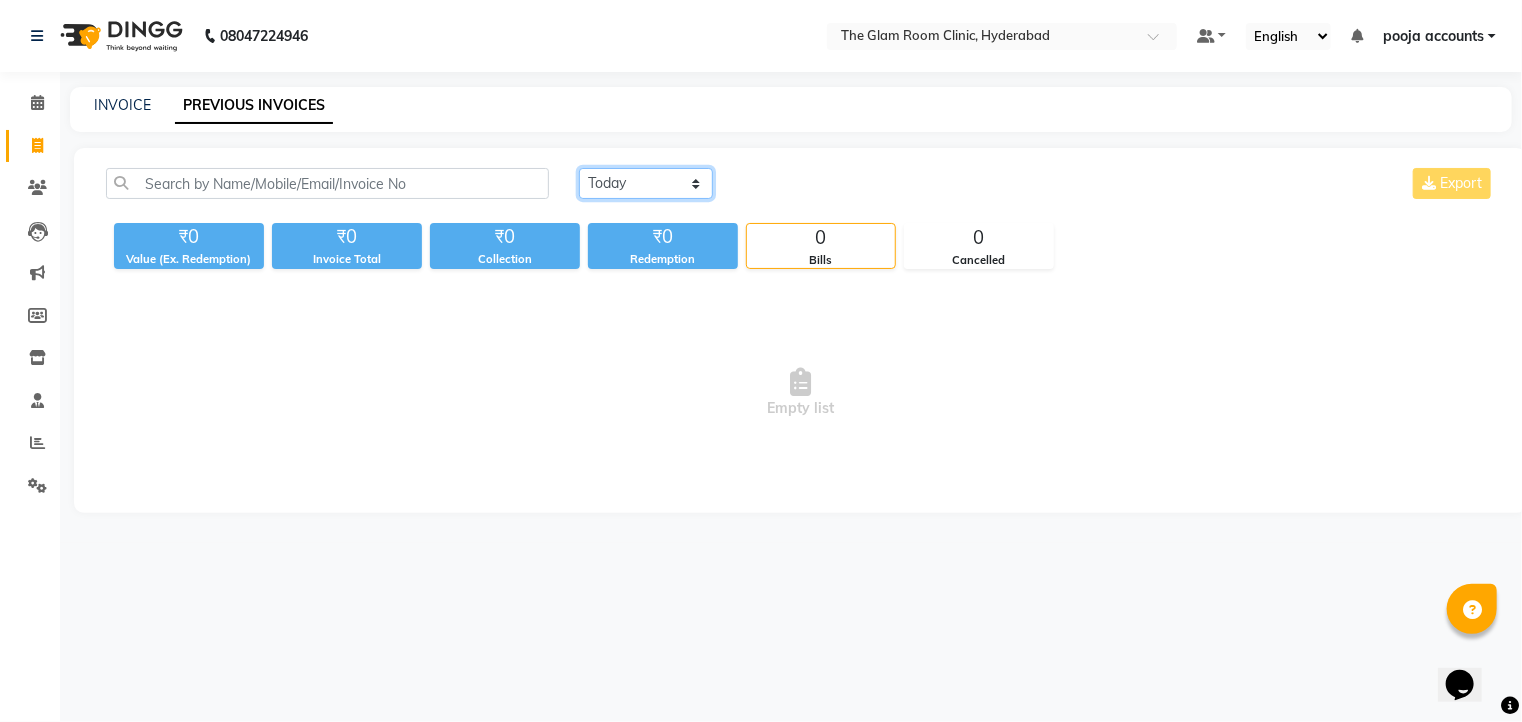 click on "Today Yesterday Custom Range" 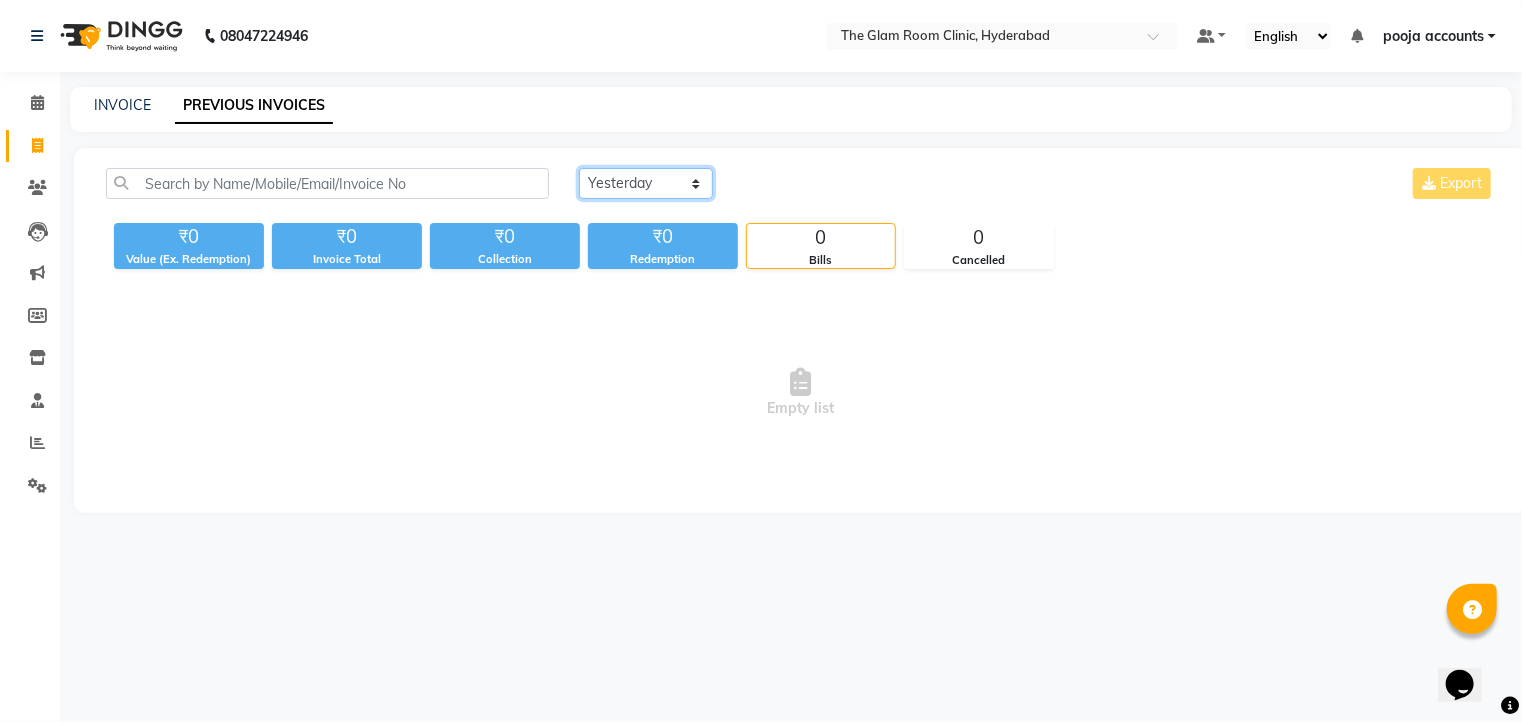 click on "Today Yesterday Custom Range" 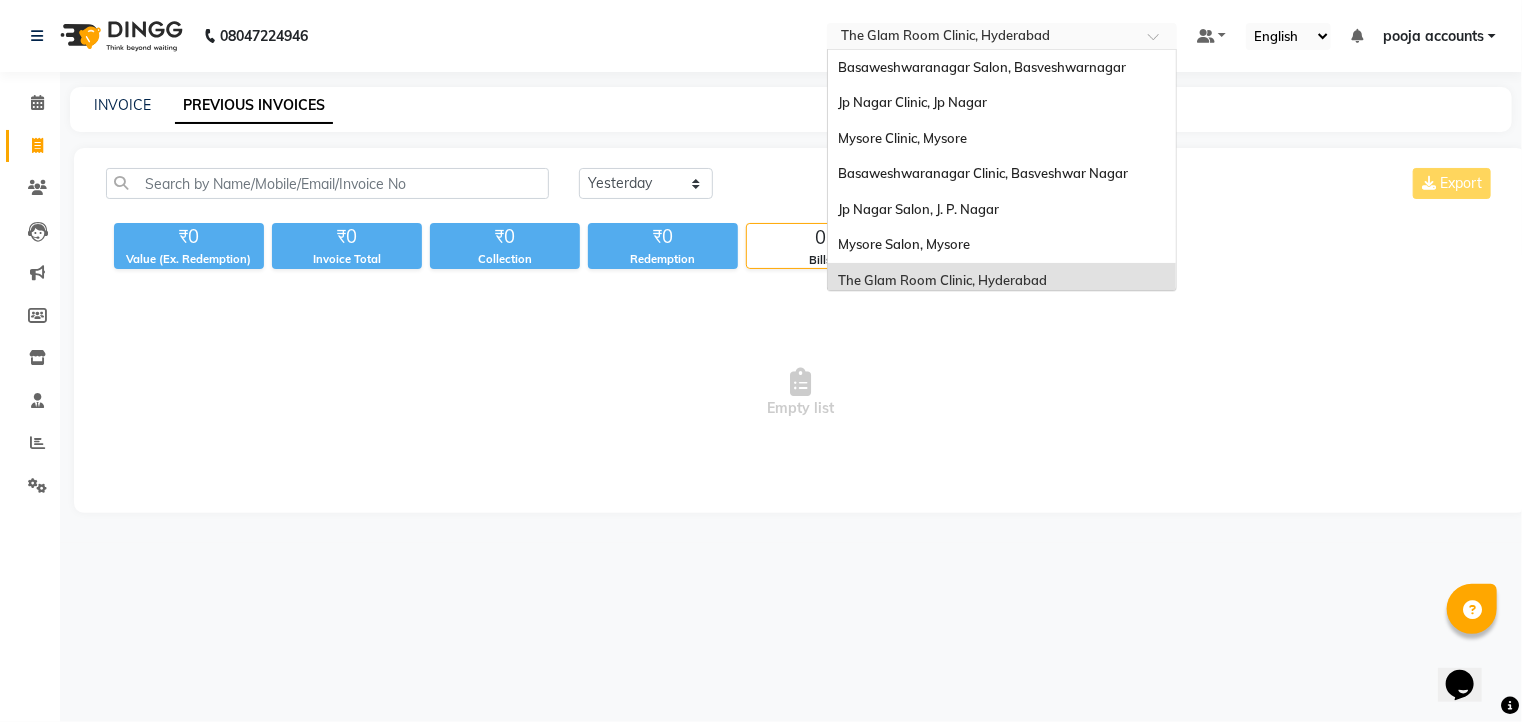 click at bounding box center (1160, 42) 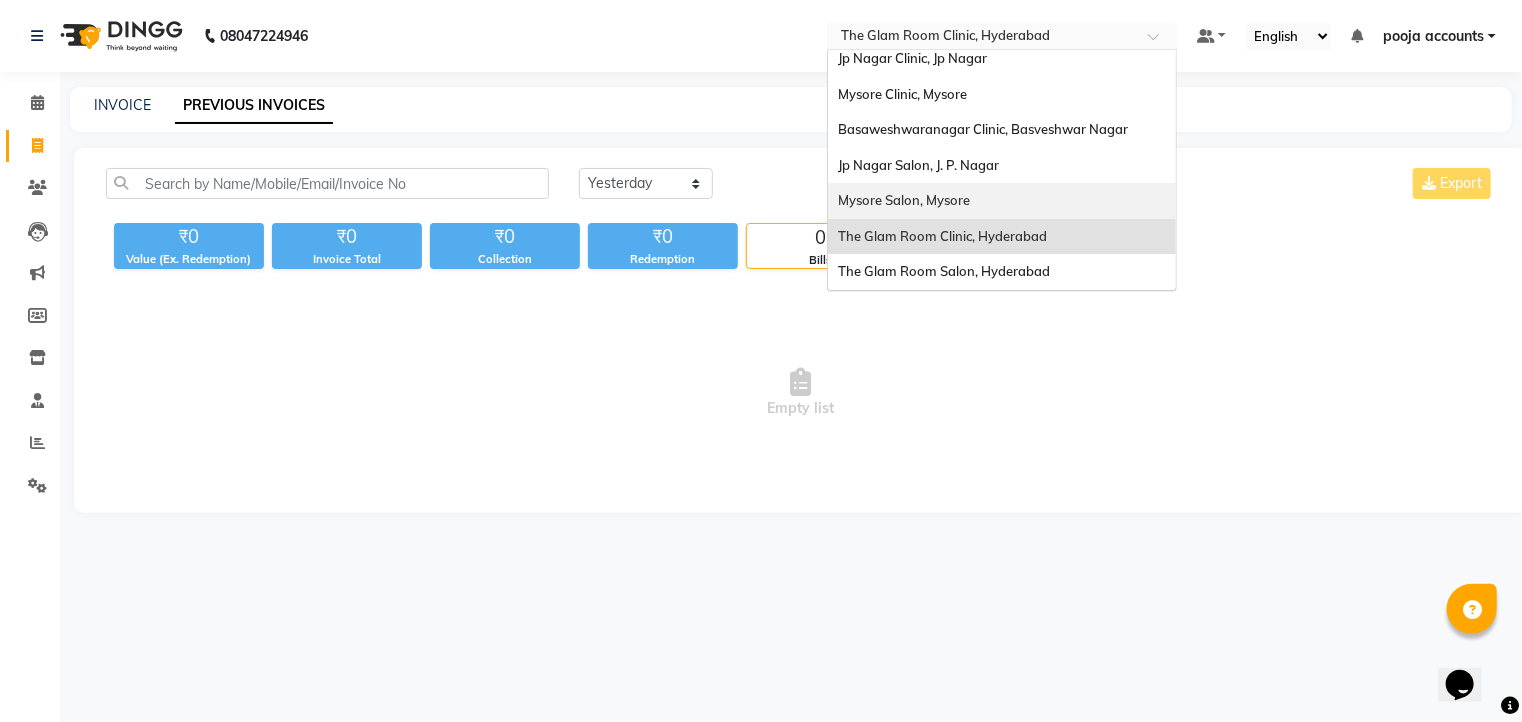 click on "Mysore Salon, Mysore" at bounding box center (904, 200) 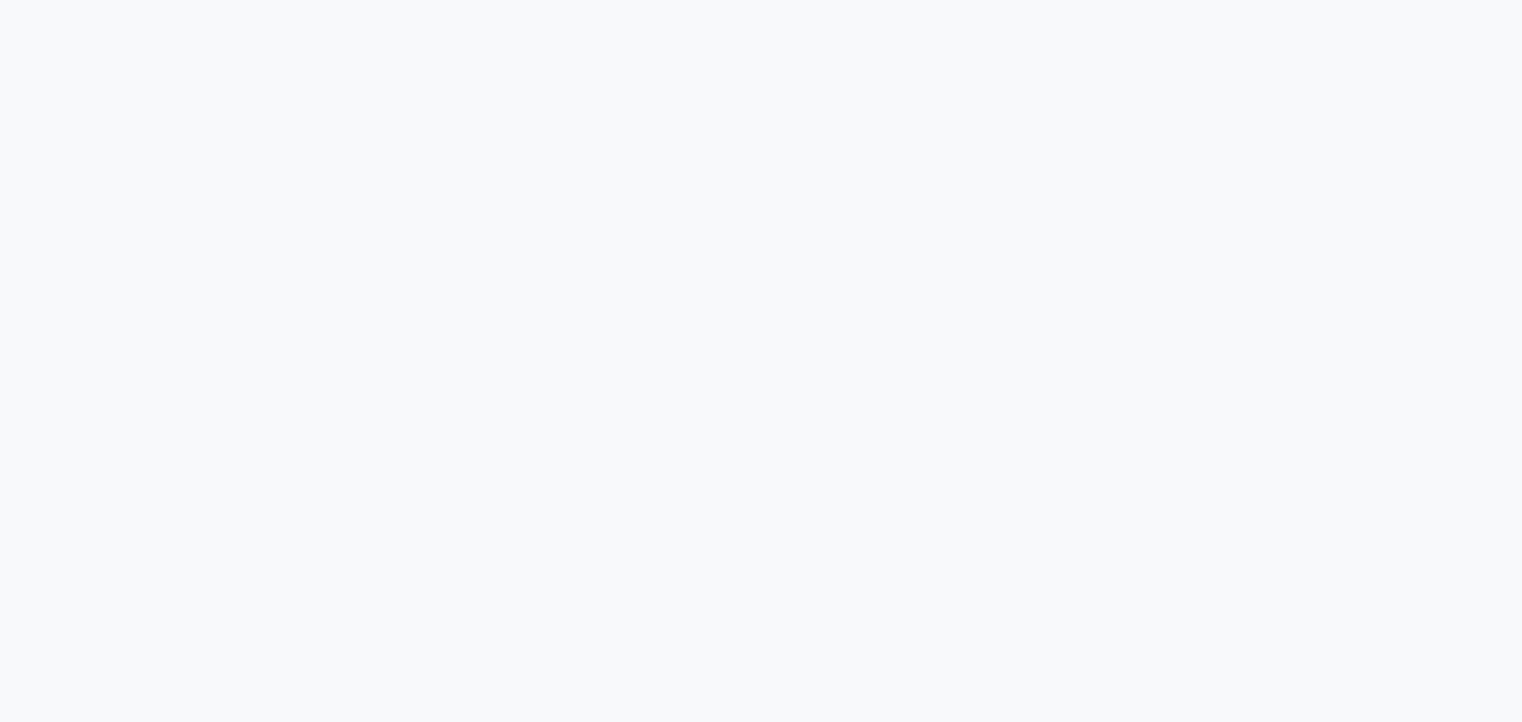 scroll, scrollTop: 0, scrollLeft: 0, axis: both 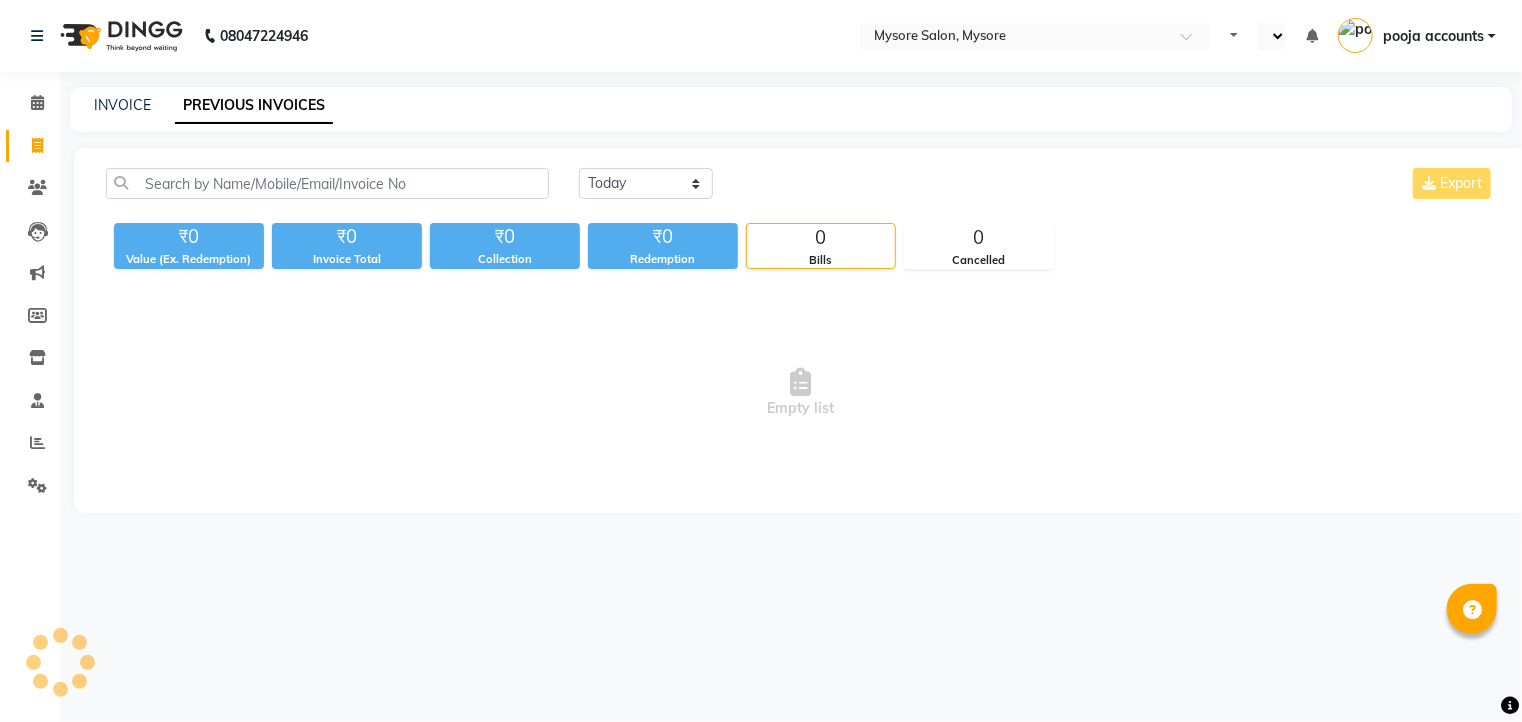 select on "en" 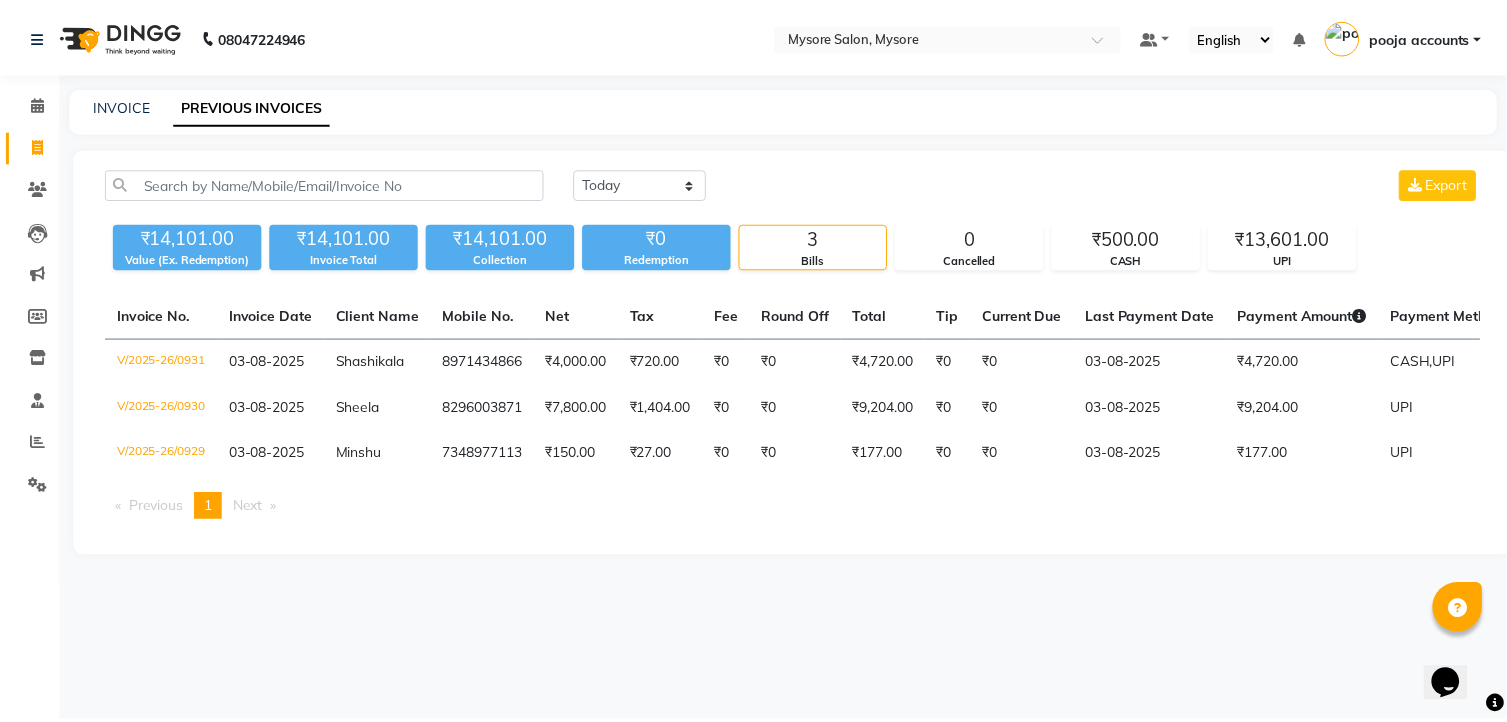 scroll, scrollTop: 0, scrollLeft: 0, axis: both 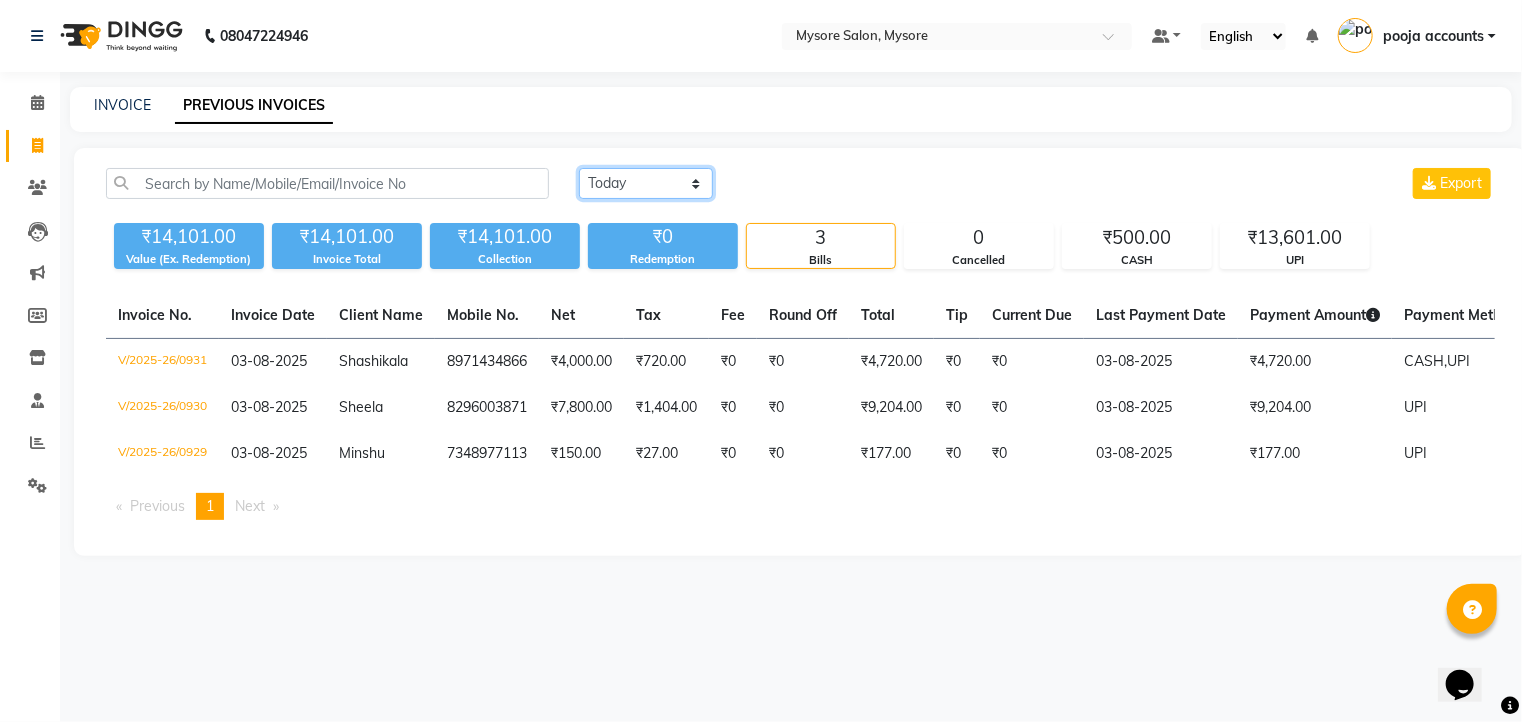 click on "Today Yesterday Custom Range" 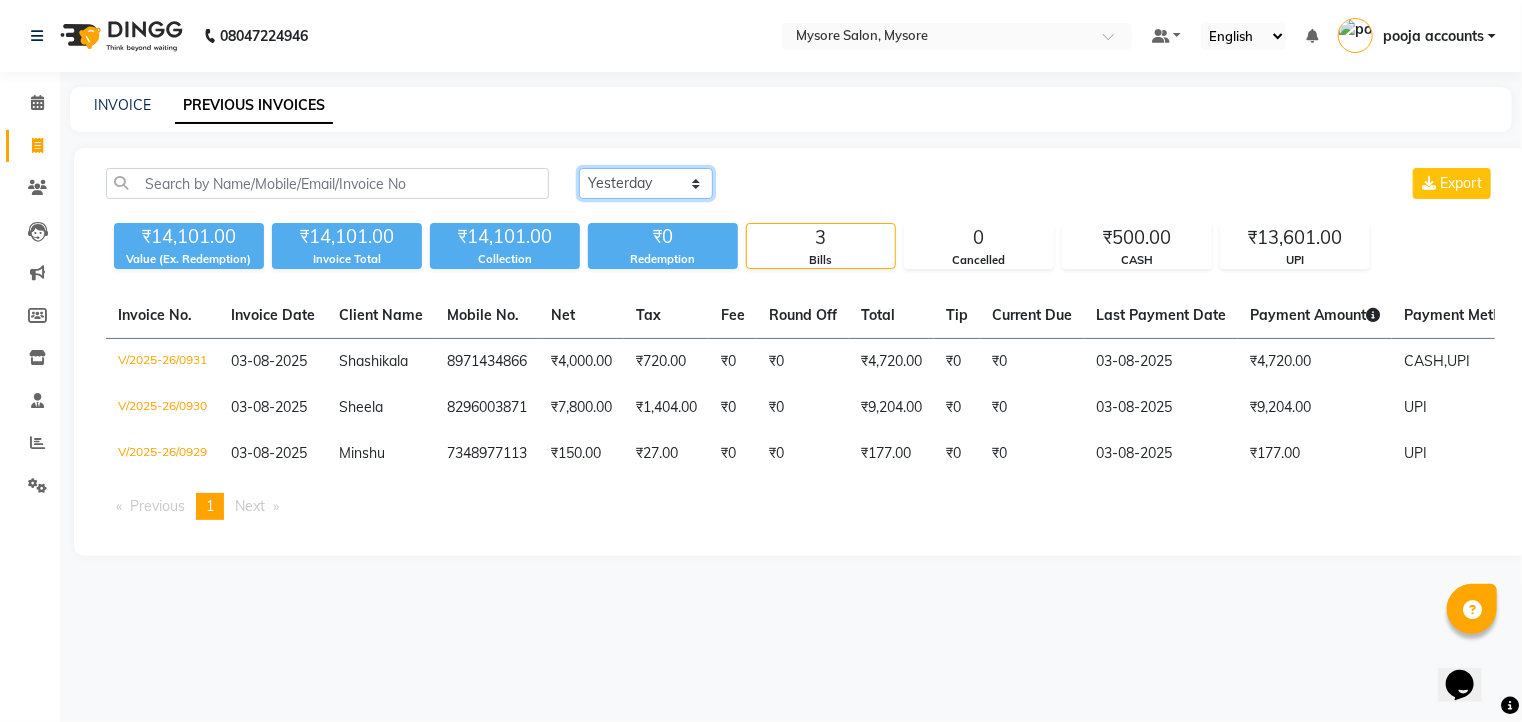 click on "Today Yesterday Custom Range" 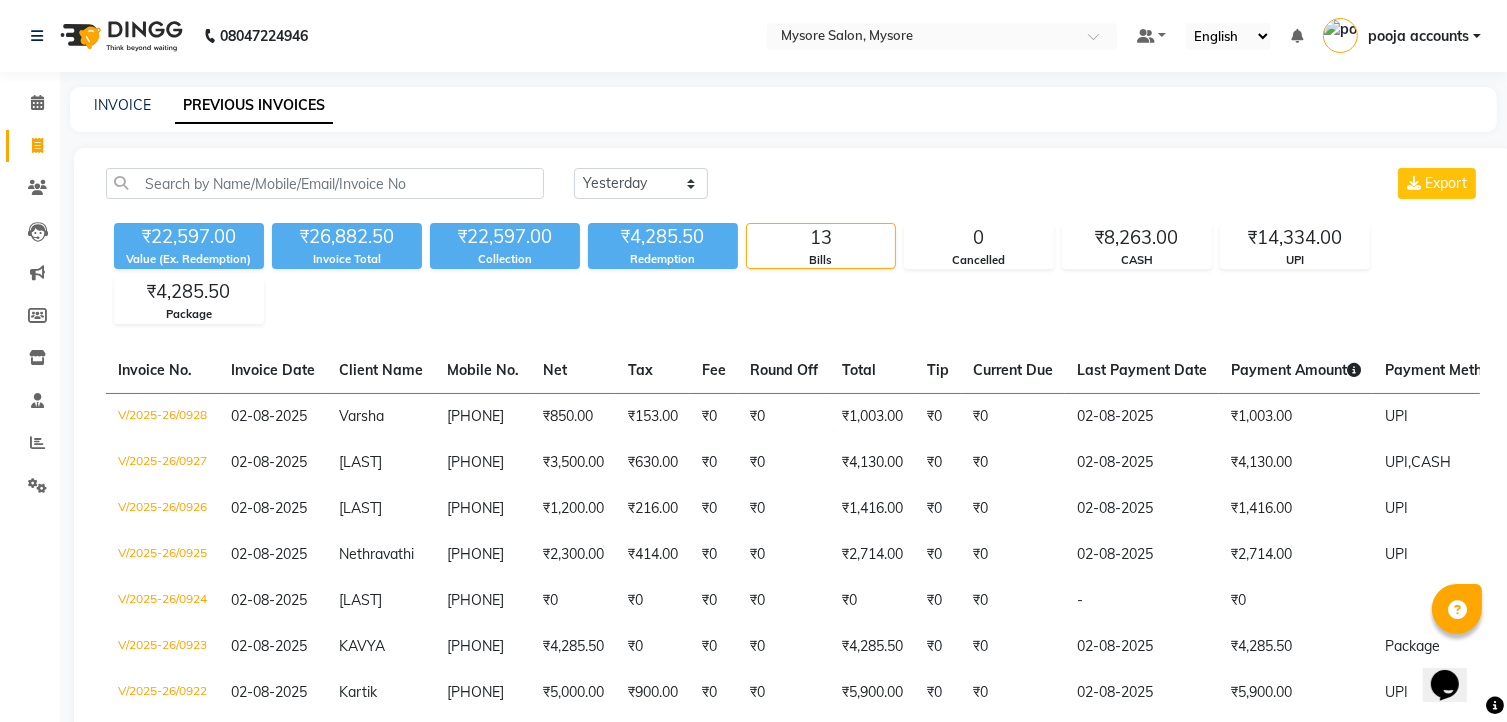 click on "Today Yesterday Custom Range Export" 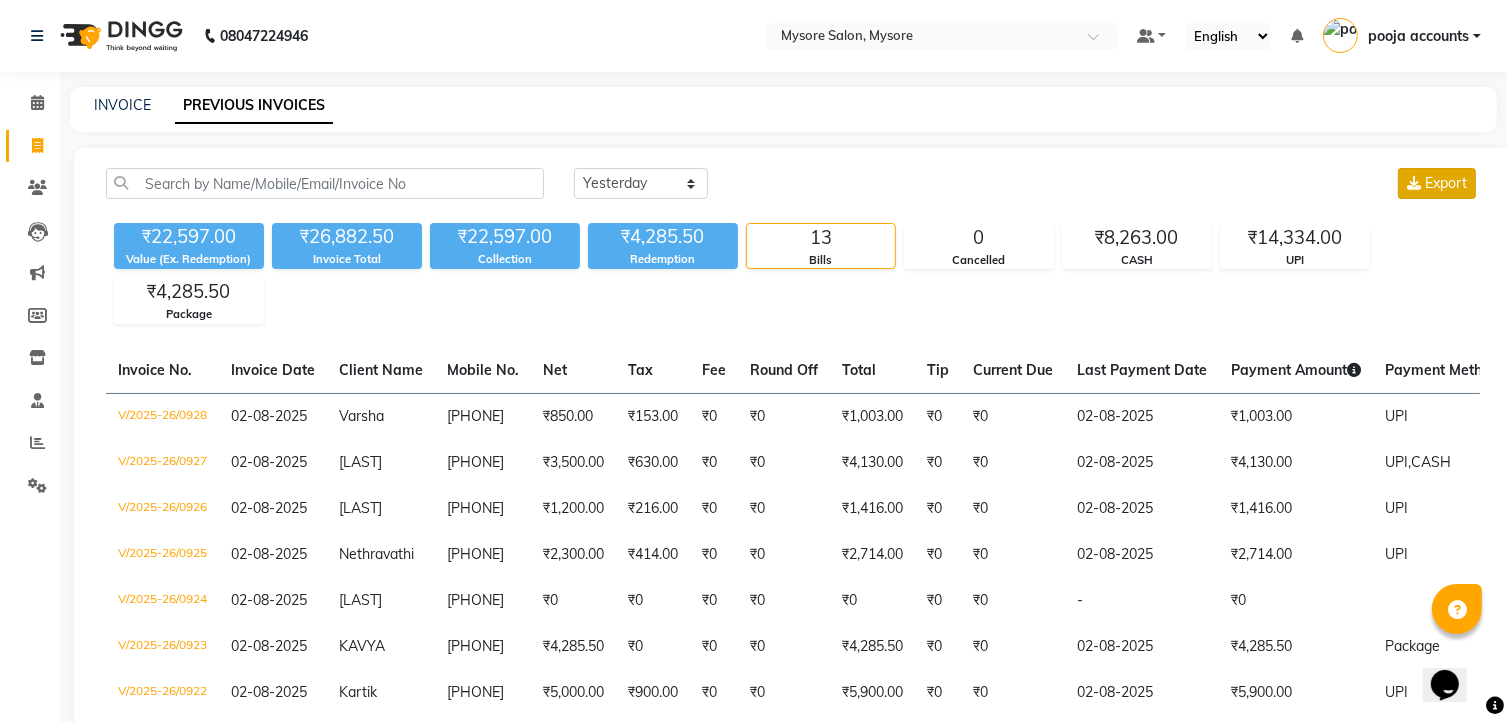 click on "Export" at bounding box center [1446, 183] 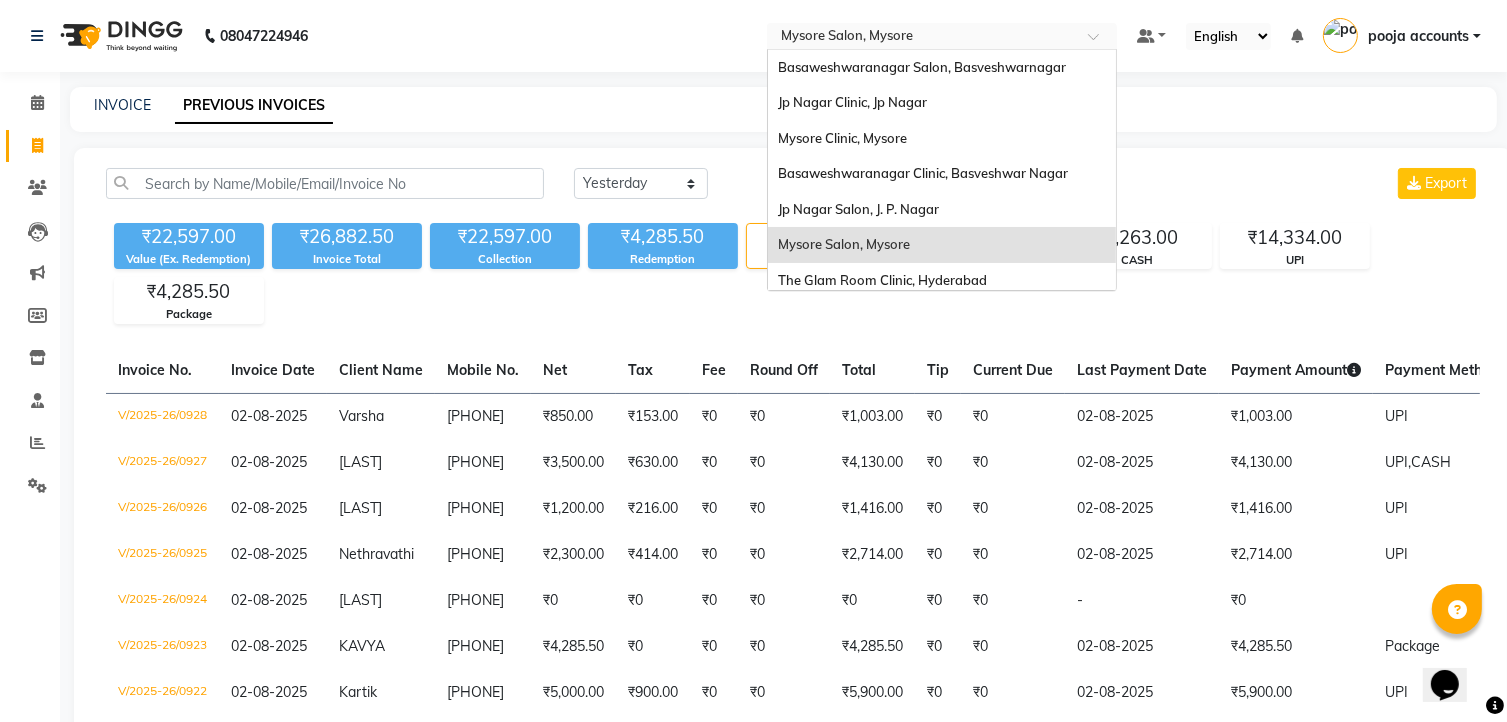 click at bounding box center (942, 38) 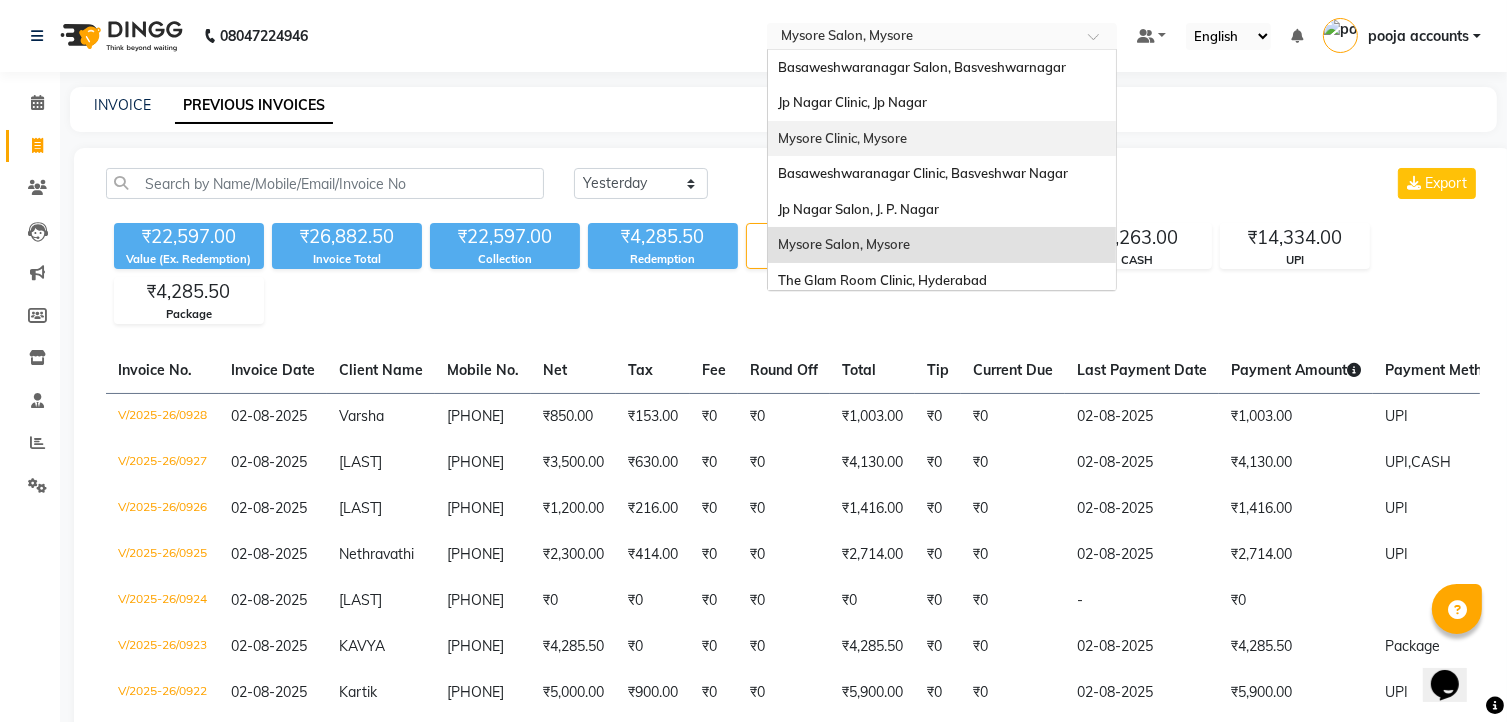 click on "Mysore Clinic, Mysore" at bounding box center (842, 138) 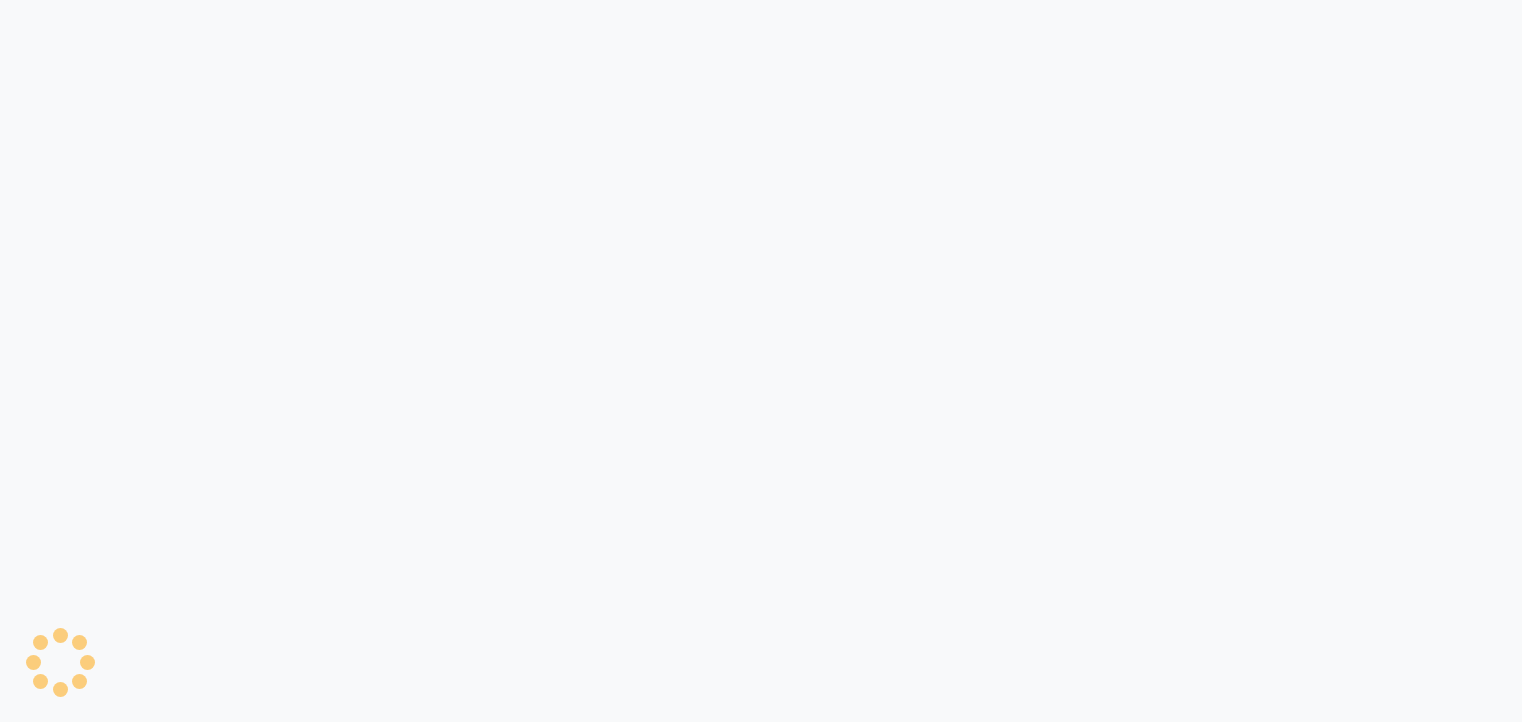 scroll, scrollTop: 0, scrollLeft: 0, axis: both 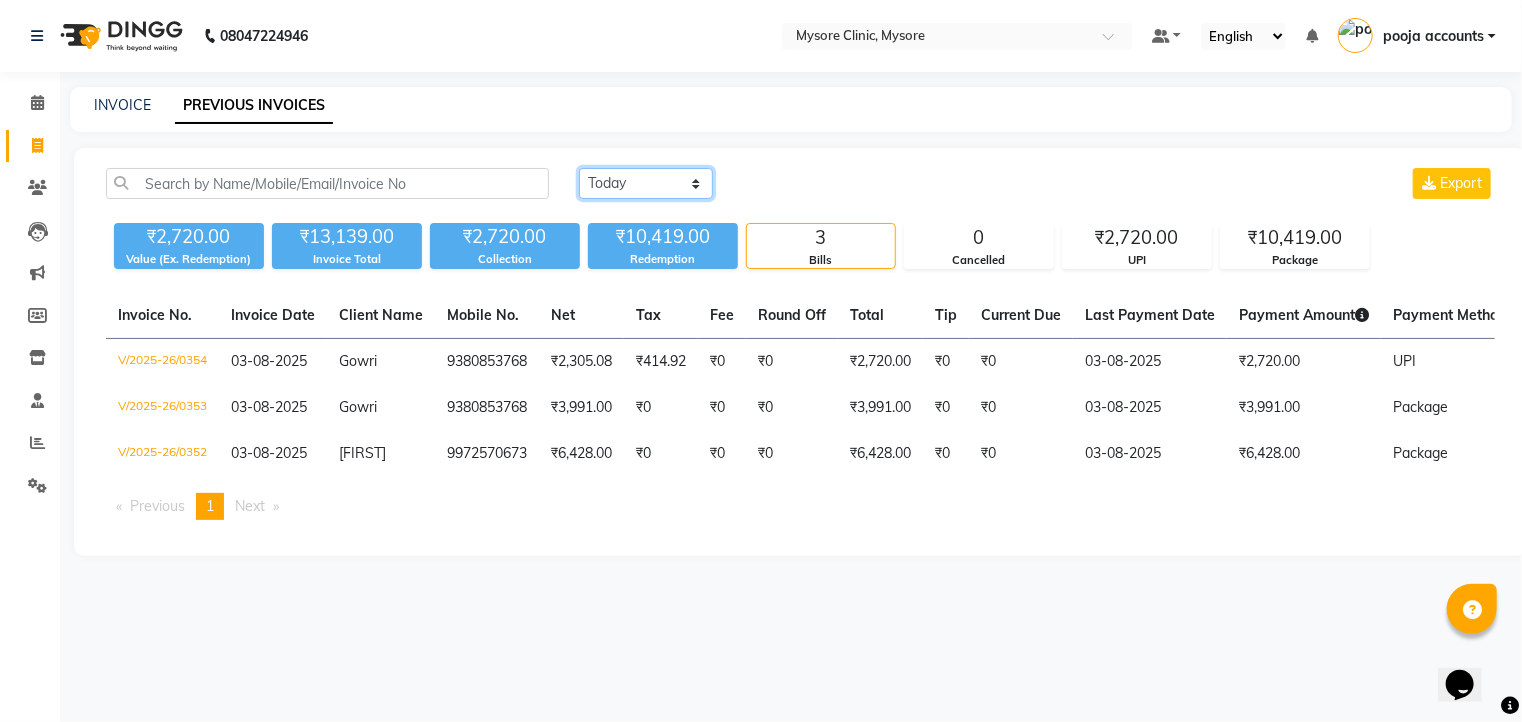drag, startPoint x: 686, startPoint y: 185, endPoint x: 679, endPoint y: 197, distance: 13.892444 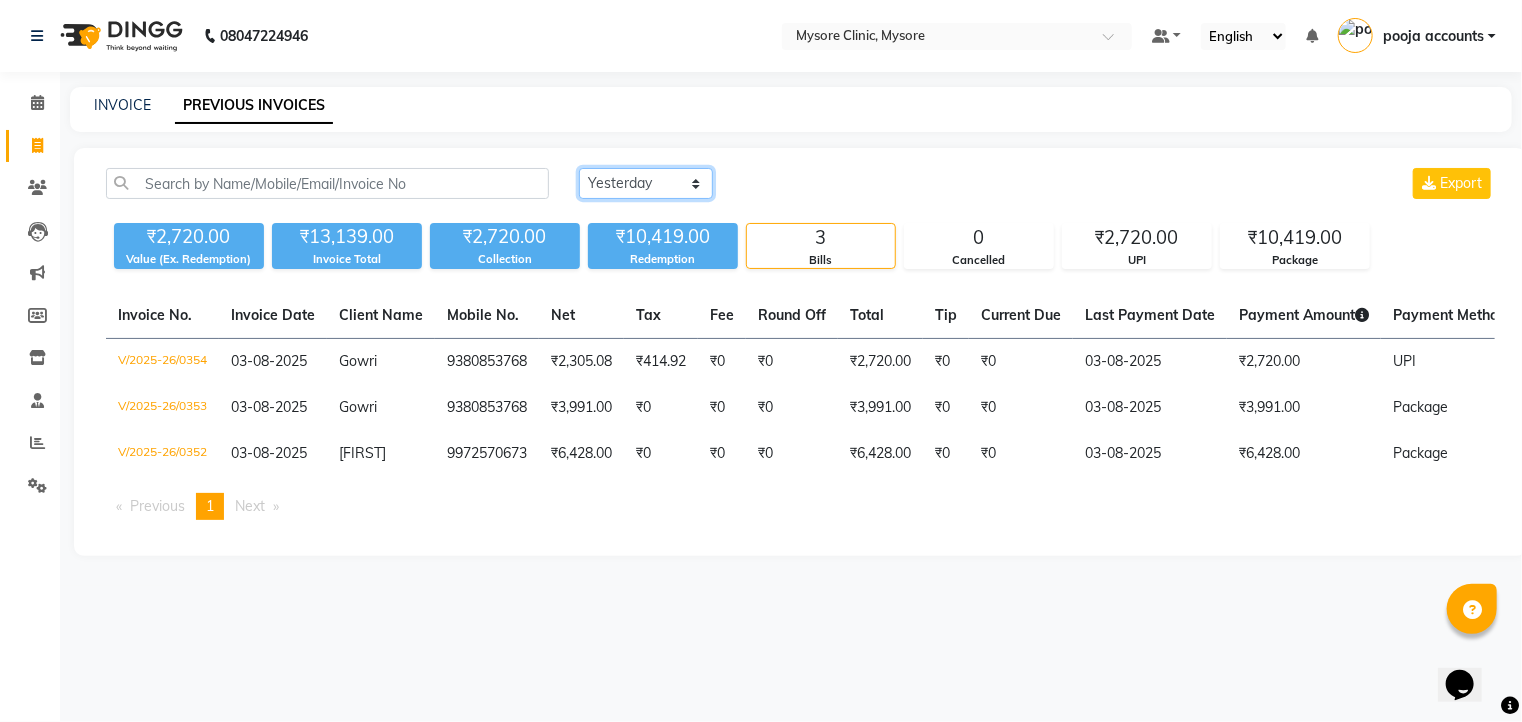 click on "Today Yesterday Custom Range" 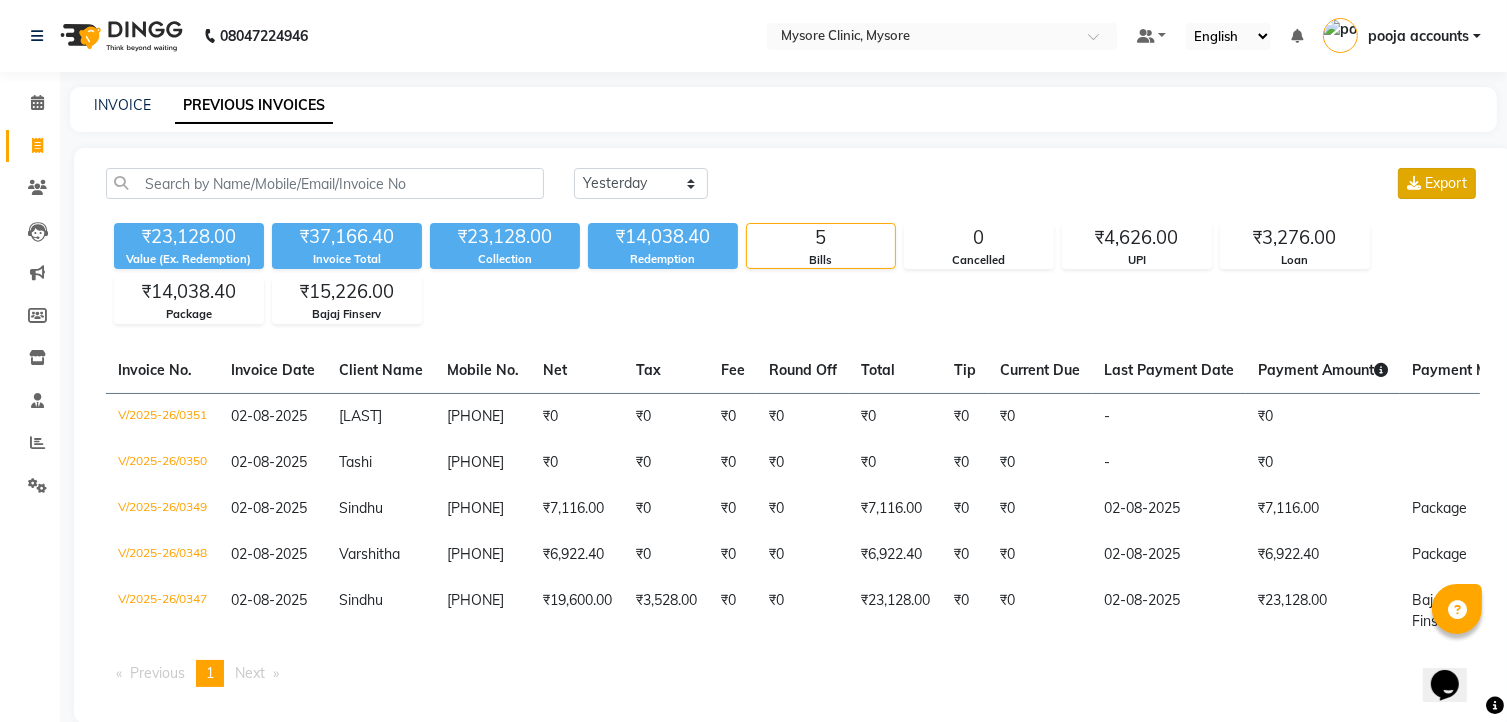 click on "Export" at bounding box center [1446, 183] 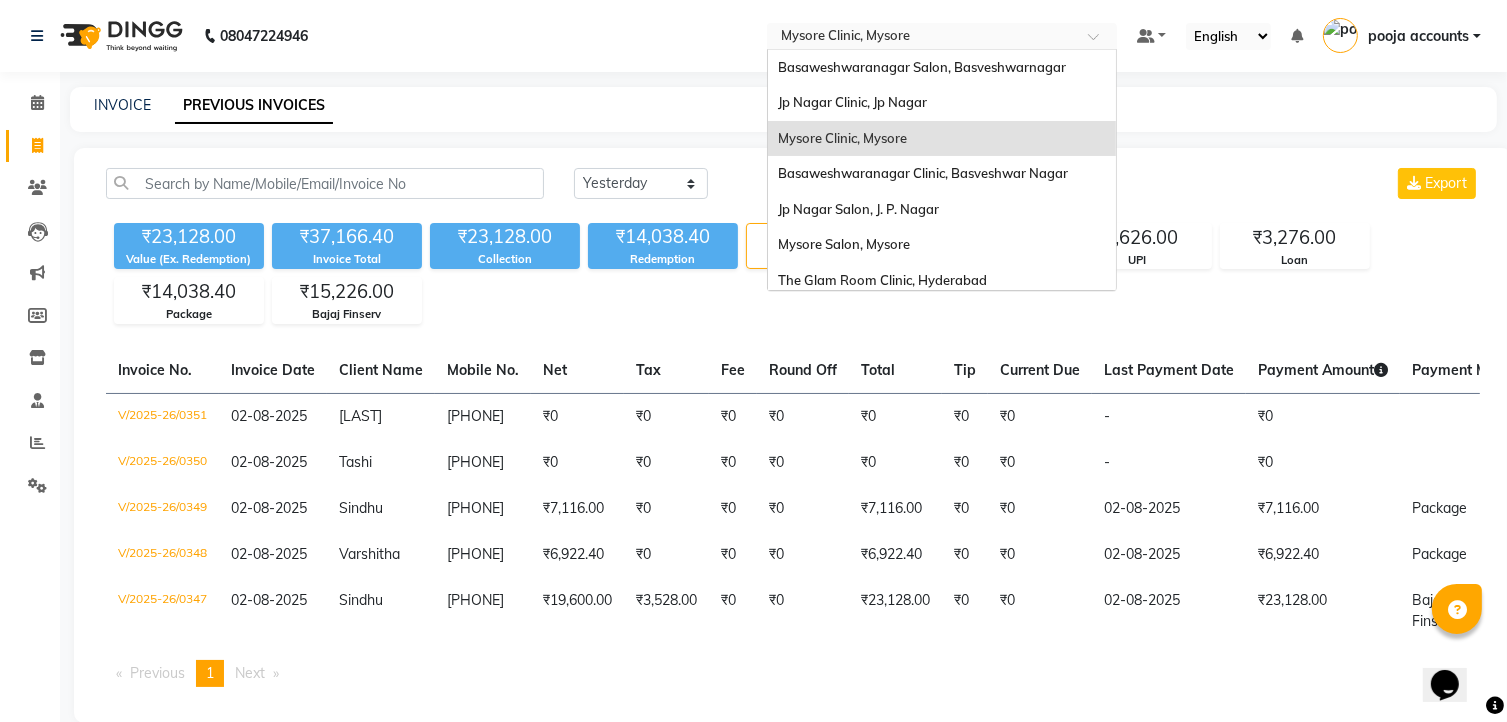click at bounding box center (942, 38) 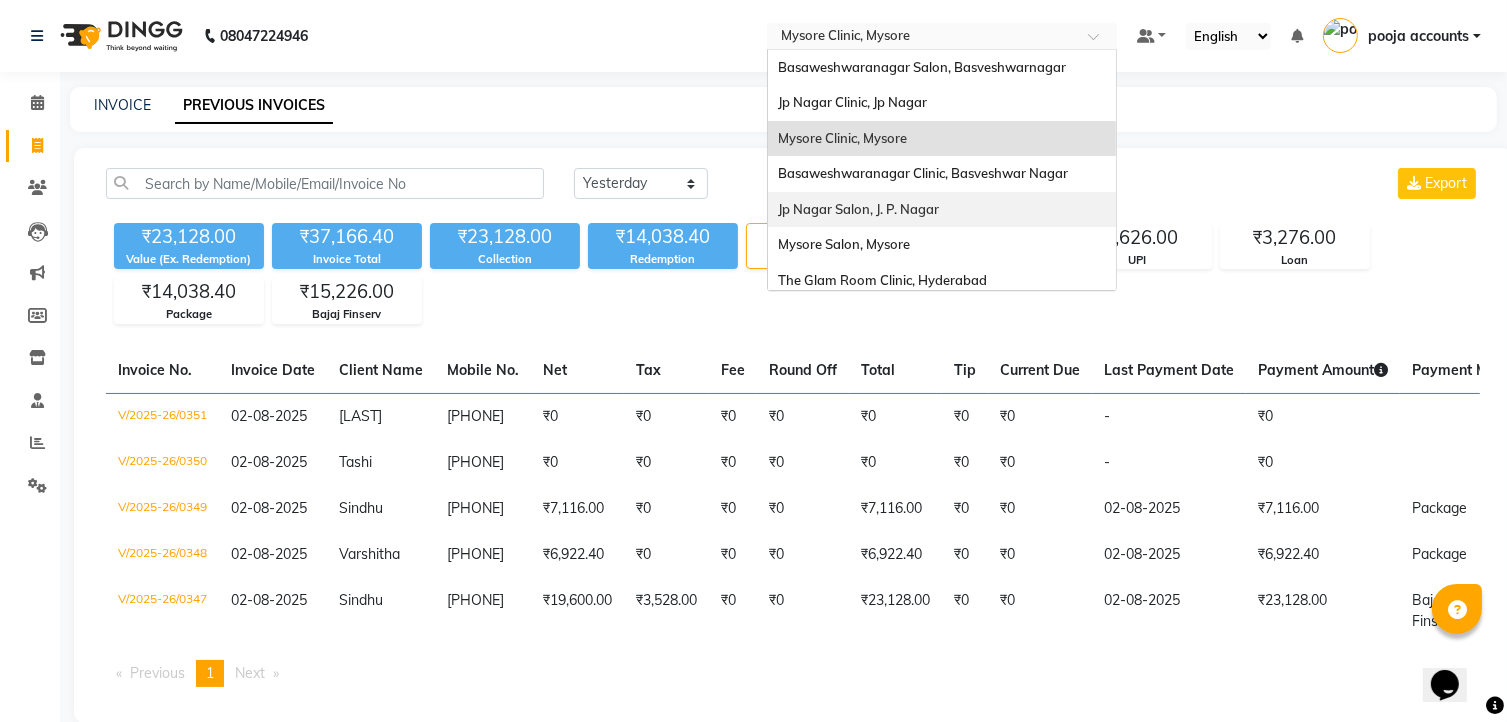 click on "Jp Nagar Salon, J. P. Nagar" at bounding box center (942, 210) 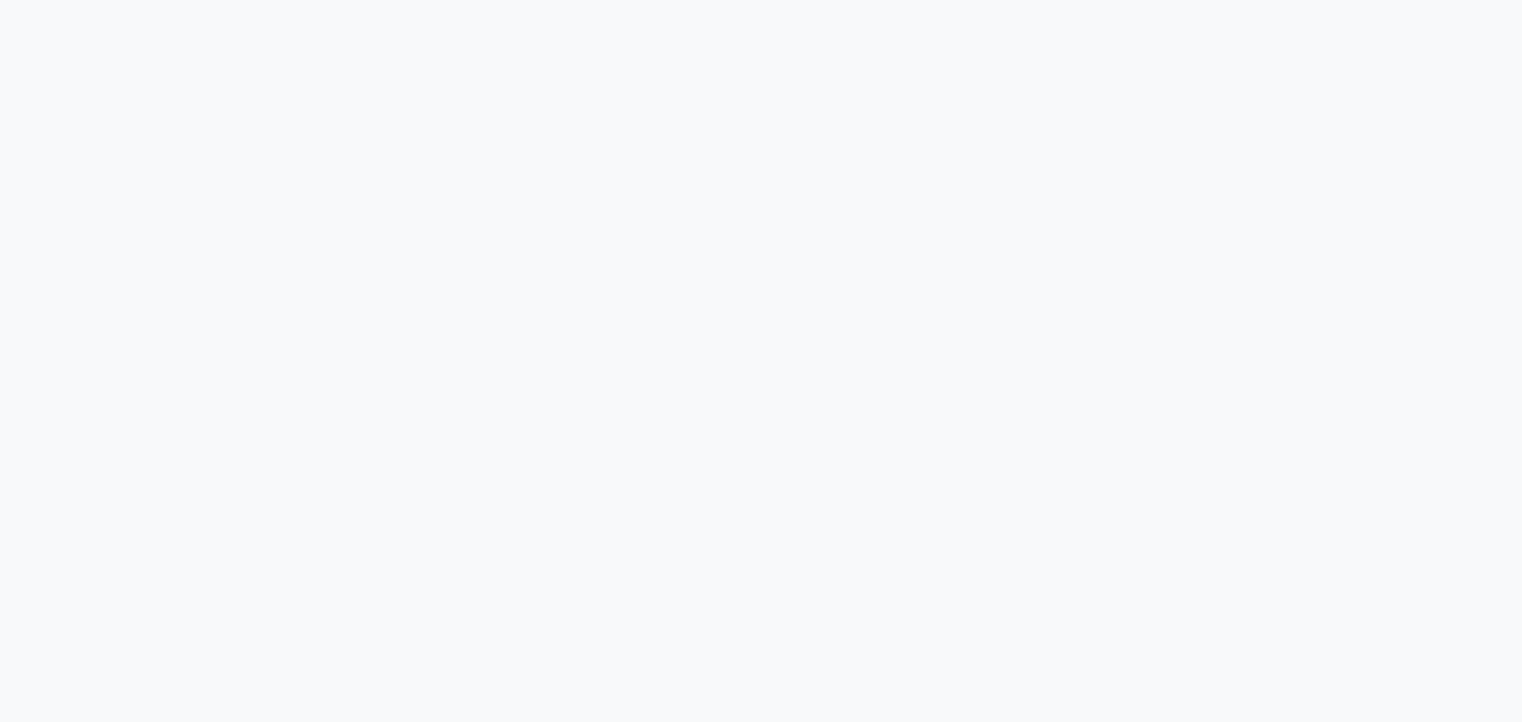 scroll, scrollTop: 0, scrollLeft: 0, axis: both 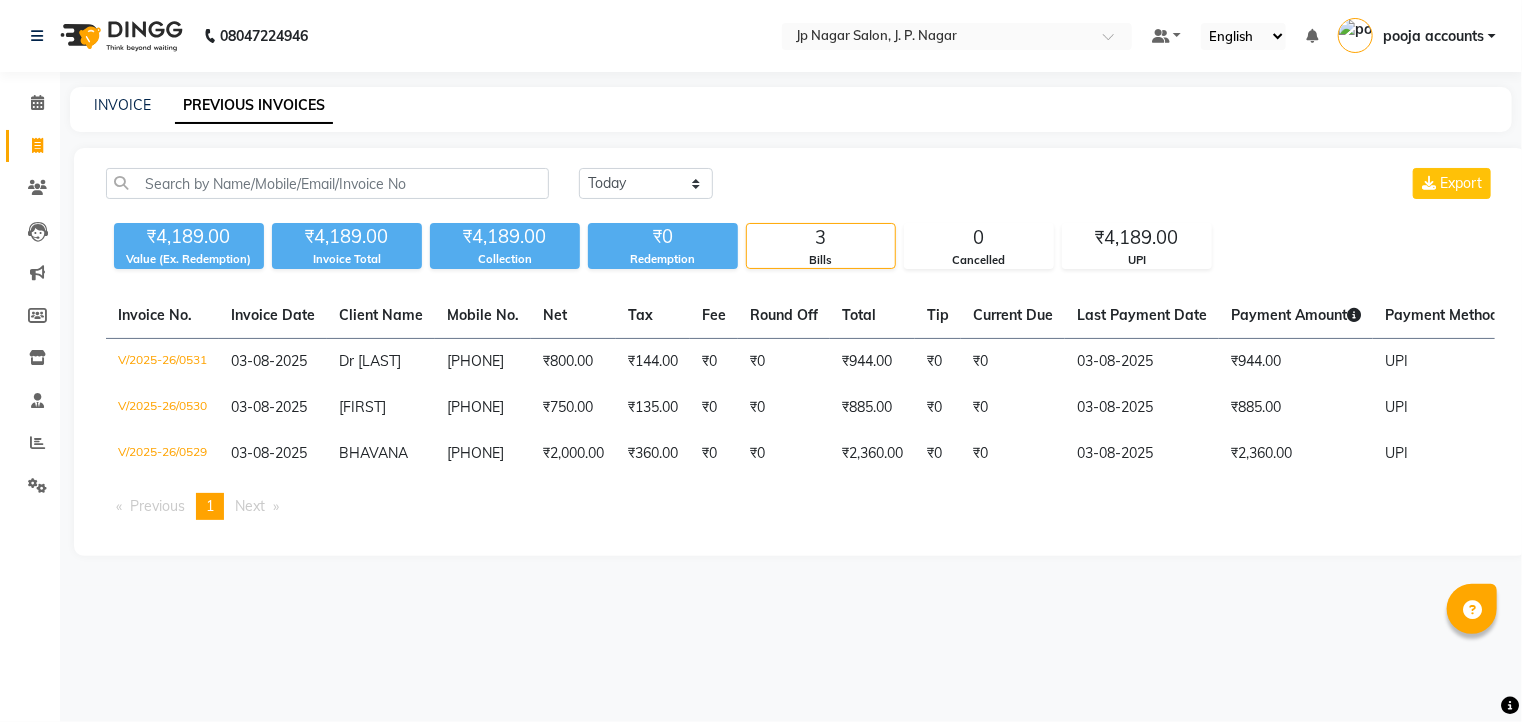 select on "en" 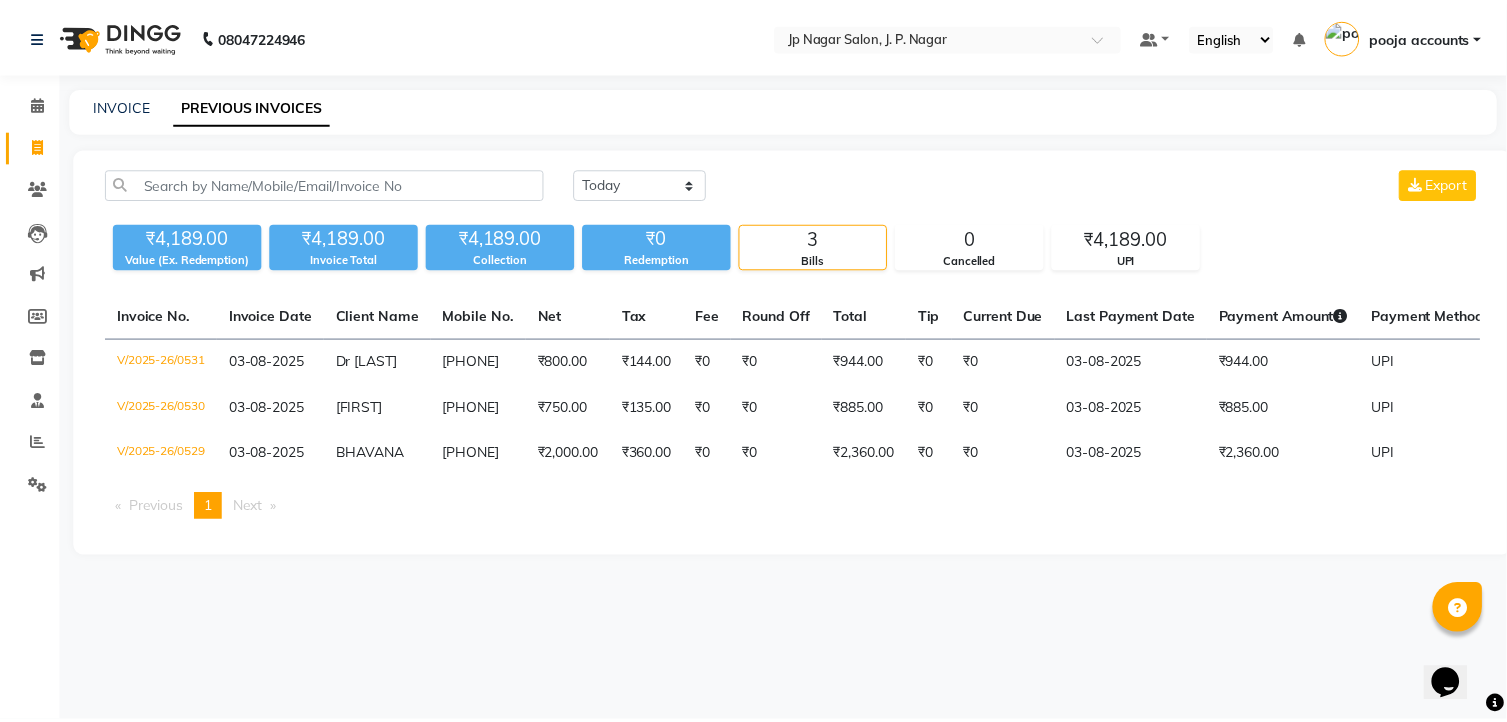 scroll, scrollTop: 0, scrollLeft: 0, axis: both 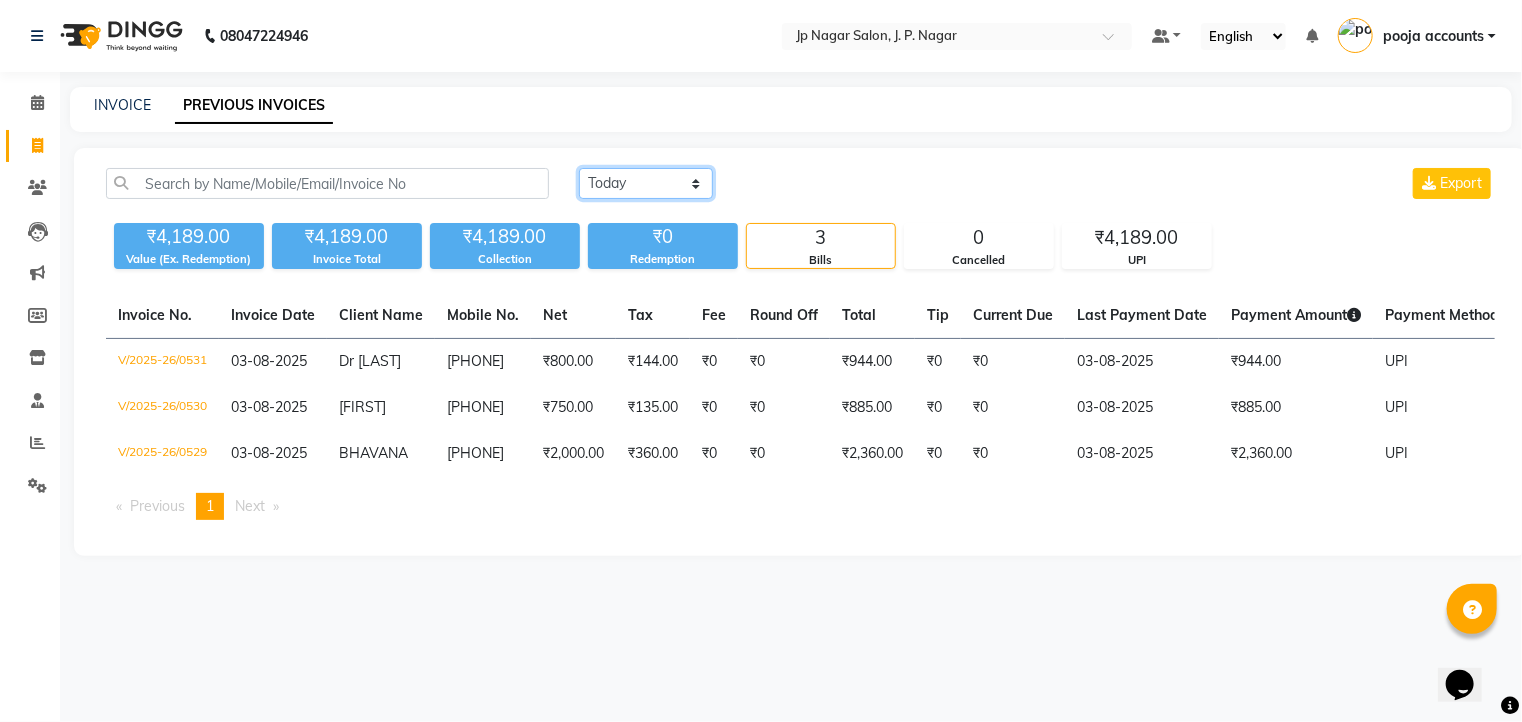 click on "Today Yesterday Custom Range" 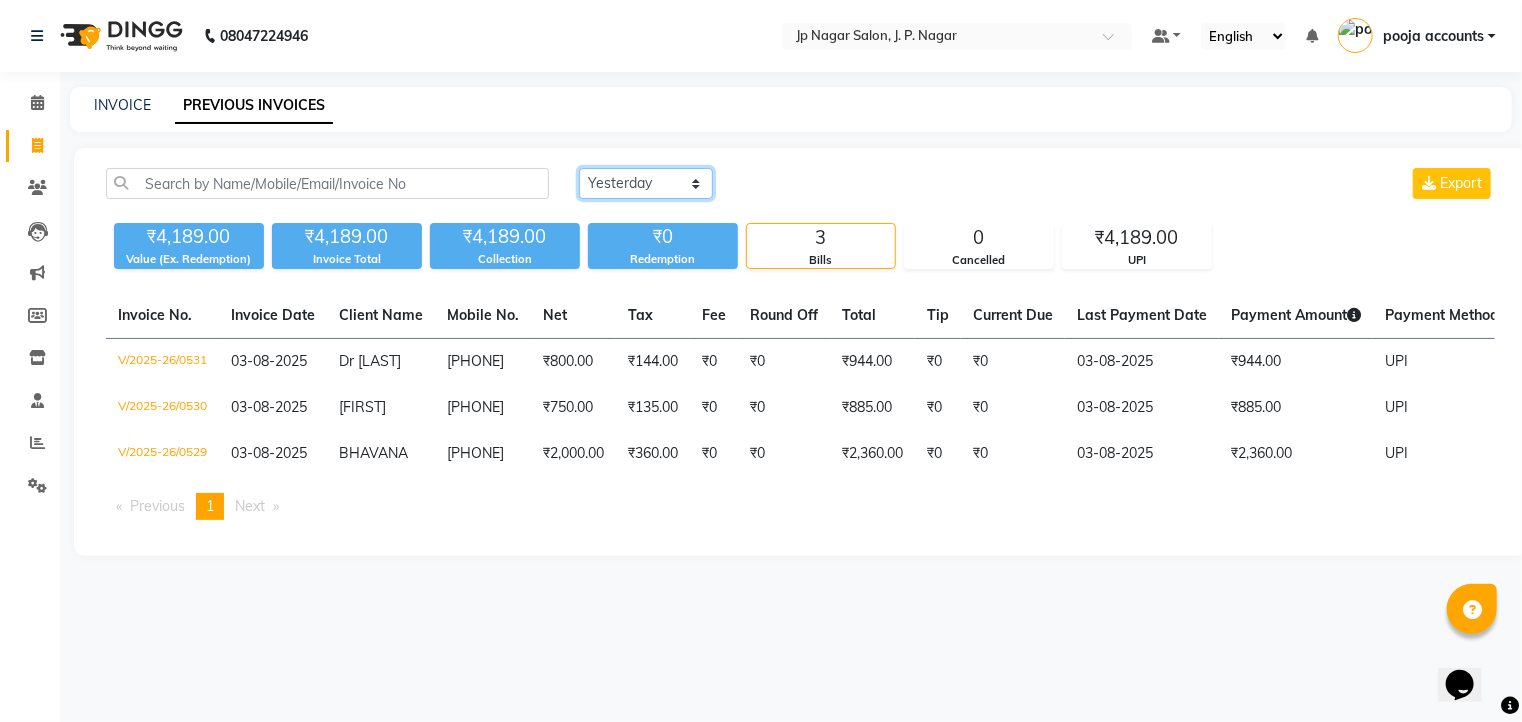 click on "Today Yesterday Custom Range" 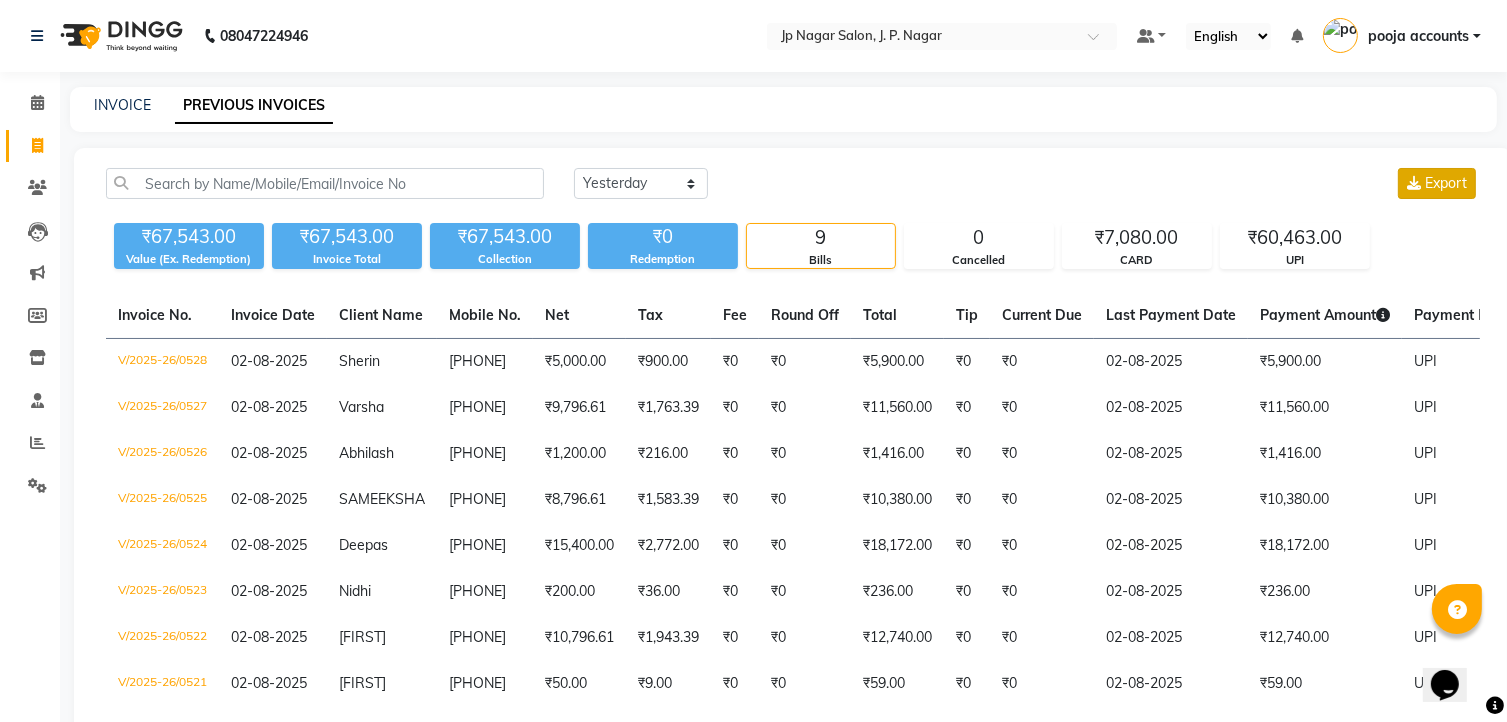click on "Export" at bounding box center [1446, 183] 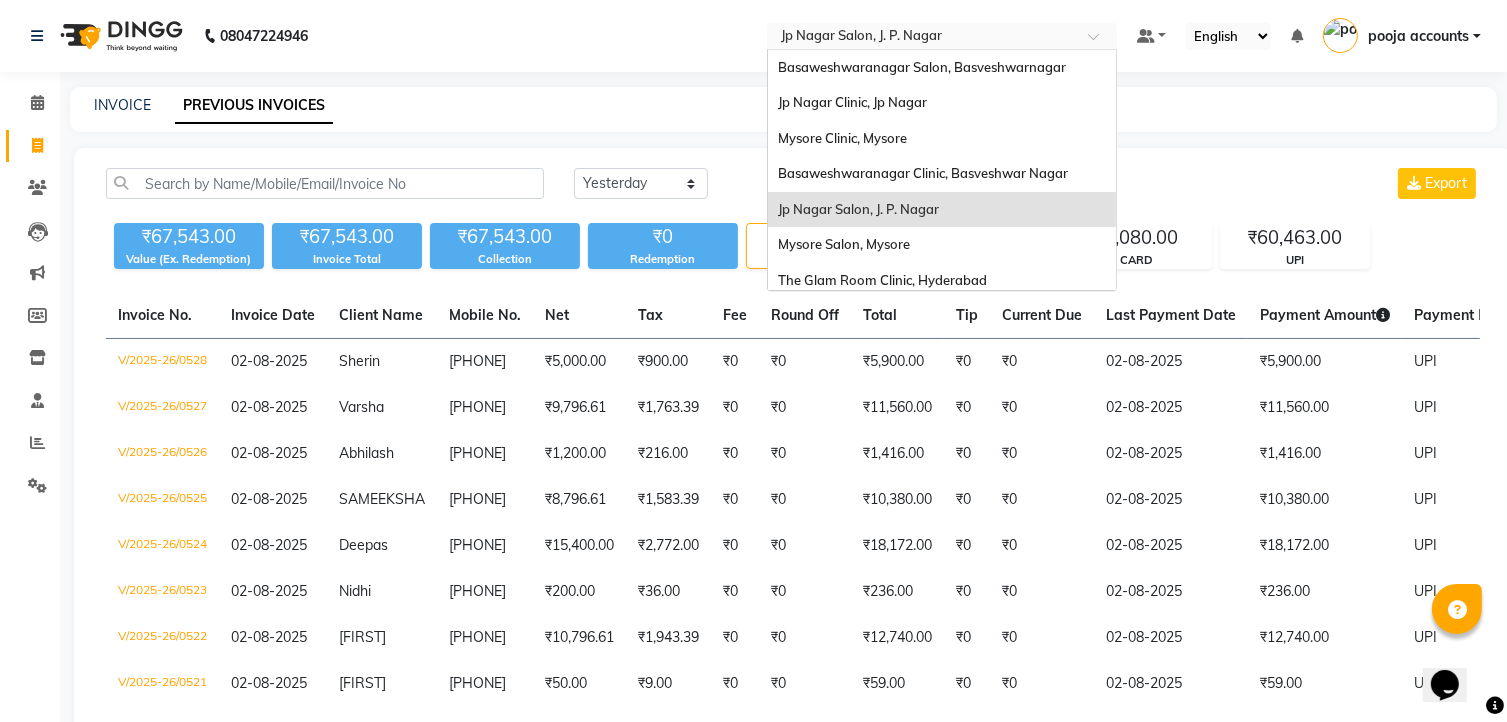 click at bounding box center (1100, 42) 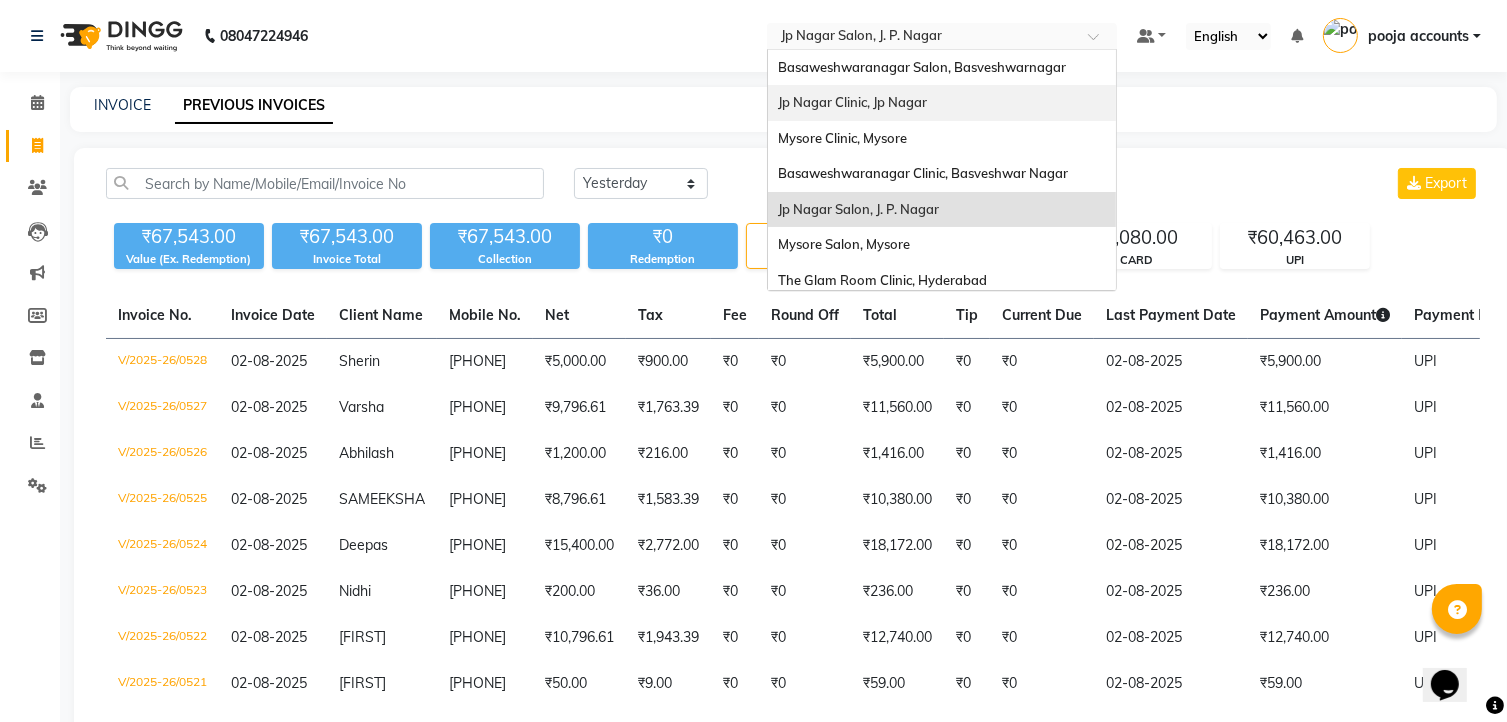 click on "Jp Nagar Clinic, Jp Nagar" at bounding box center [852, 102] 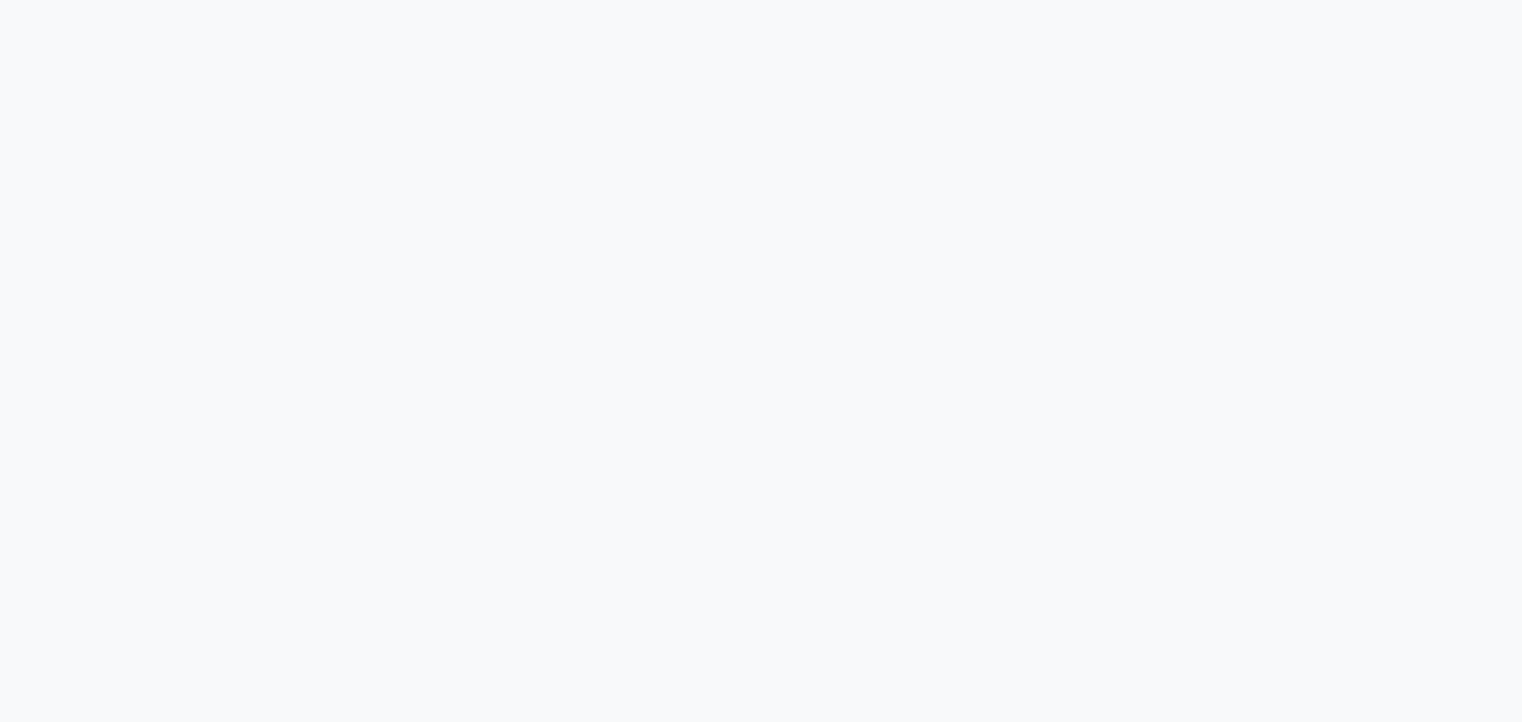 scroll, scrollTop: 0, scrollLeft: 0, axis: both 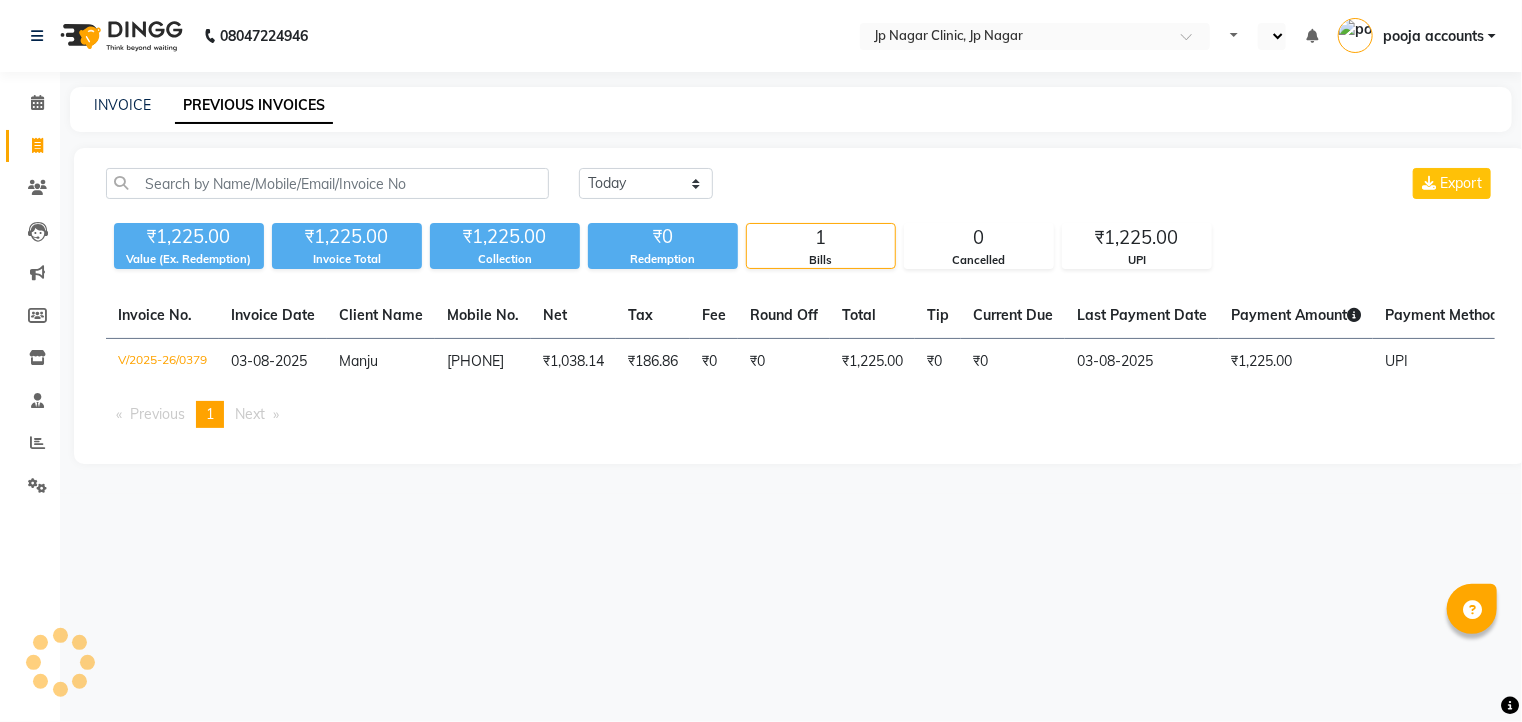 select on "en" 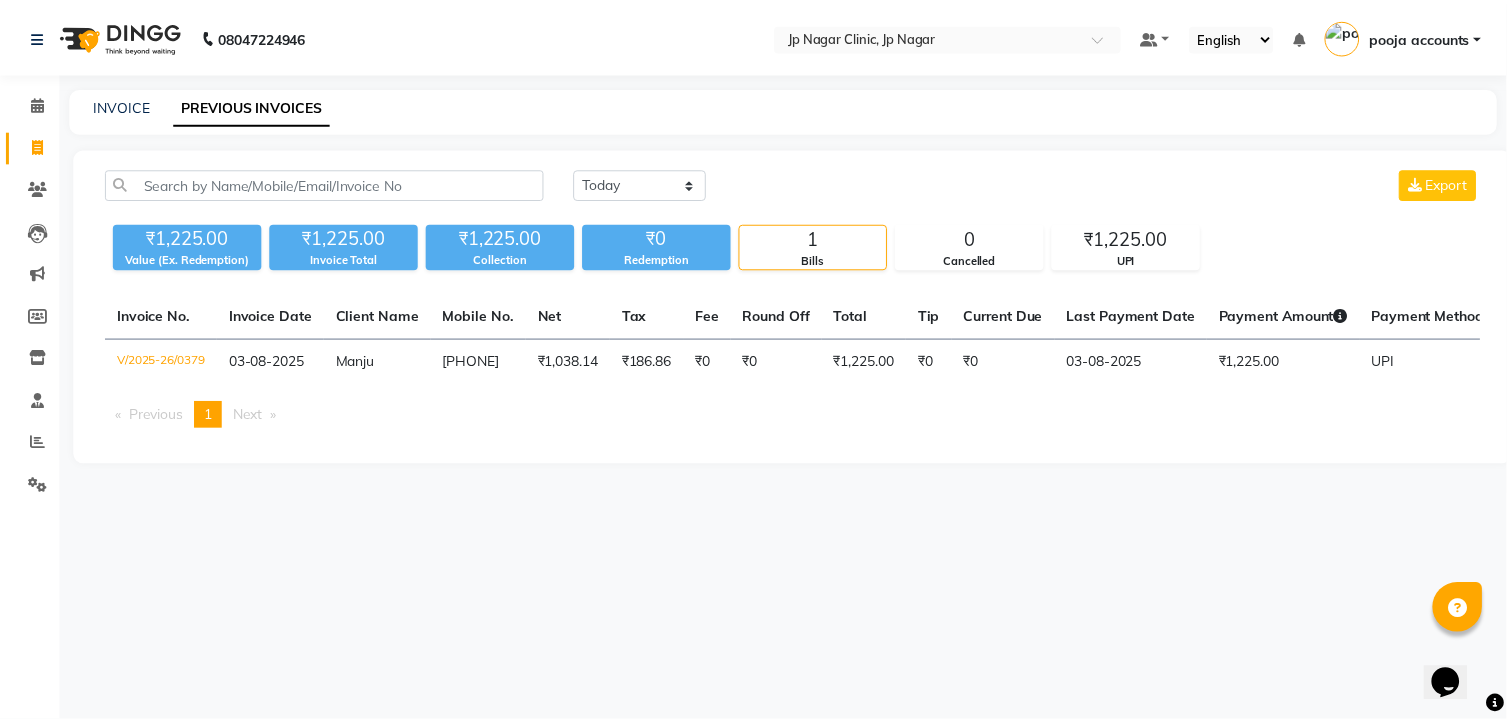 scroll, scrollTop: 0, scrollLeft: 0, axis: both 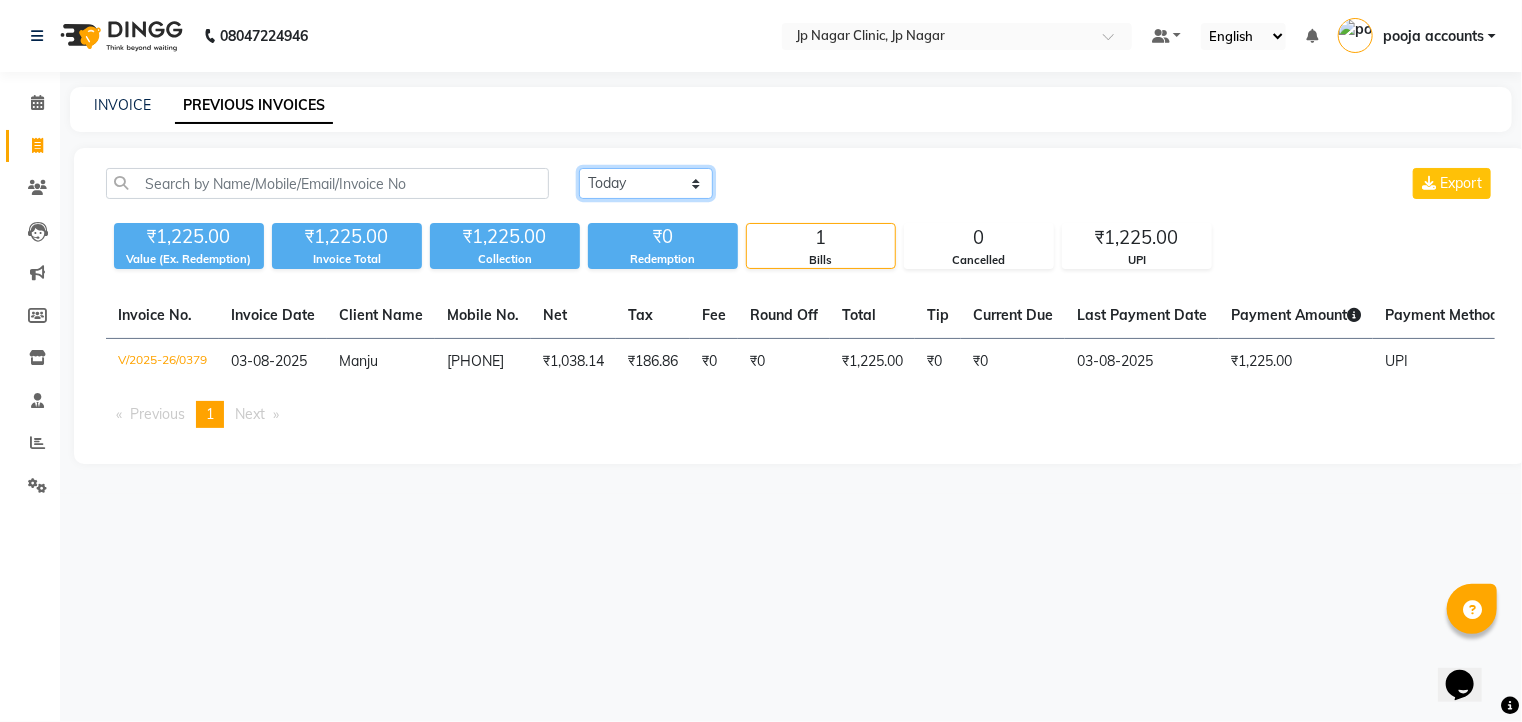 click on "Today Yesterday Custom Range" 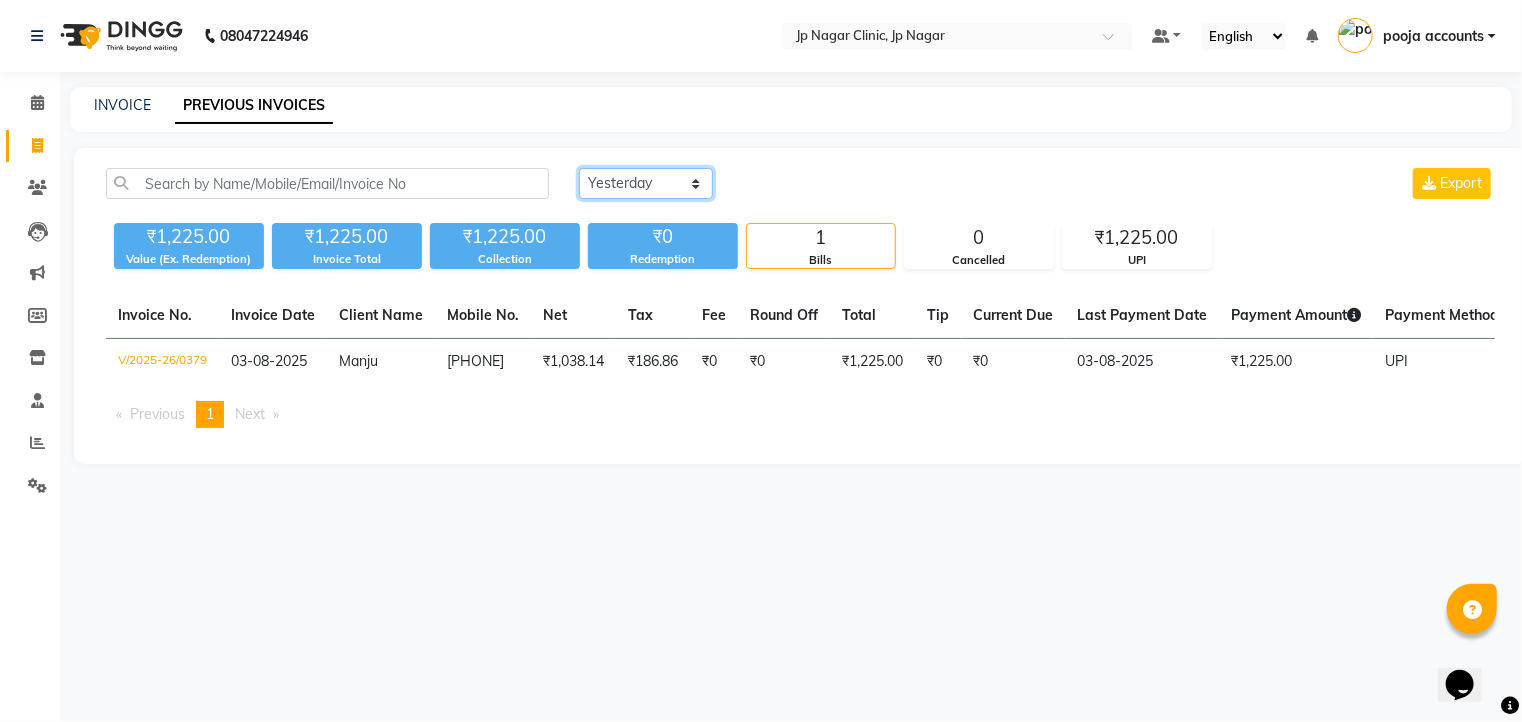 click on "Today Yesterday Custom Range" 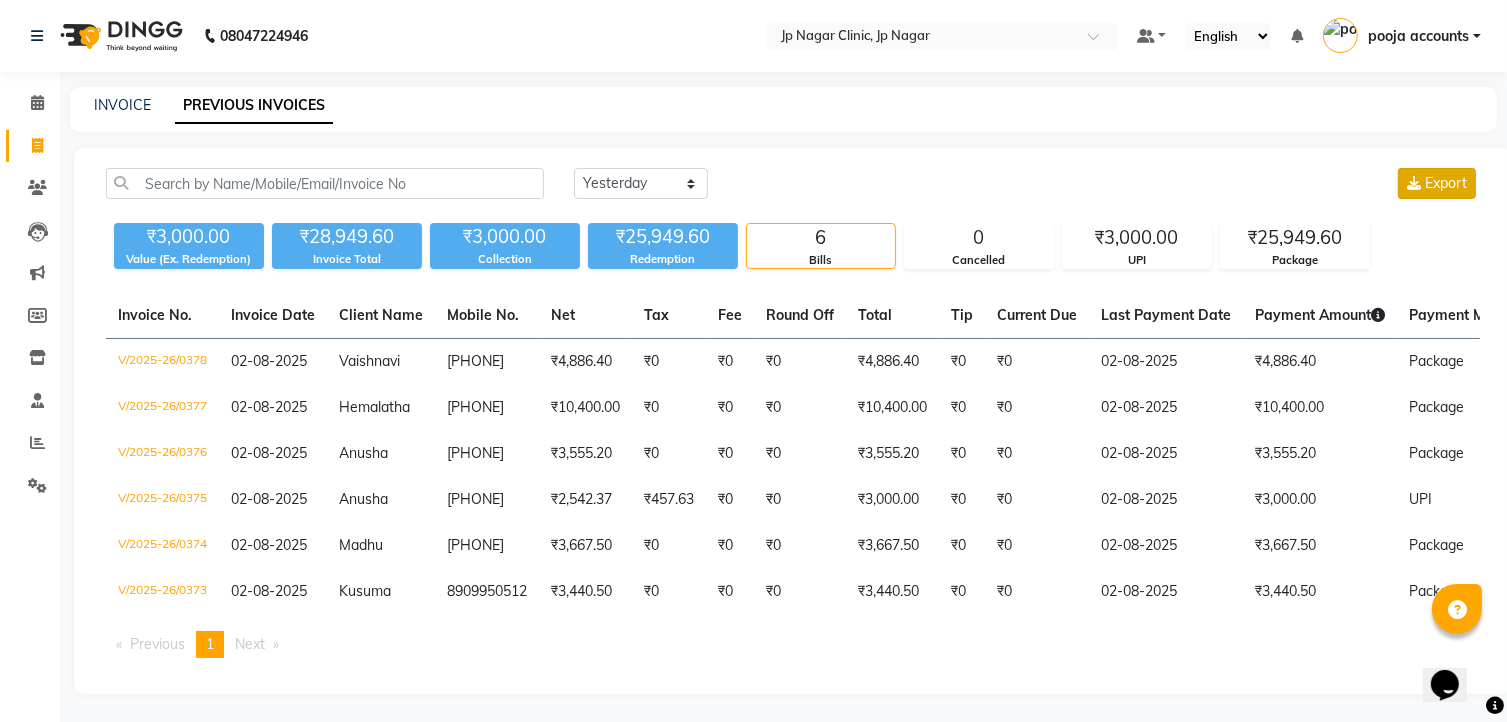 click at bounding box center [1414, 183] 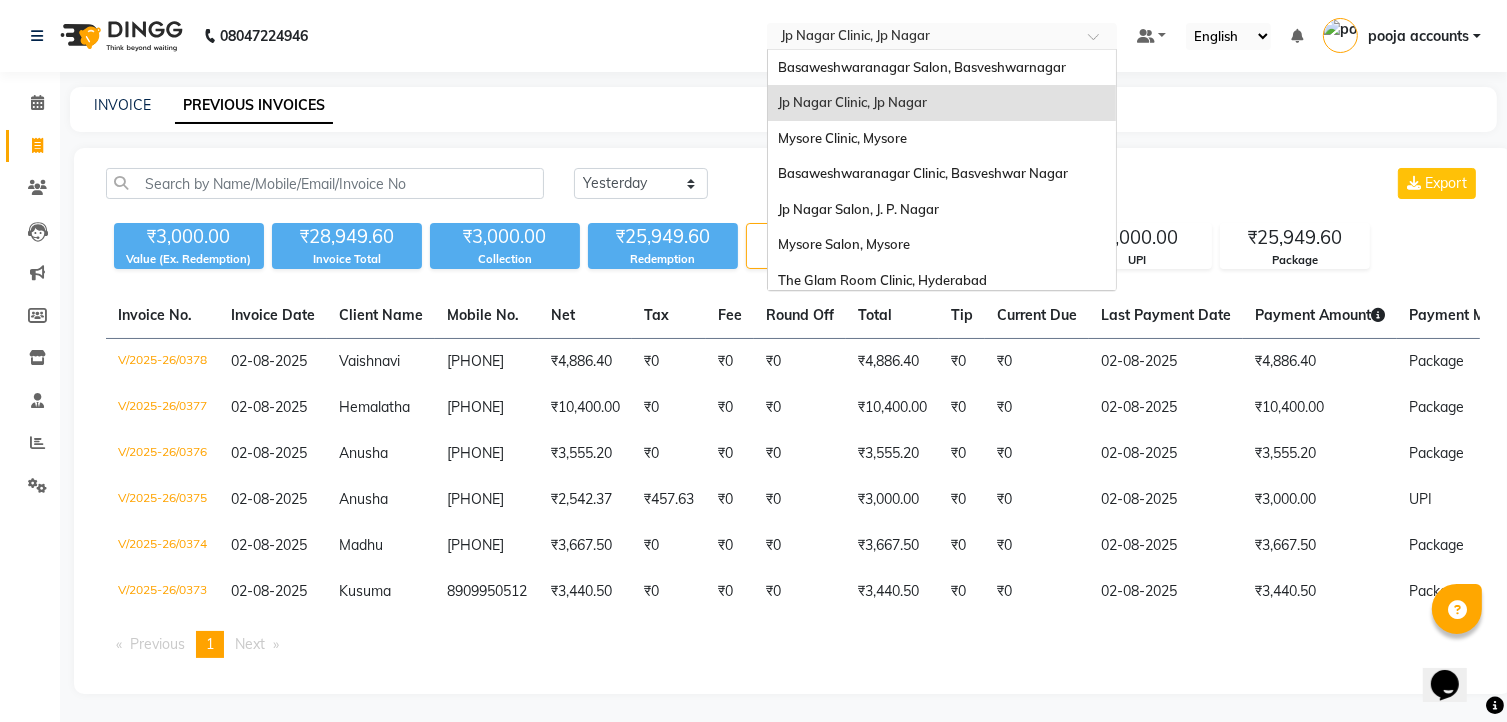 click at bounding box center [1100, 42] 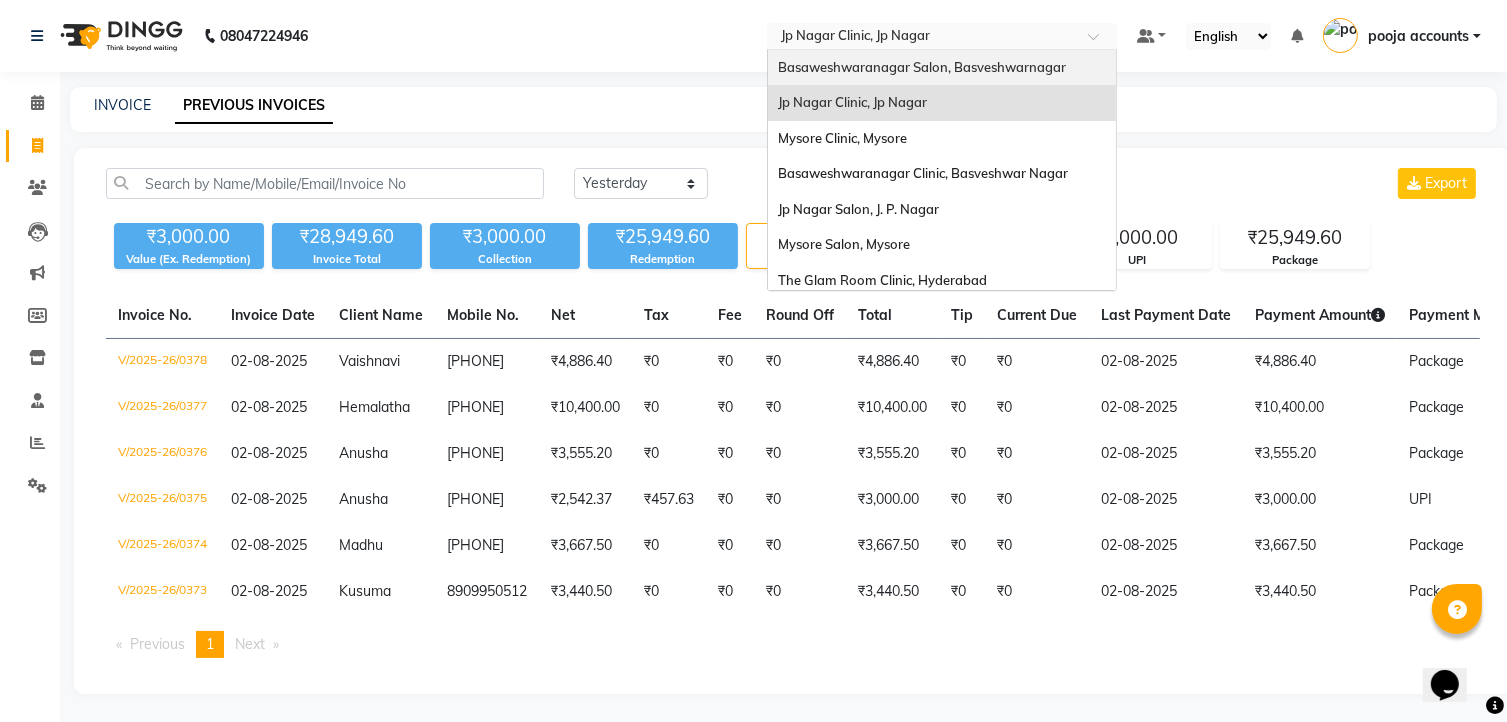 click on "Basaweshwaranagar Salon, Basveshwarnagar" at bounding box center [922, 67] 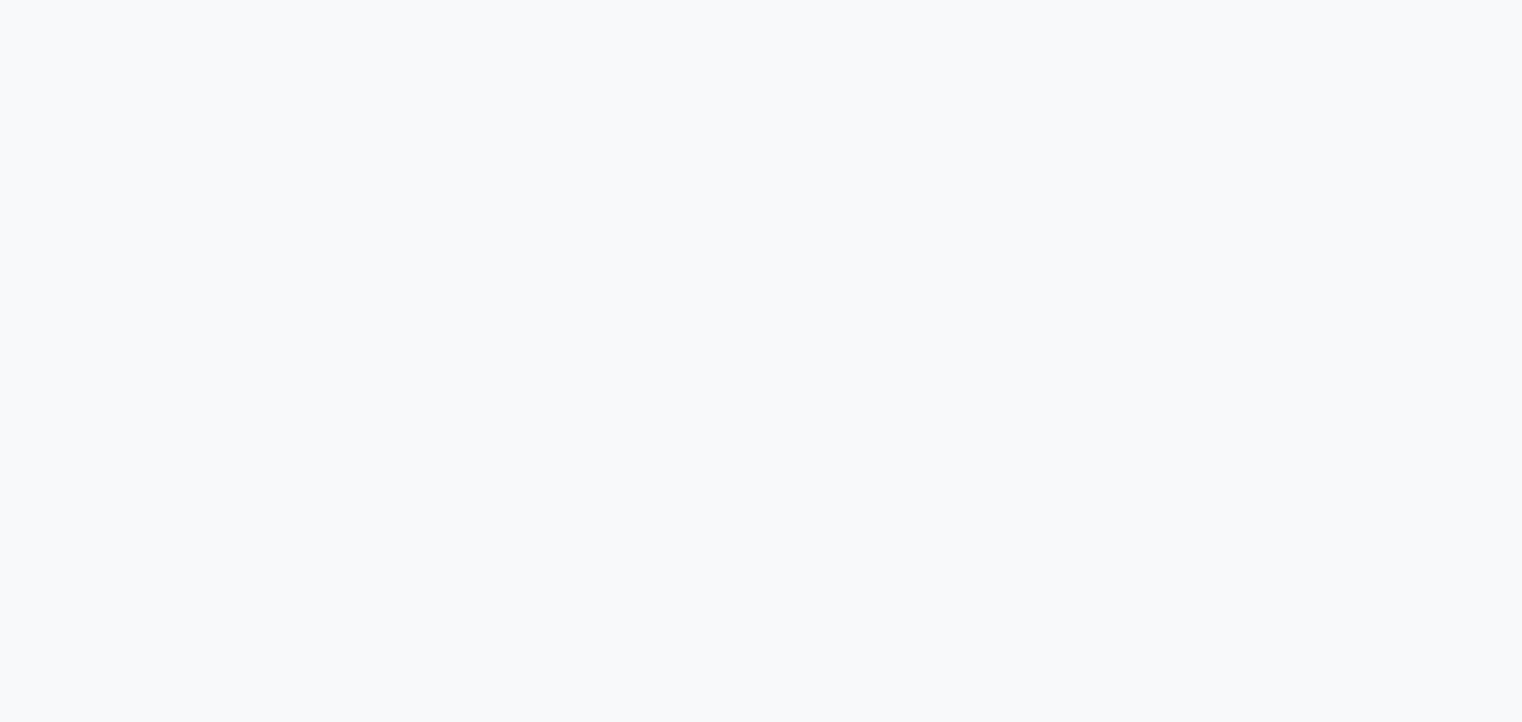 scroll, scrollTop: 0, scrollLeft: 0, axis: both 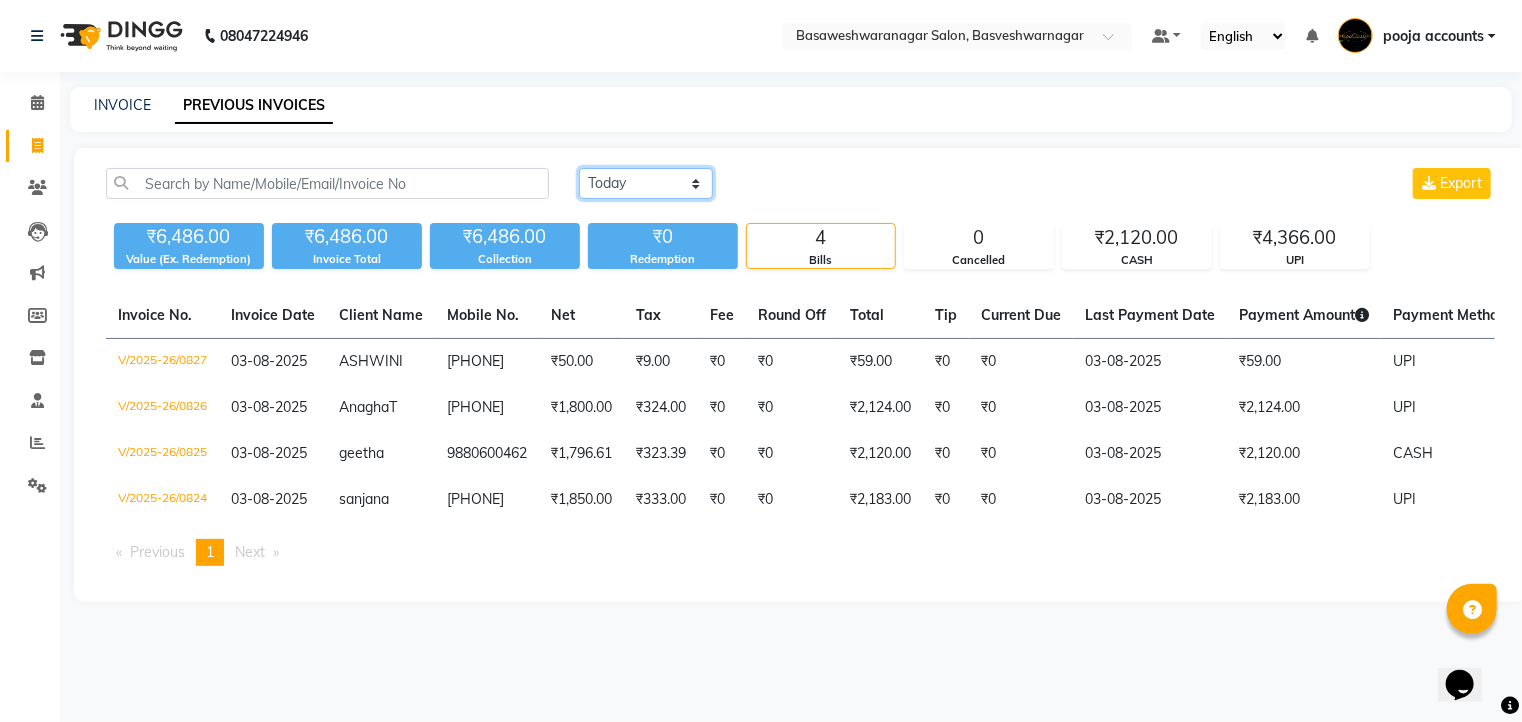 drag, startPoint x: 696, startPoint y: 186, endPoint x: 691, endPoint y: 196, distance: 11.18034 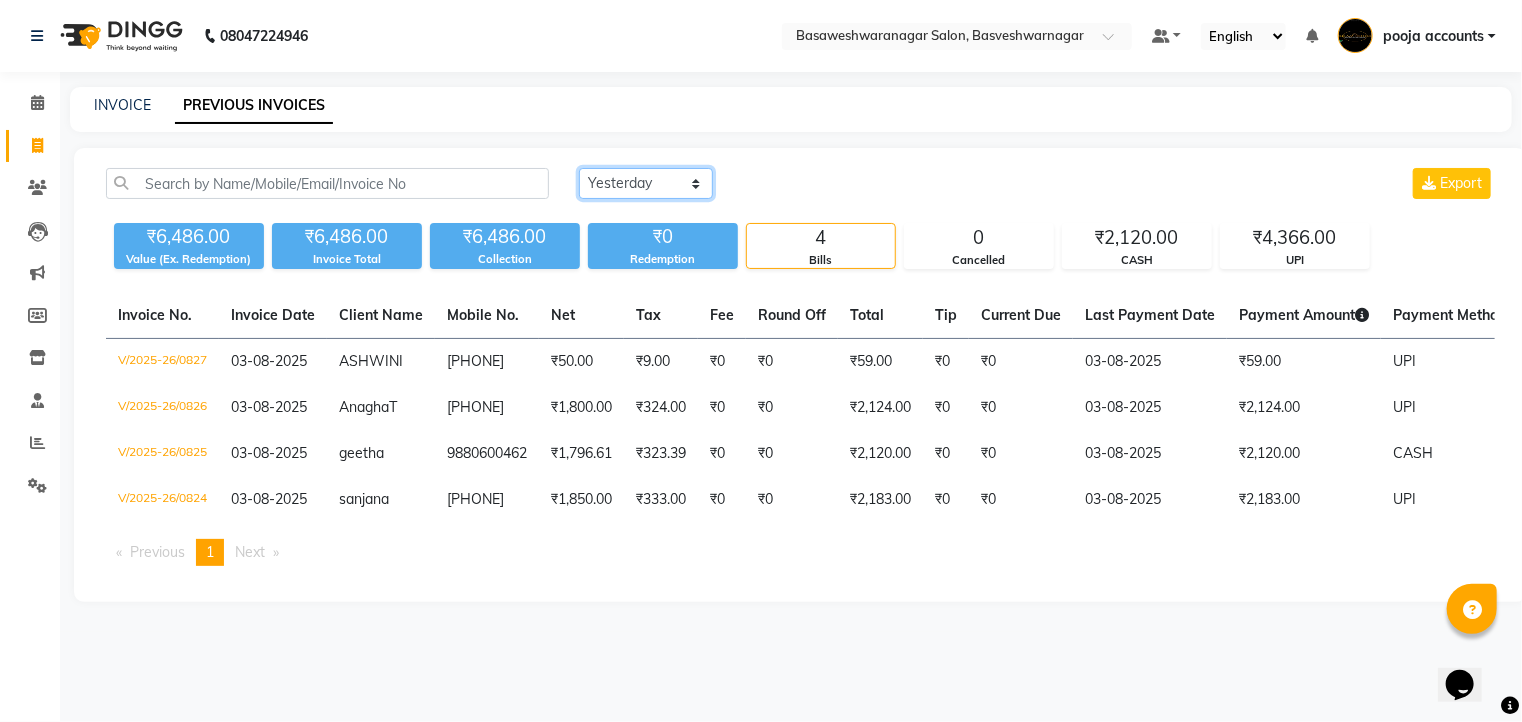 click on "Today Yesterday Custom Range" 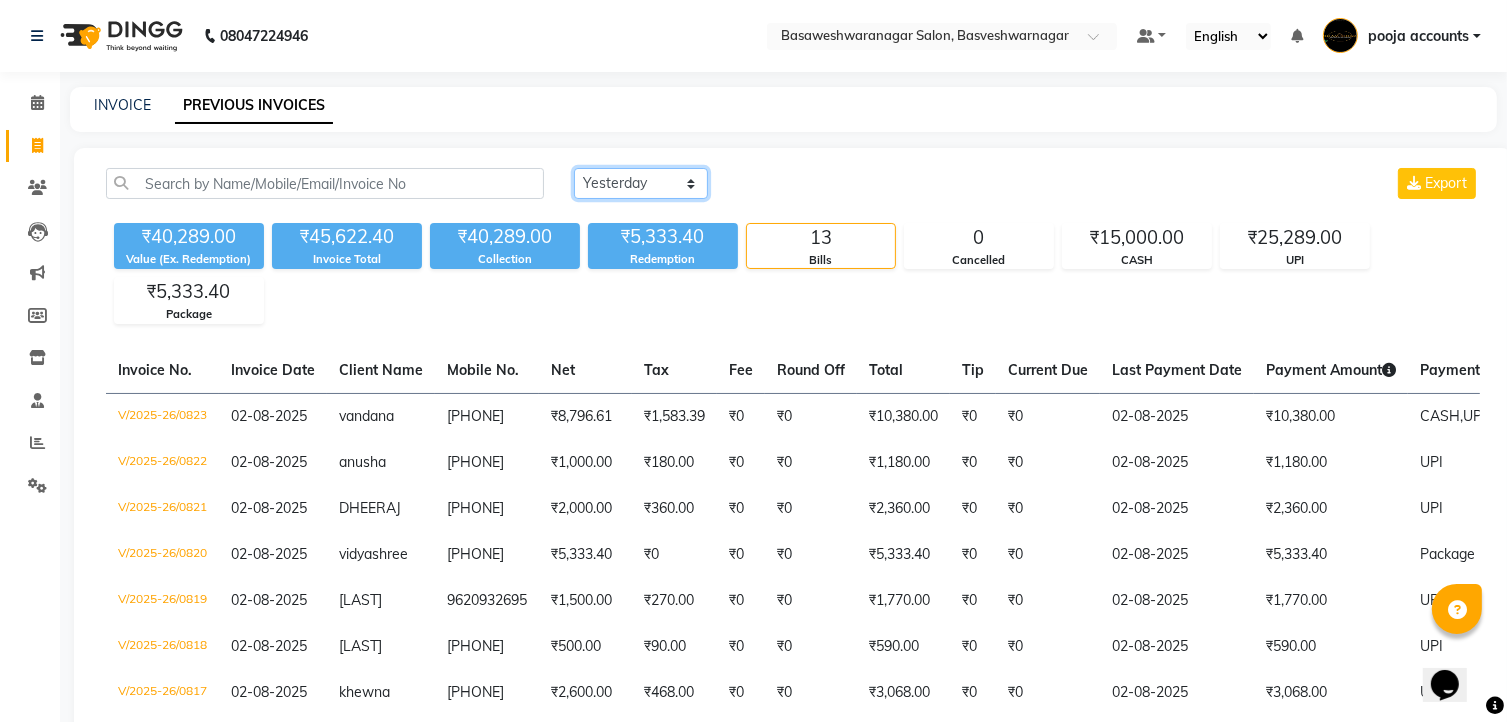 click on "Today Yesterday Custom Range" 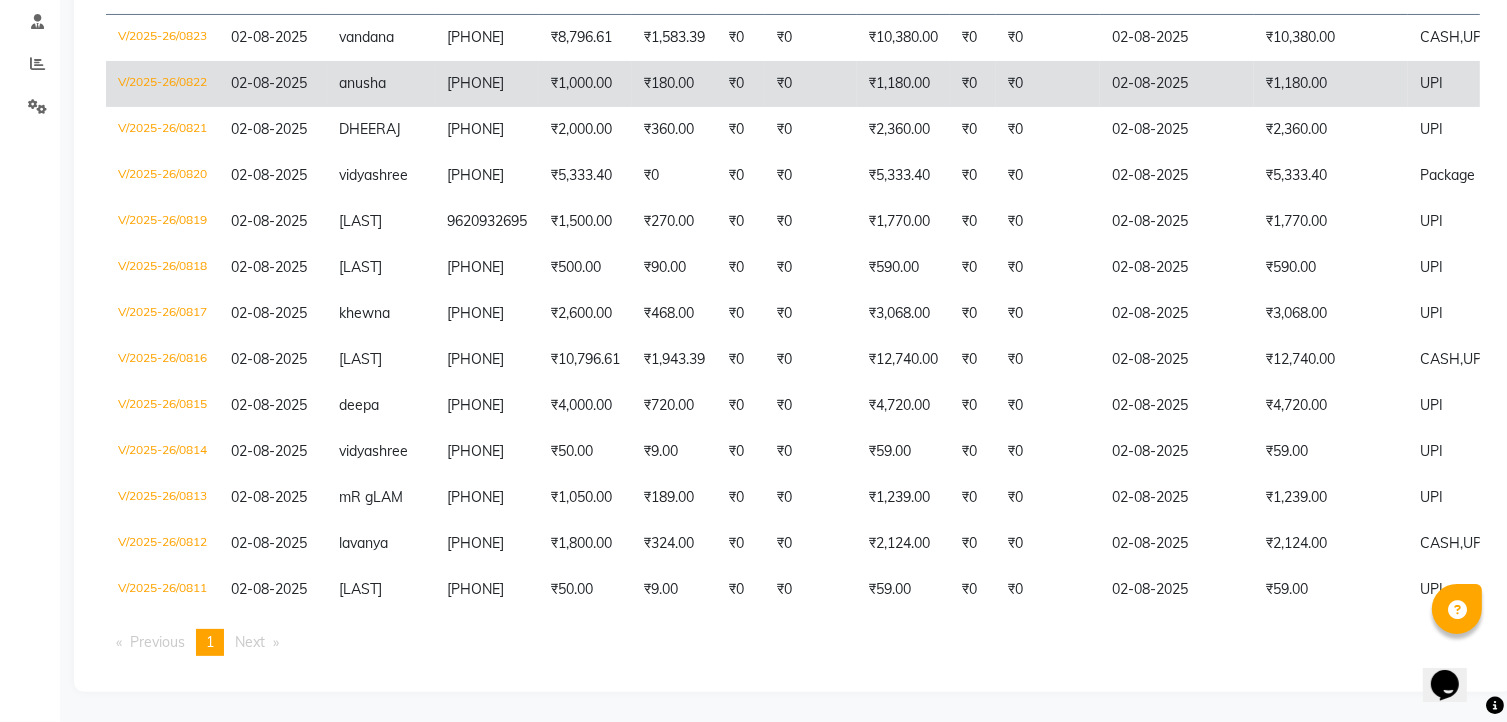 scroll, scrollTop: 0, scrollLeft: 0, axis: both 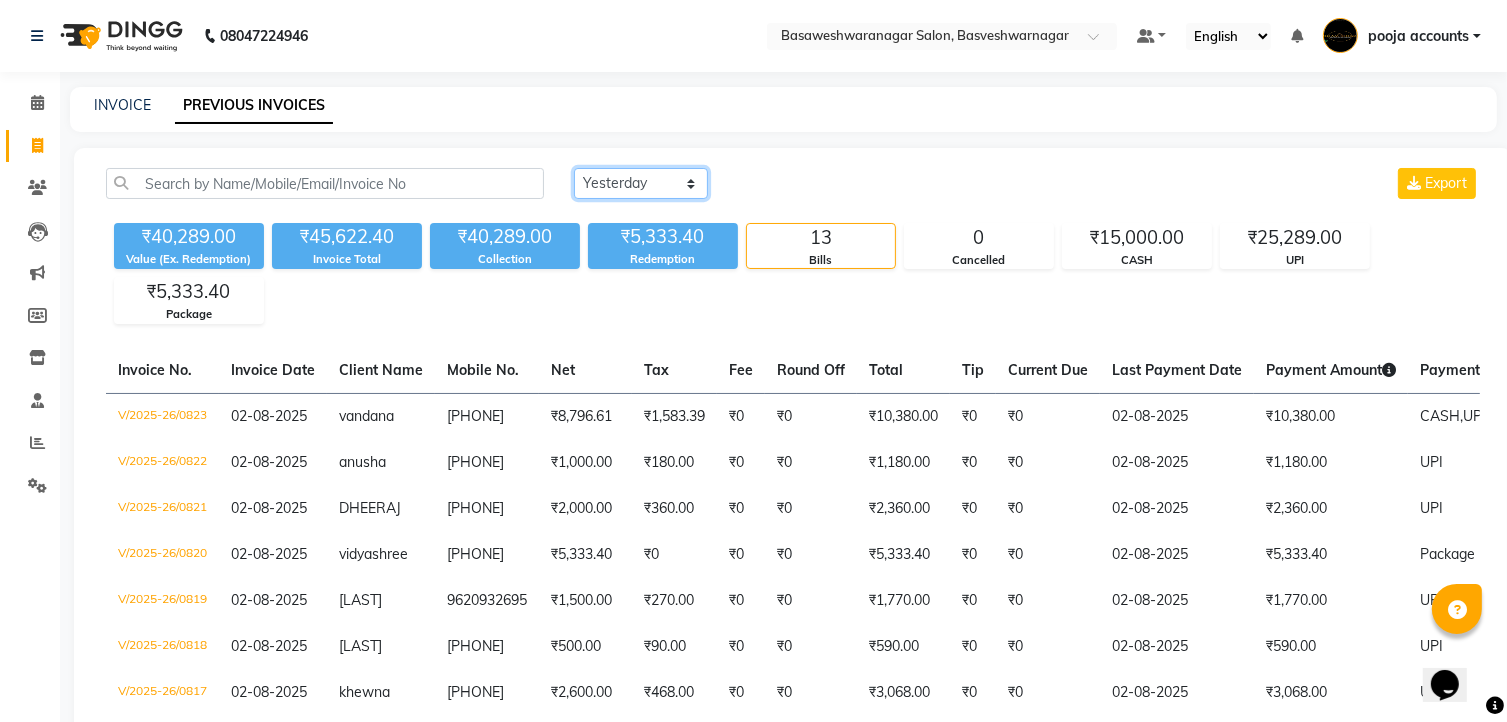 click on "Today Yesterday Custom Range" 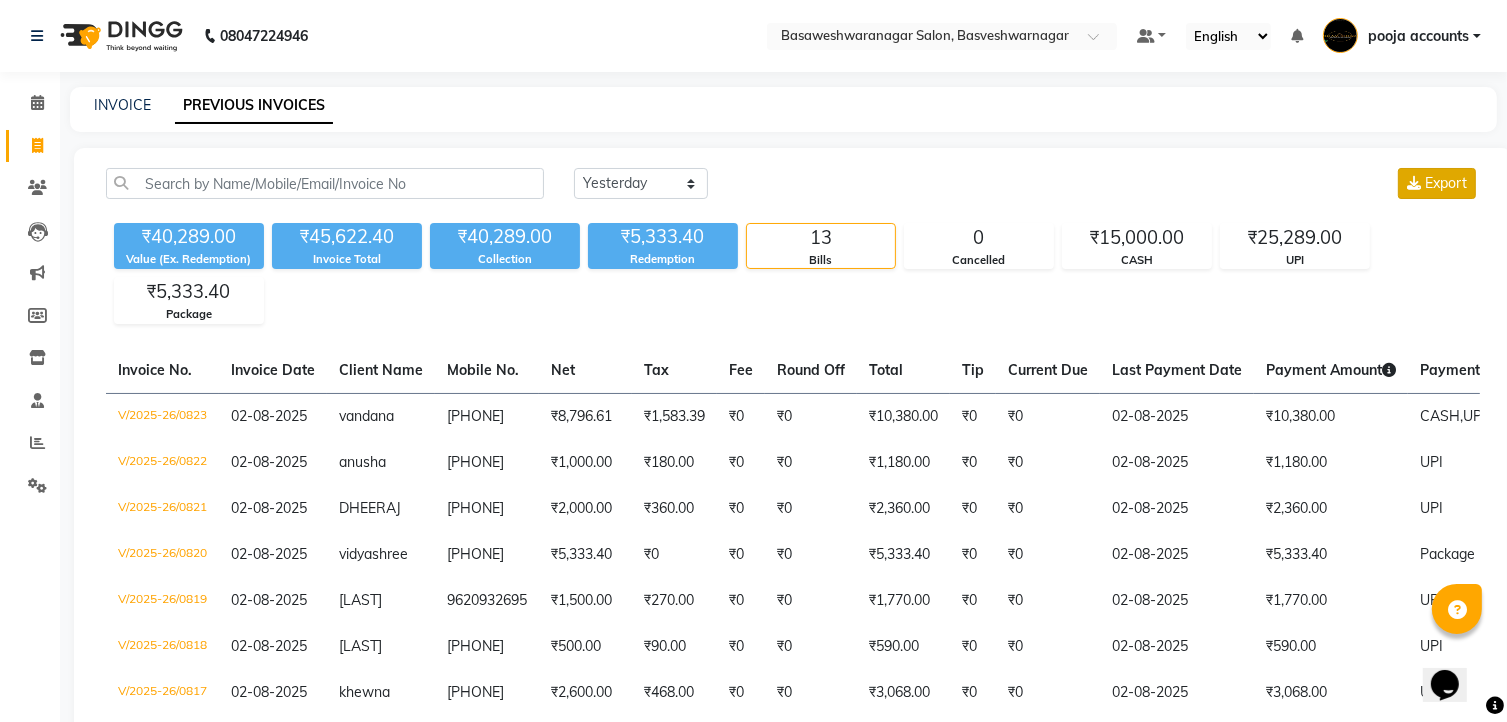 click on "Export" at bounding box center (1437, 183) 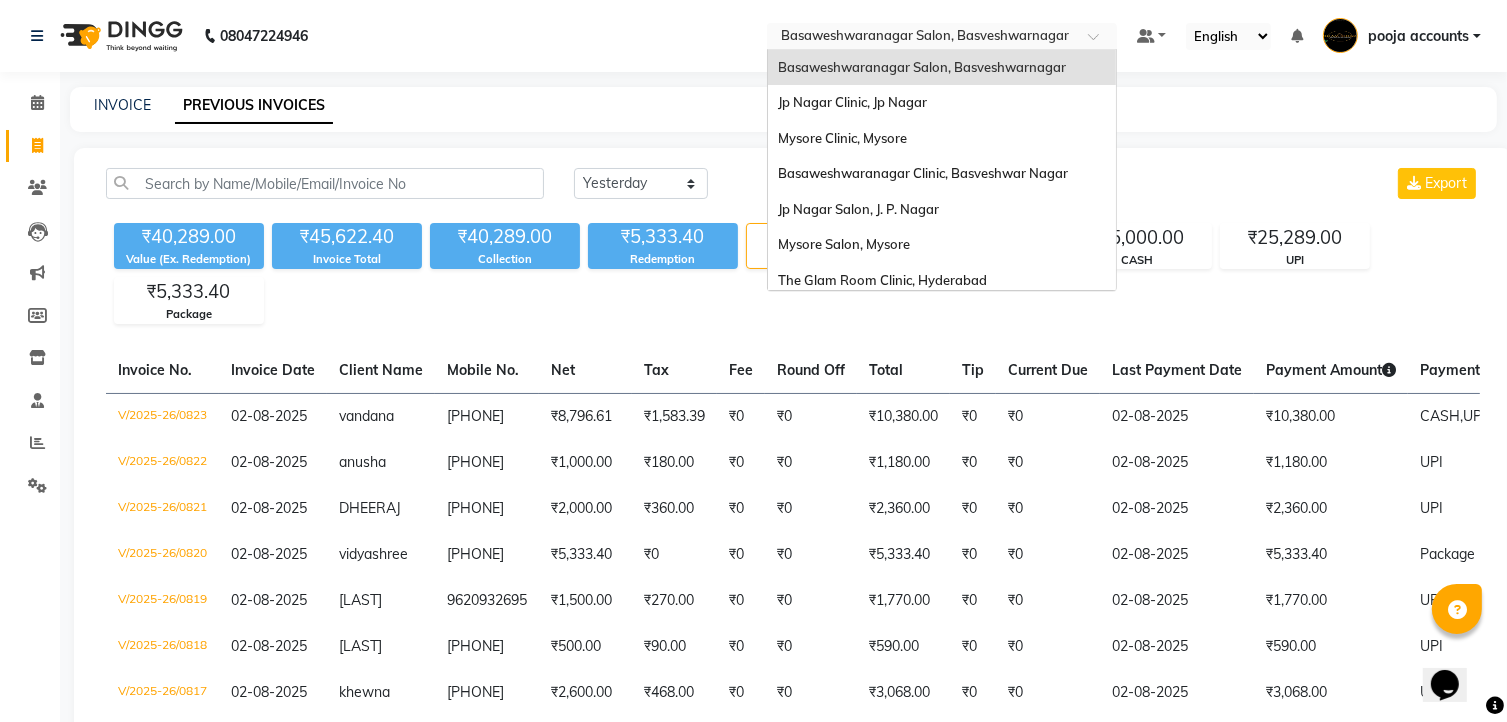 click on "× Basaweshwaranagar Salon, Basveshwarnagar" at bounding box center [925, 36] 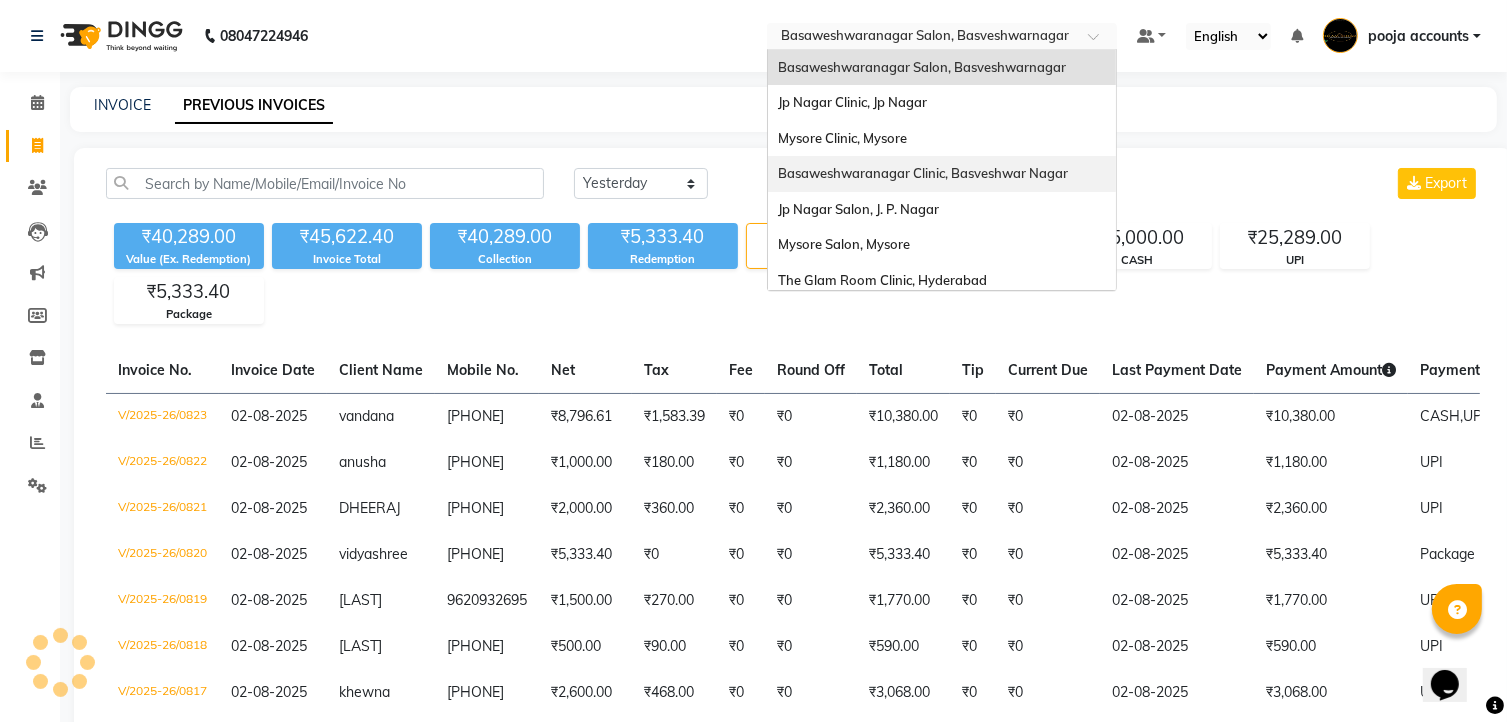 click on "Basaweshwaranagar Clinic, Basveshwar Nagar" at bounding box center (923, 173) 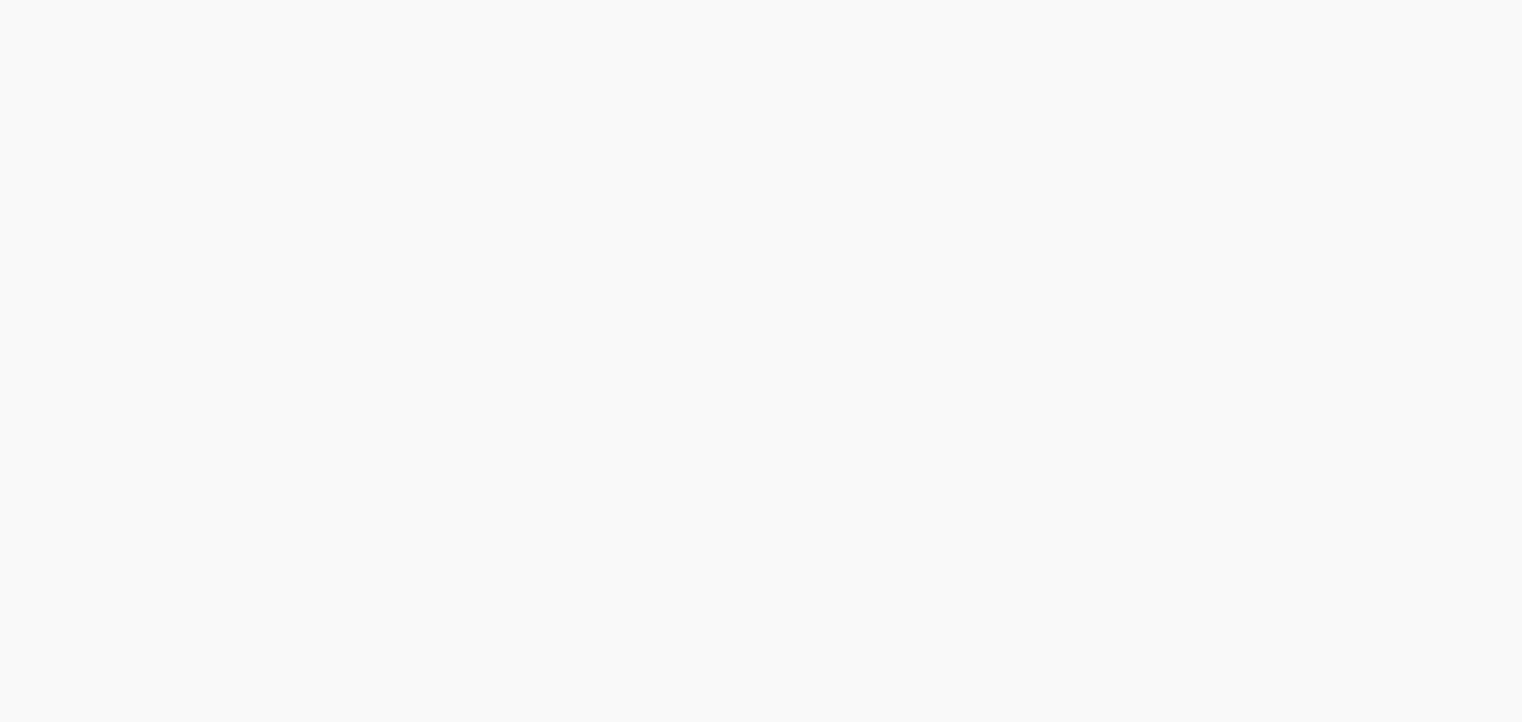 scroll, scrollTop: 0, scrollLeft: 0, axis: both 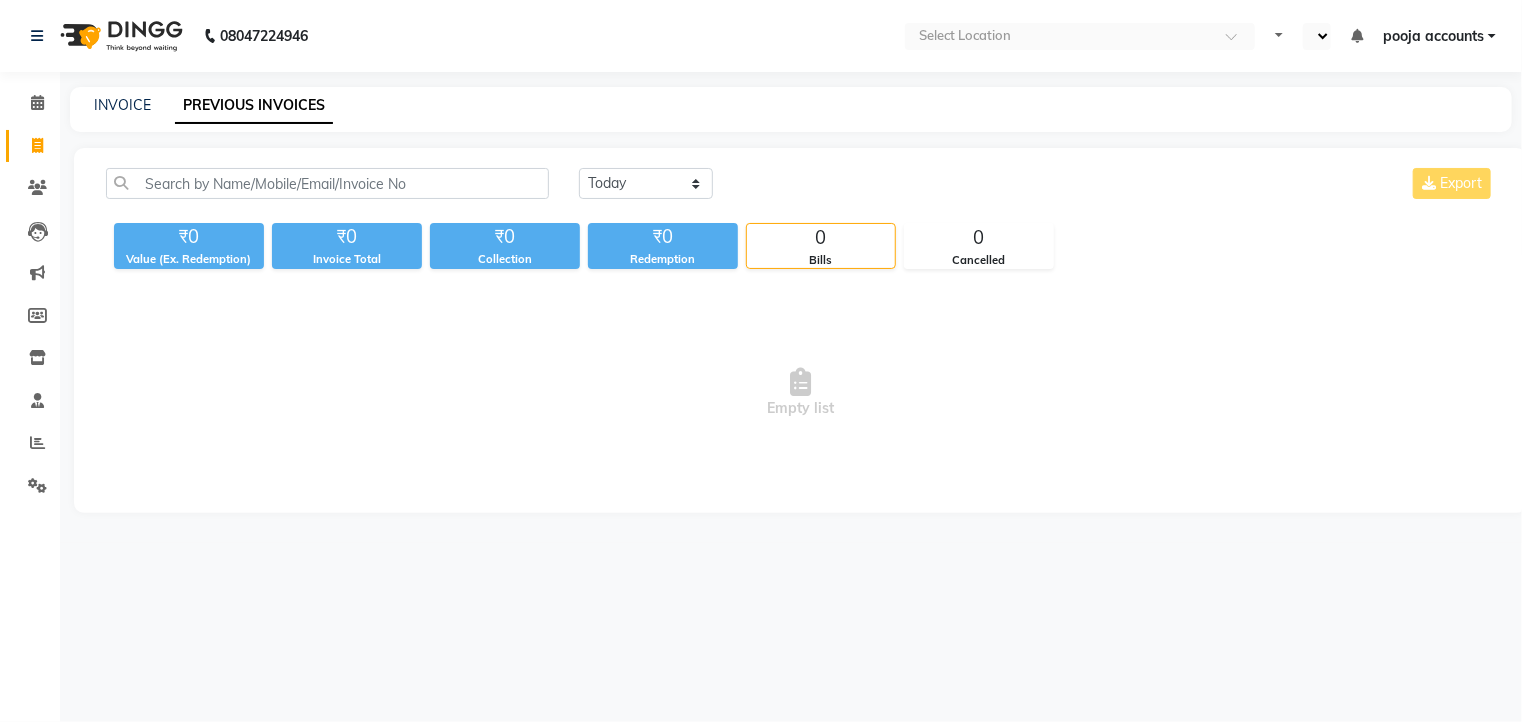 select on "en" 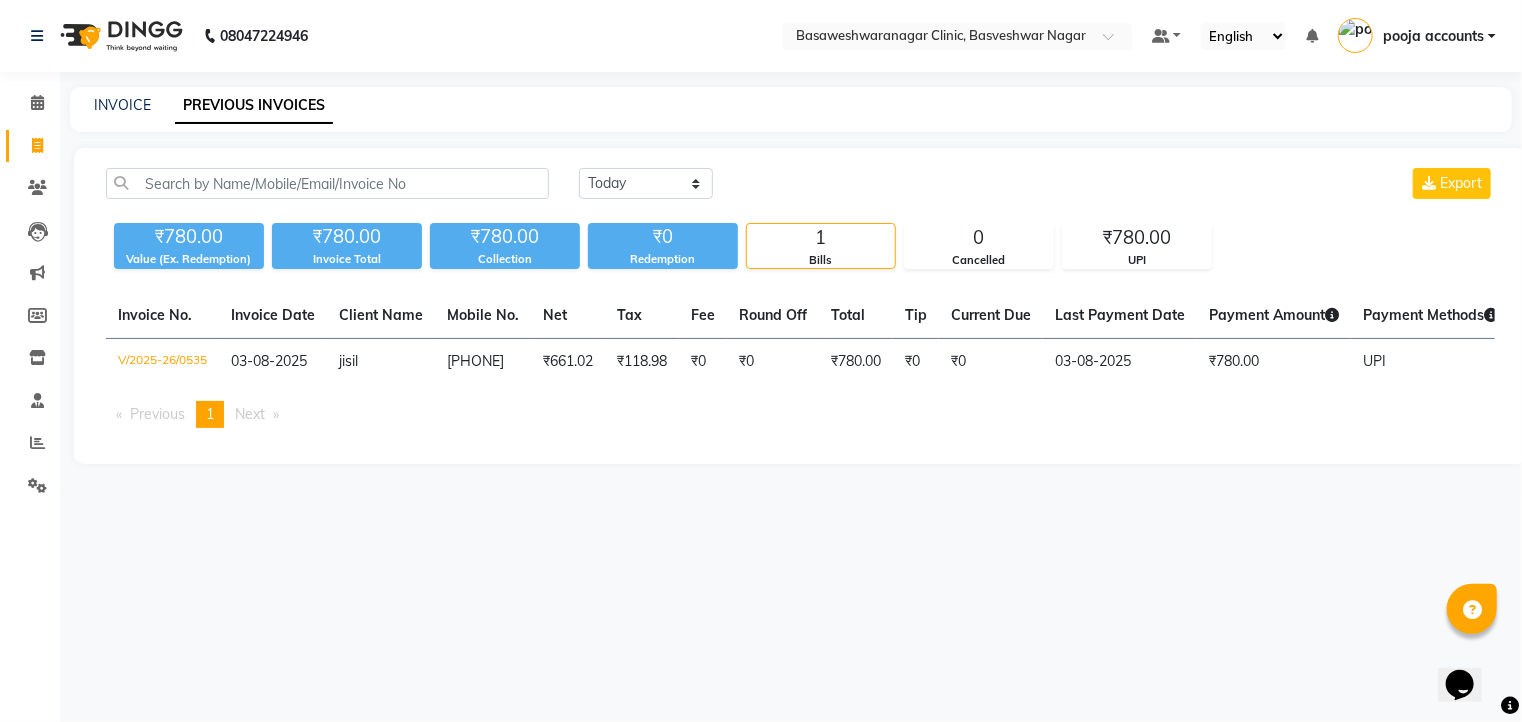 scroll, scrollTop: 0, scrollLeft: 0, axis: both 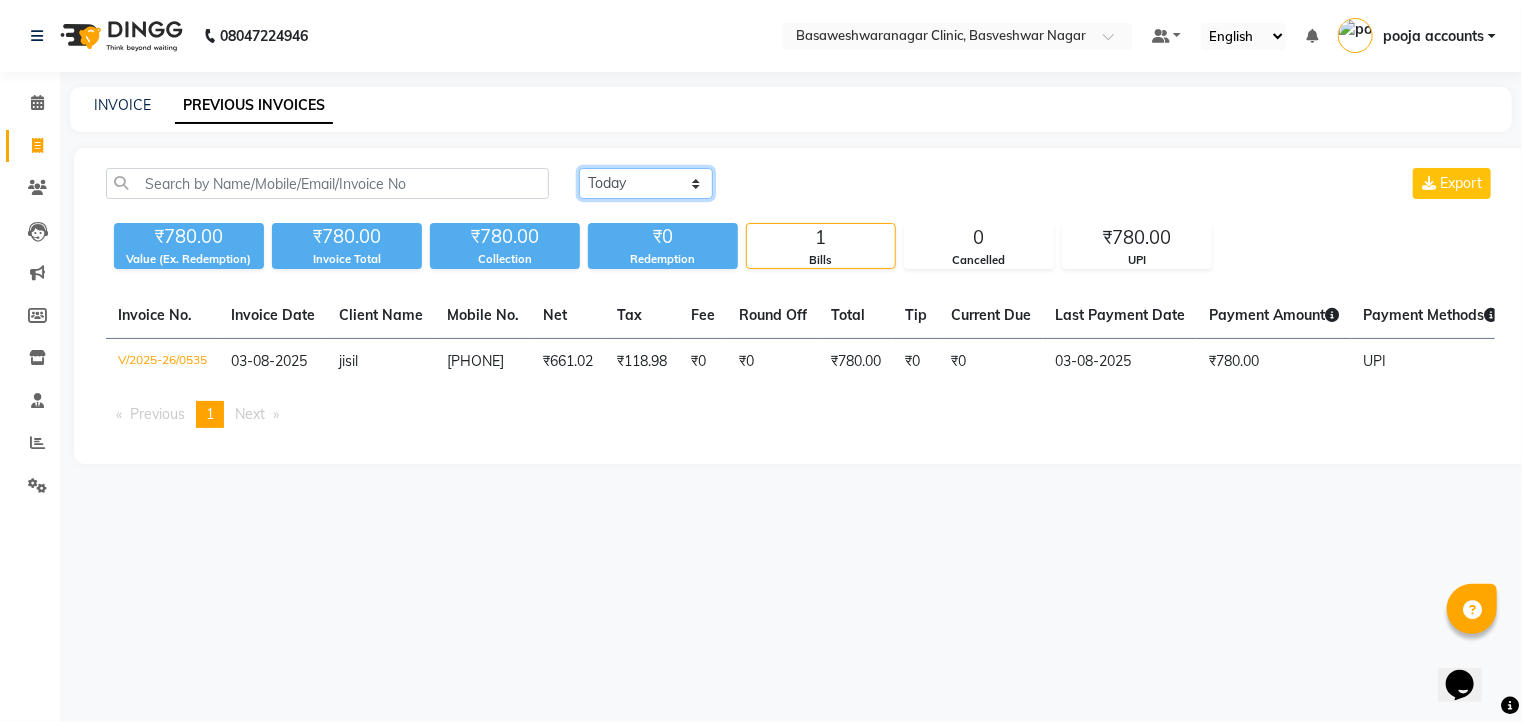 click on "Today Yesterday Custom Range" 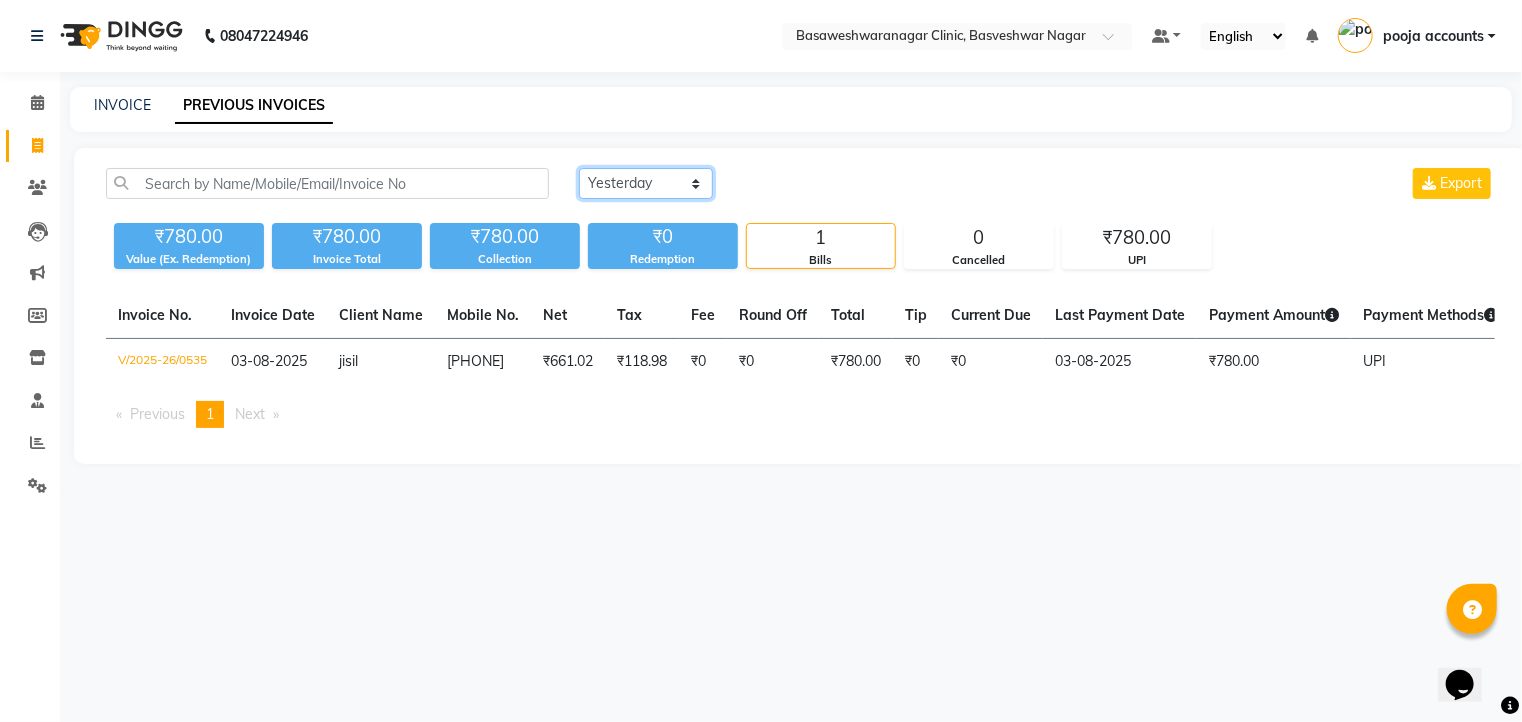 click on "Today Yesterday Custom Range" 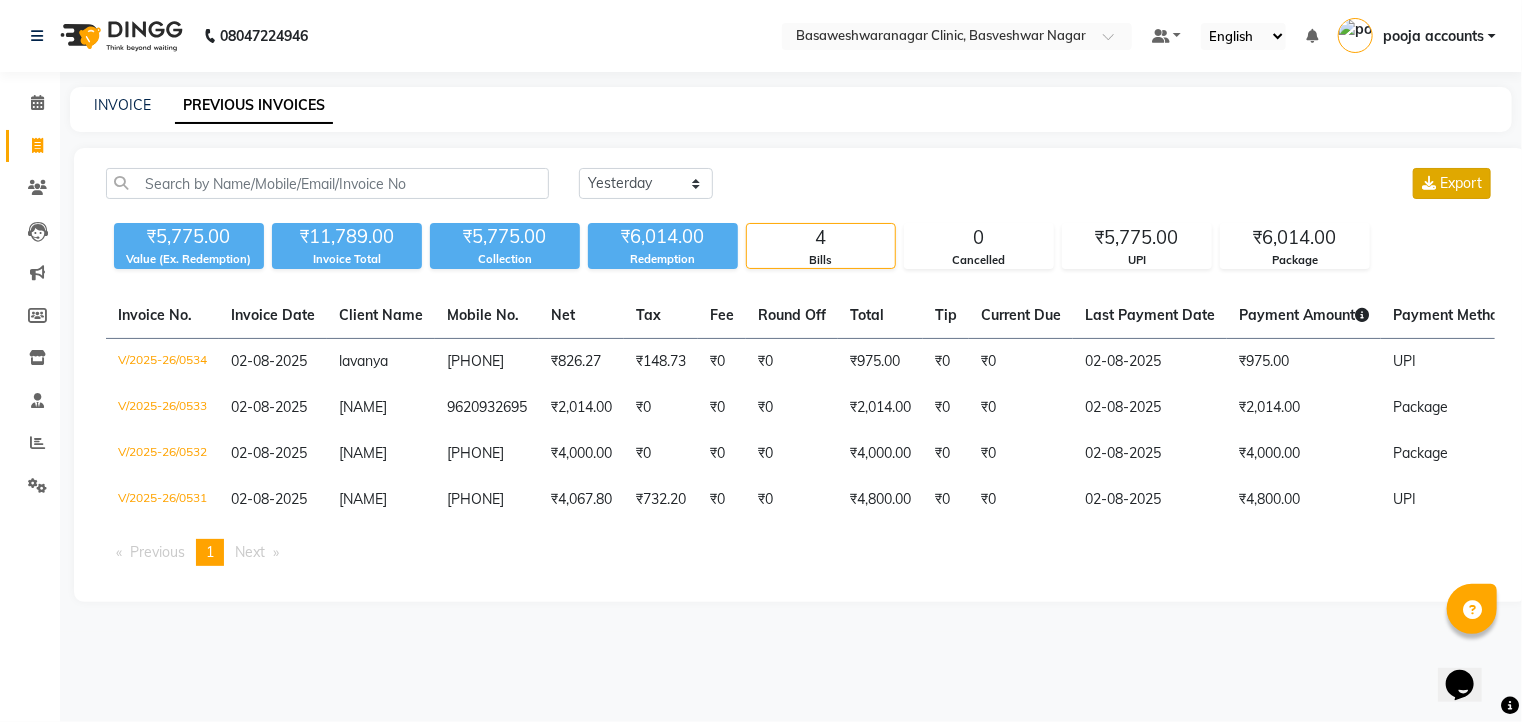 click on "Export" at bounding box center (1461, 183) 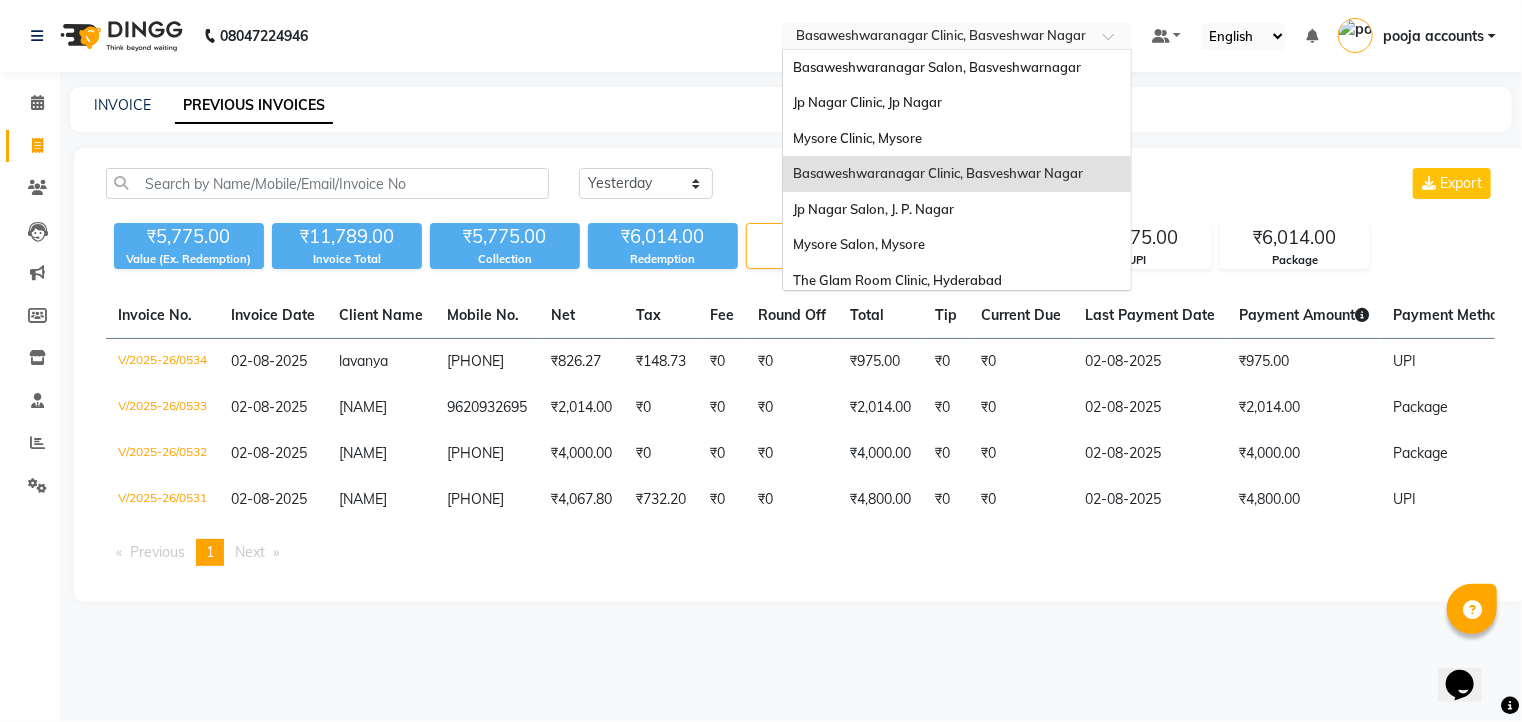 click at bounding box center (957, 38) 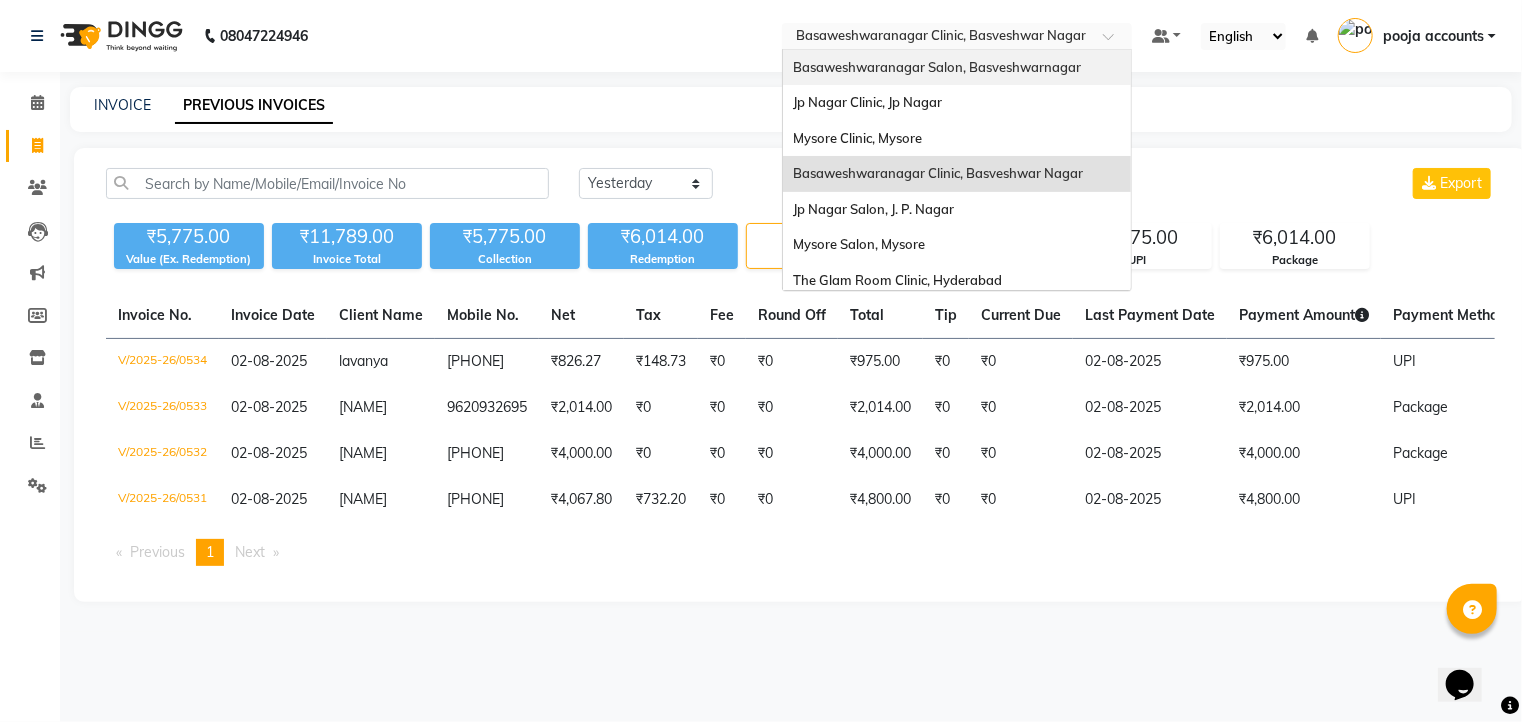 click on "Basaweshwaranagar Salon, Basveshwarnagar" at bounding box center [937, 67] 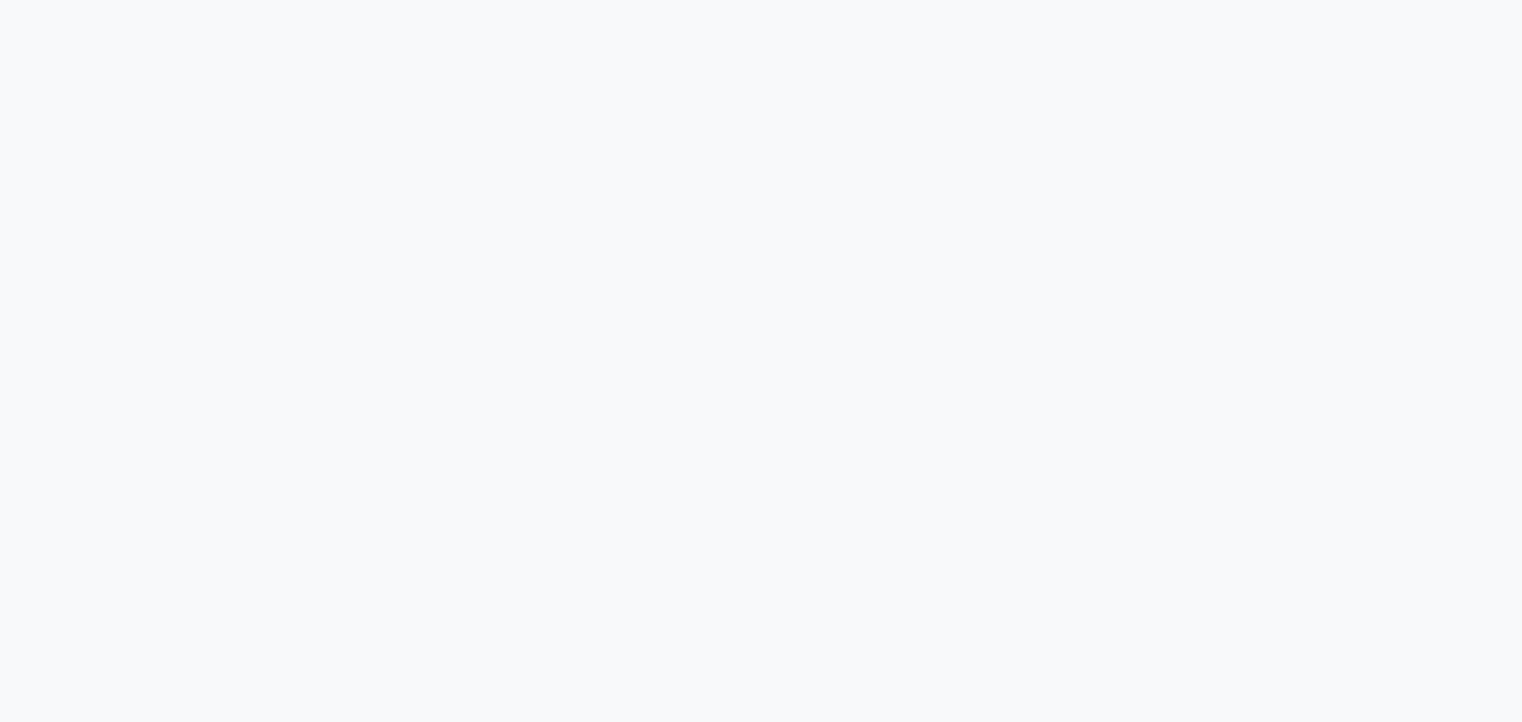 scroll, scrollTop: 0, scrollLeft: 0, axis: both 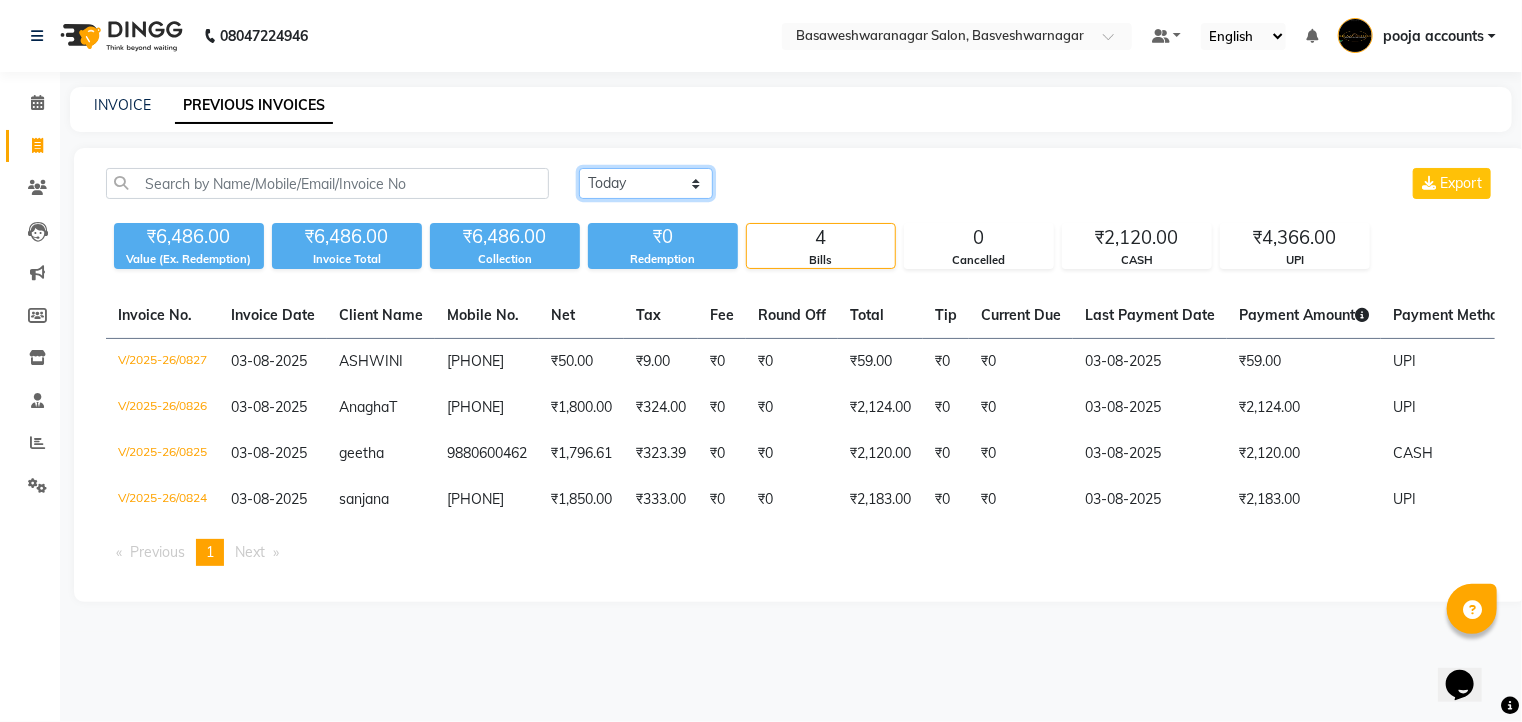 click on "Today Yesterday Custom Range" 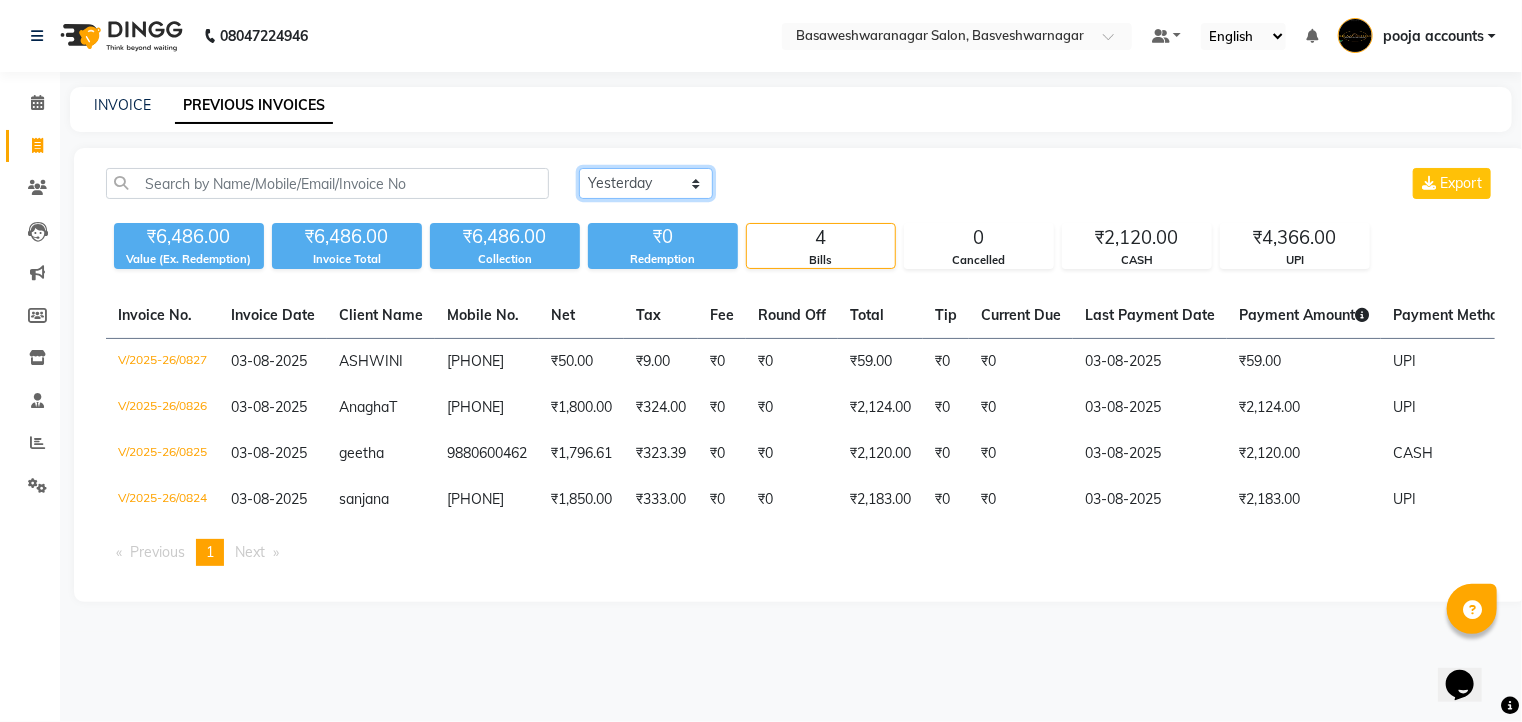 click on "Today Yesterday Custom Range" 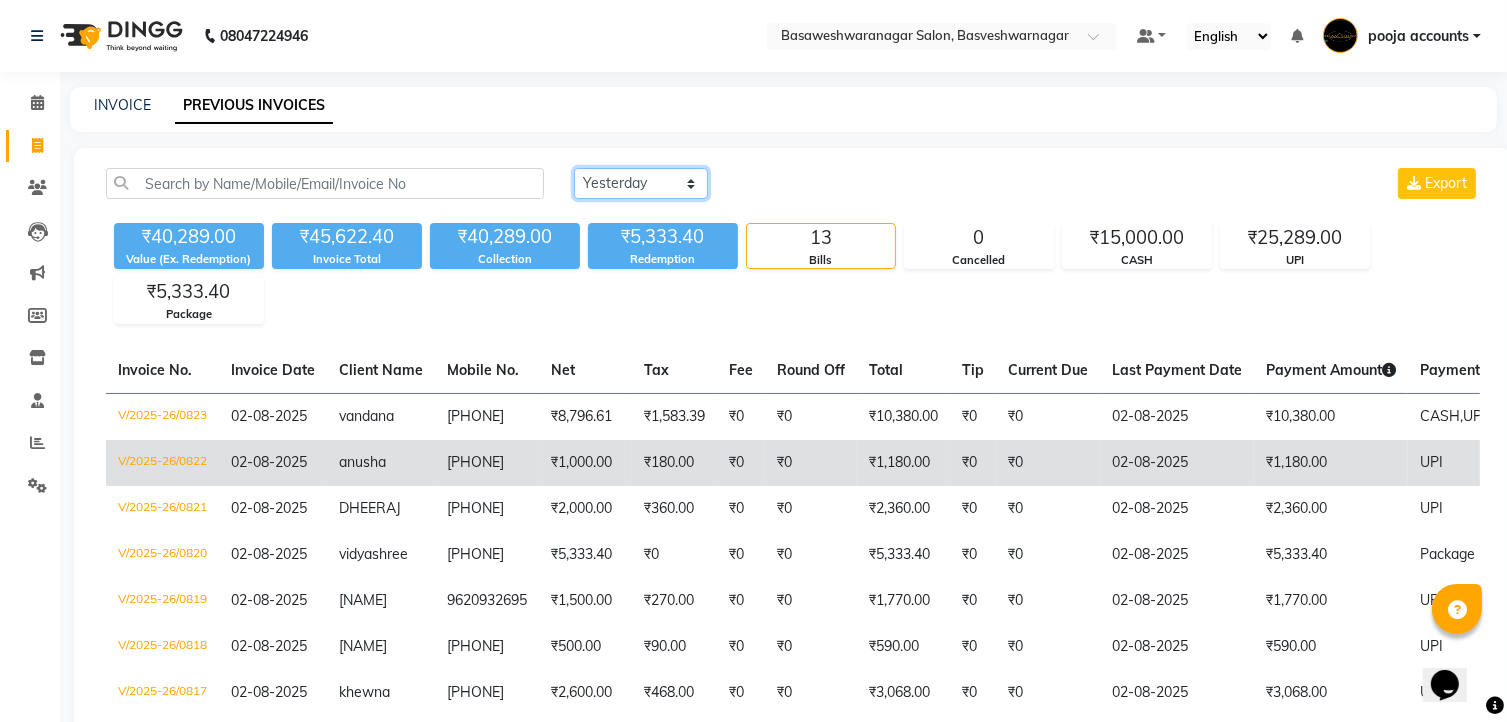 scroll, scrollTop: 0, scrollLeft: 300, axis: horizontal 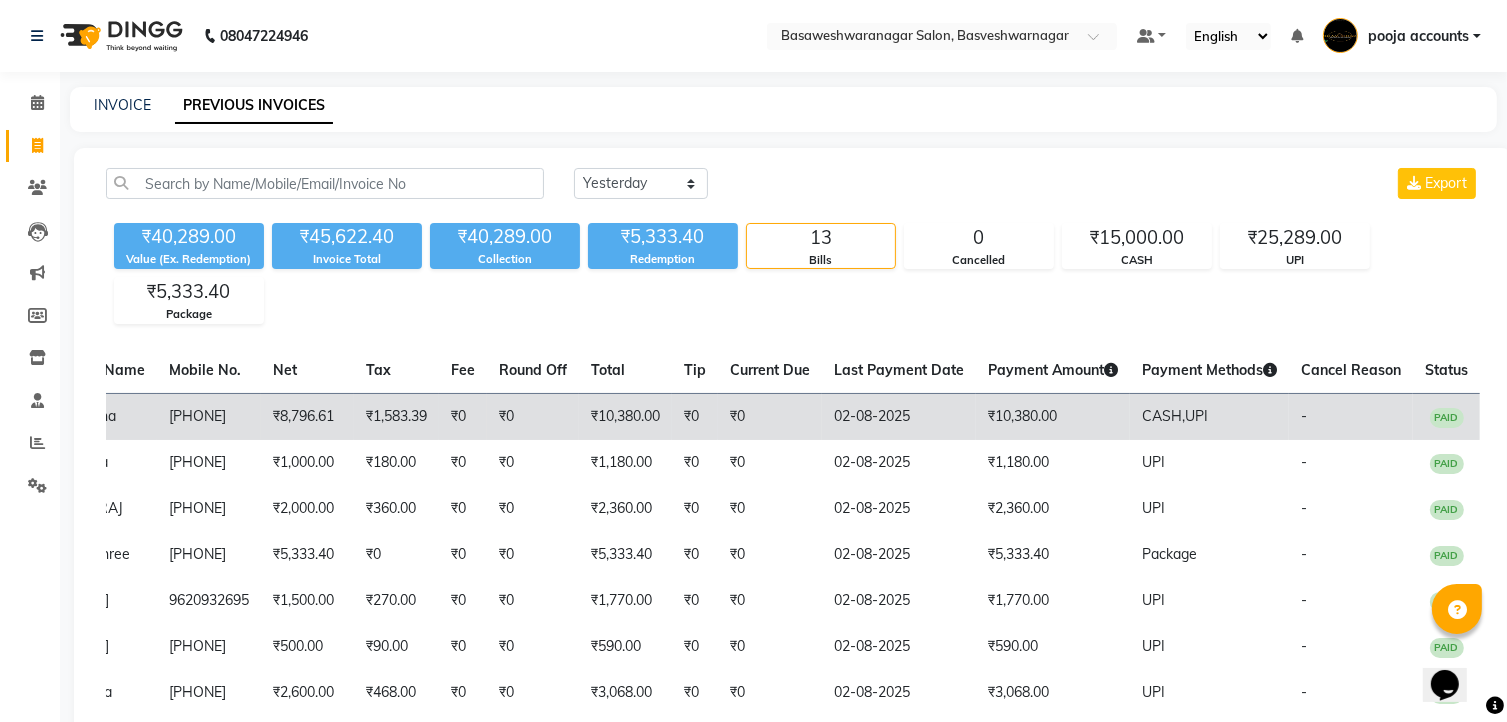 click on "CASH,  UPI" 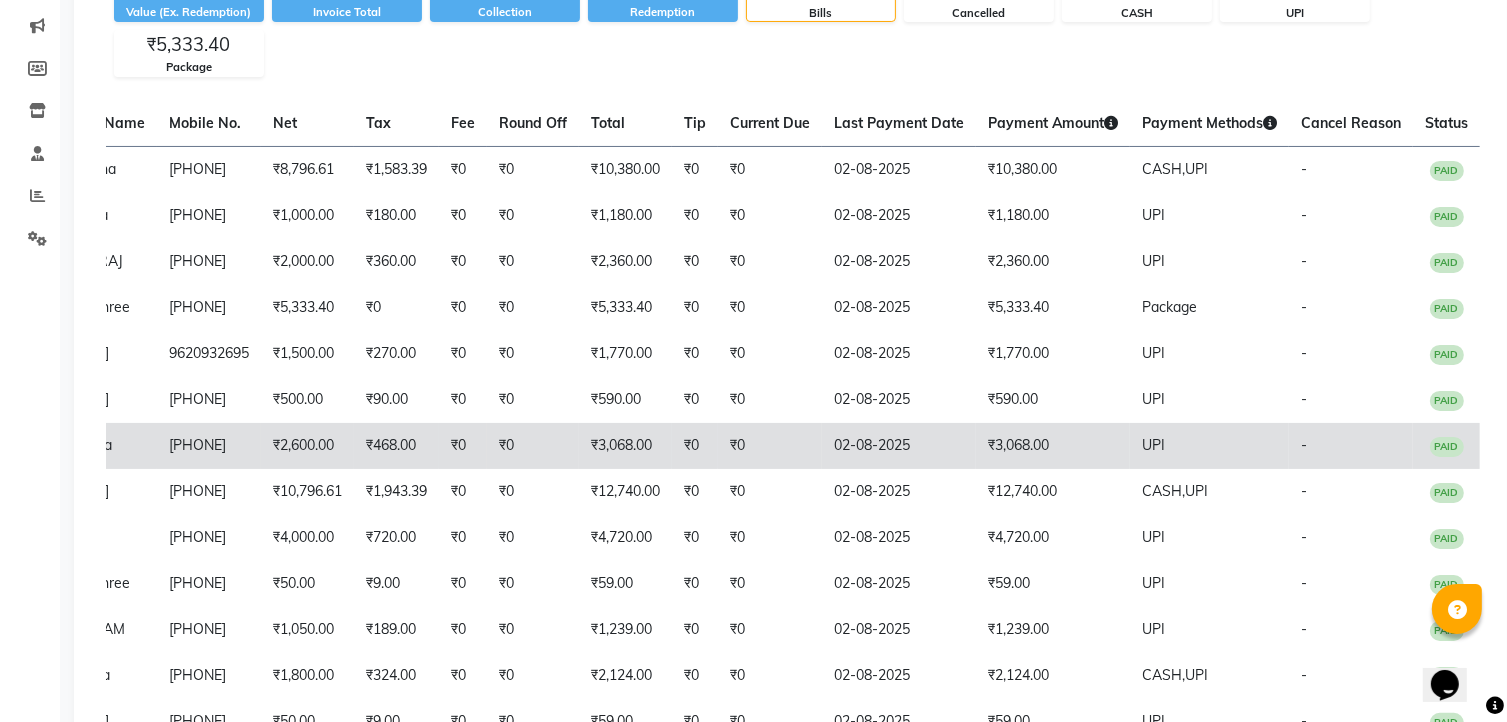 scroll, scrollTop: 252, scrollLeft: 0, axis: vertical 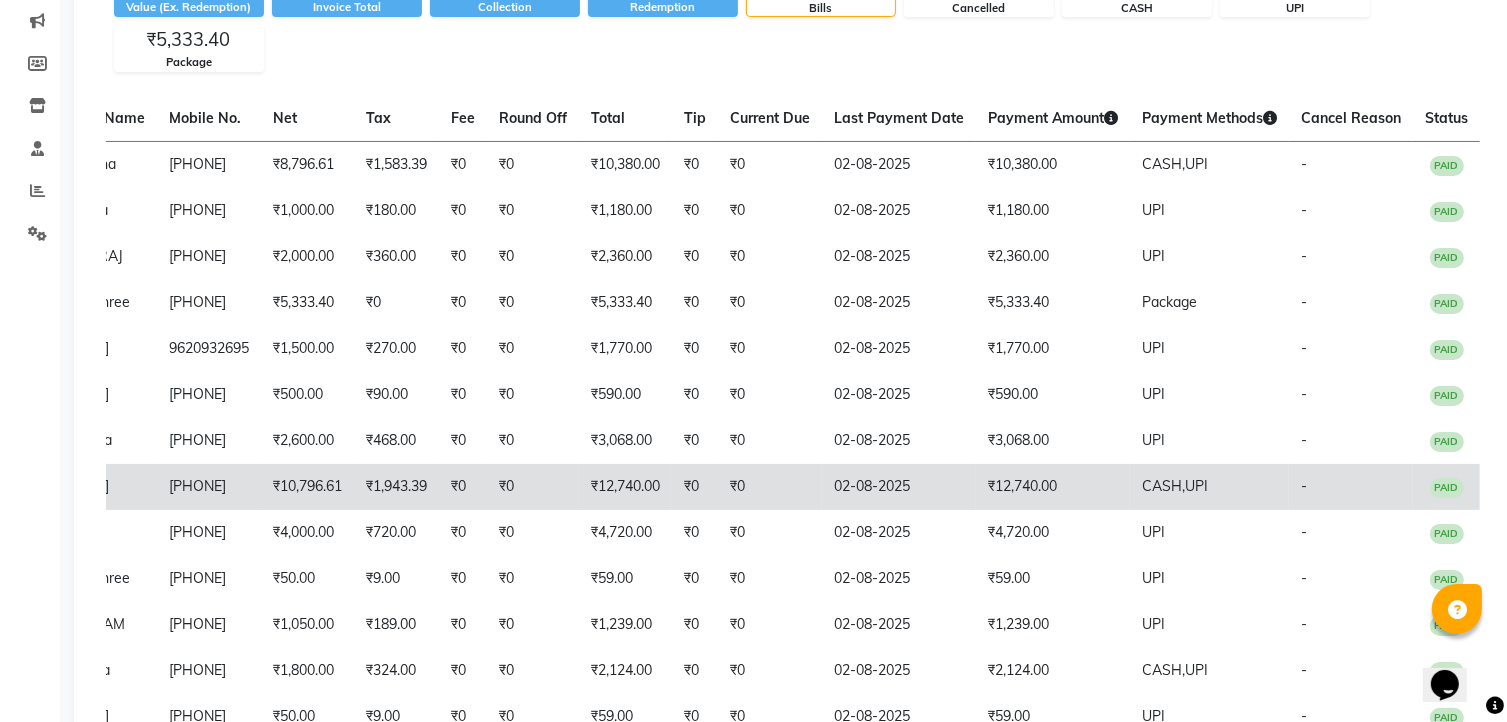 click on "₹12,740.00" 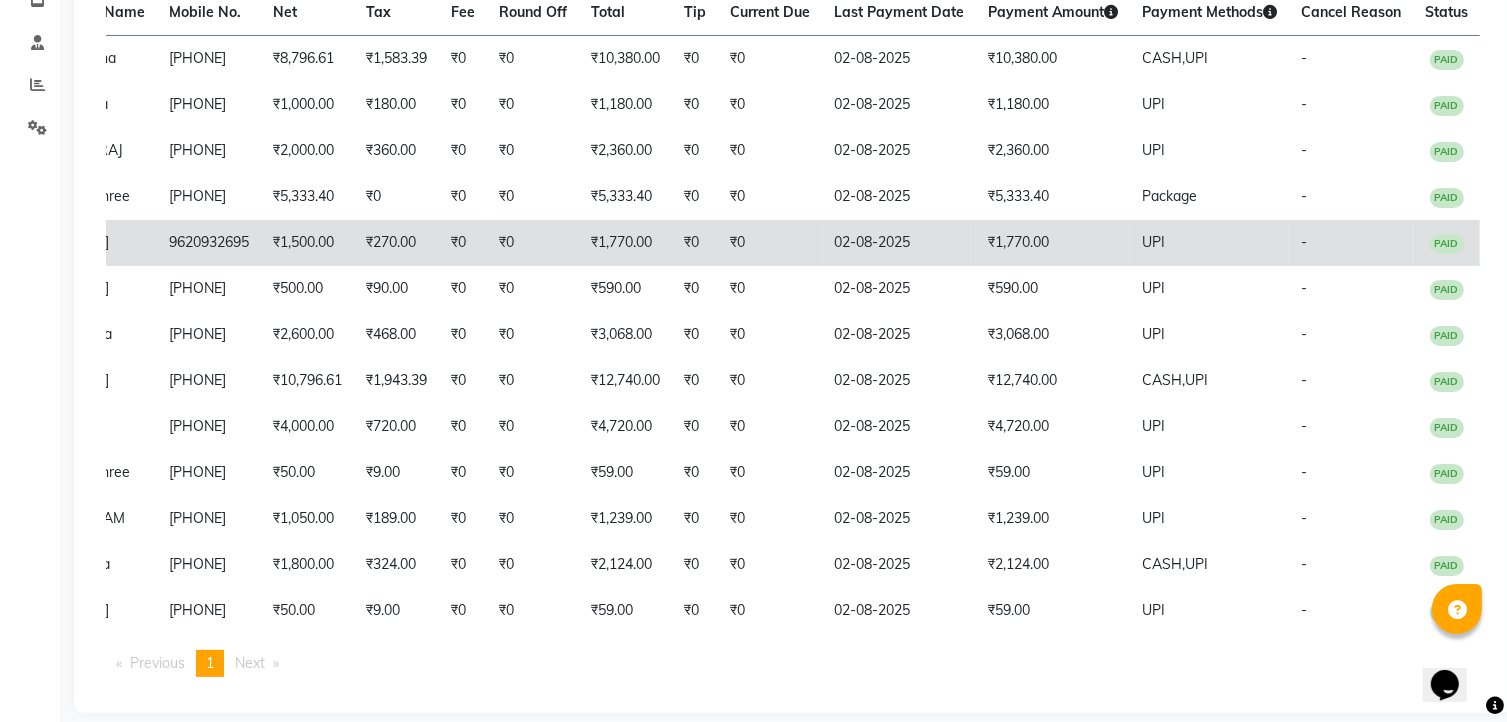 scroll, scrollTop: 395, scrollLeft: 0, axis: vertical 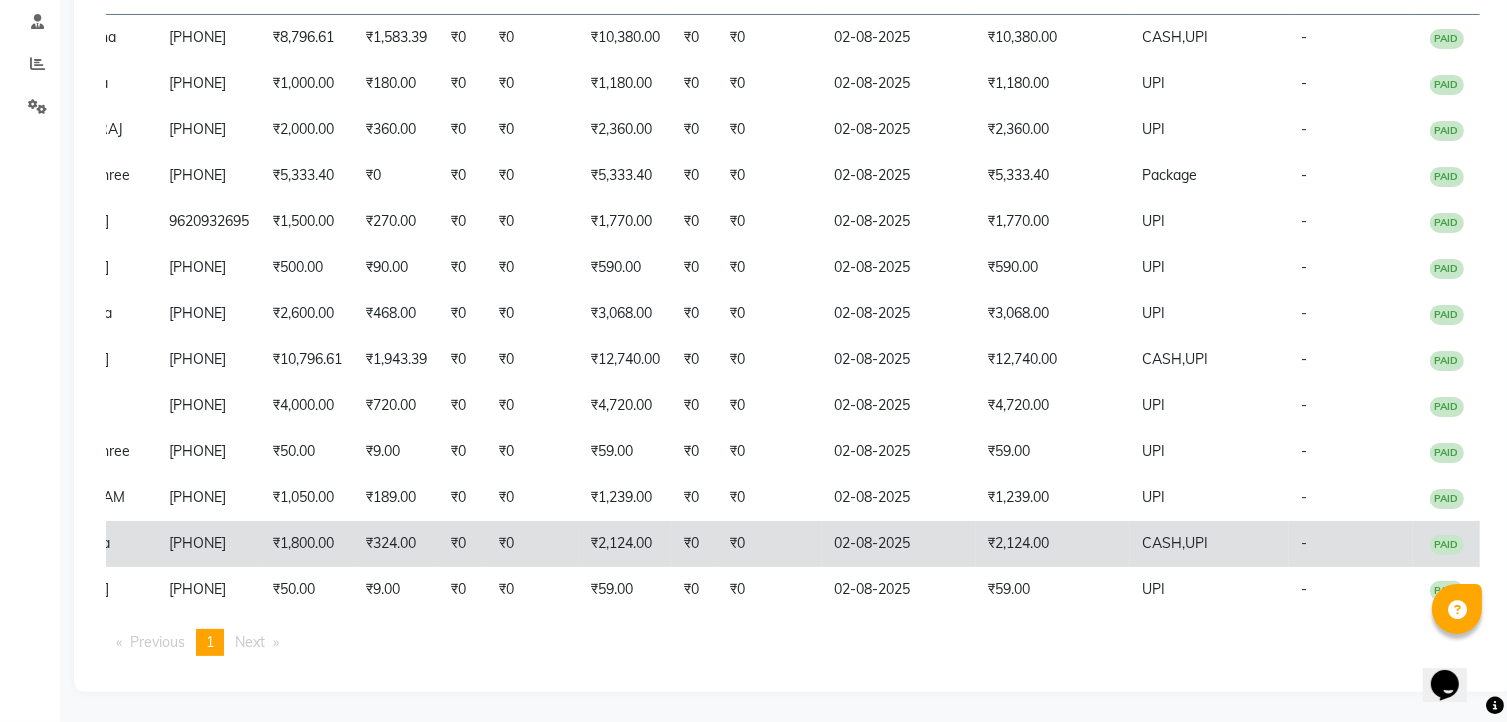 click on "02-08-2025" 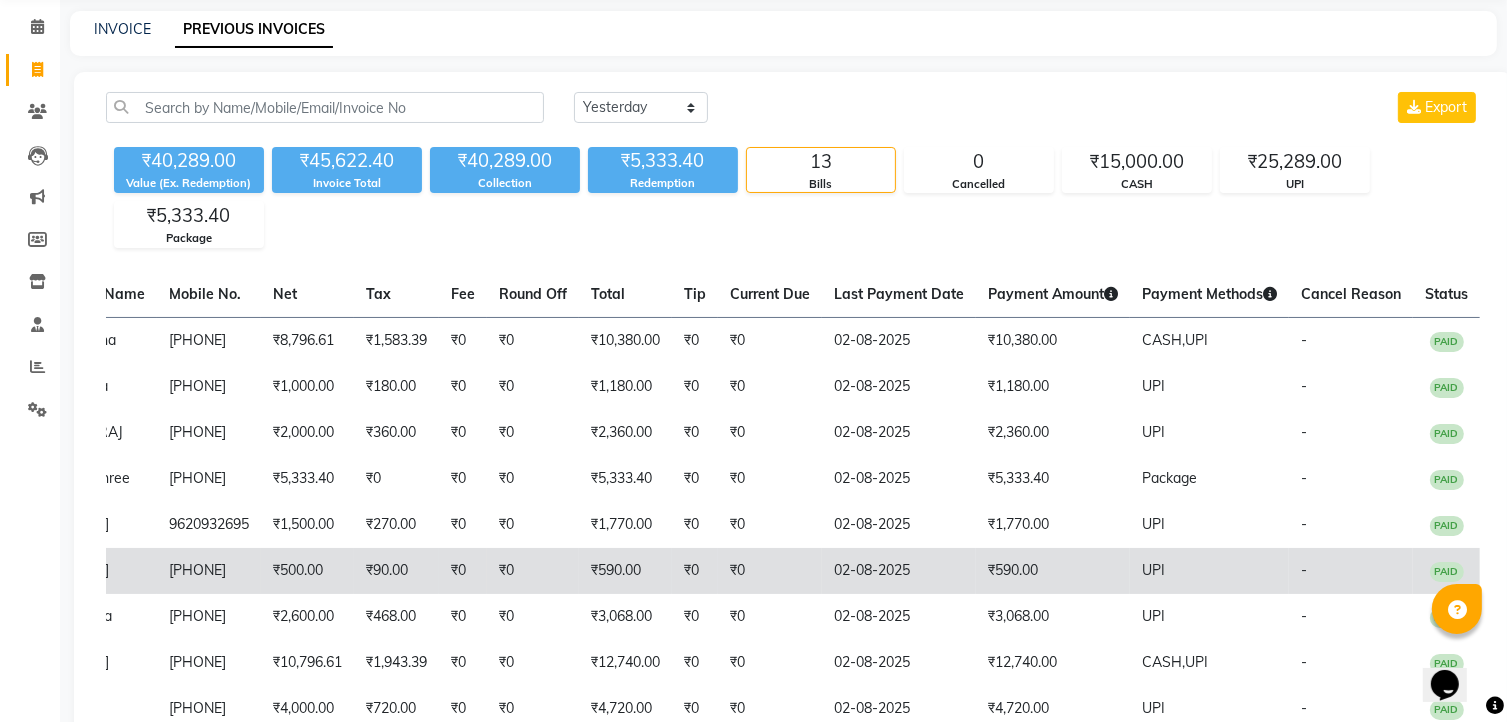 scroll, scrollTop: 0, scrollLeft: 0, axis: both 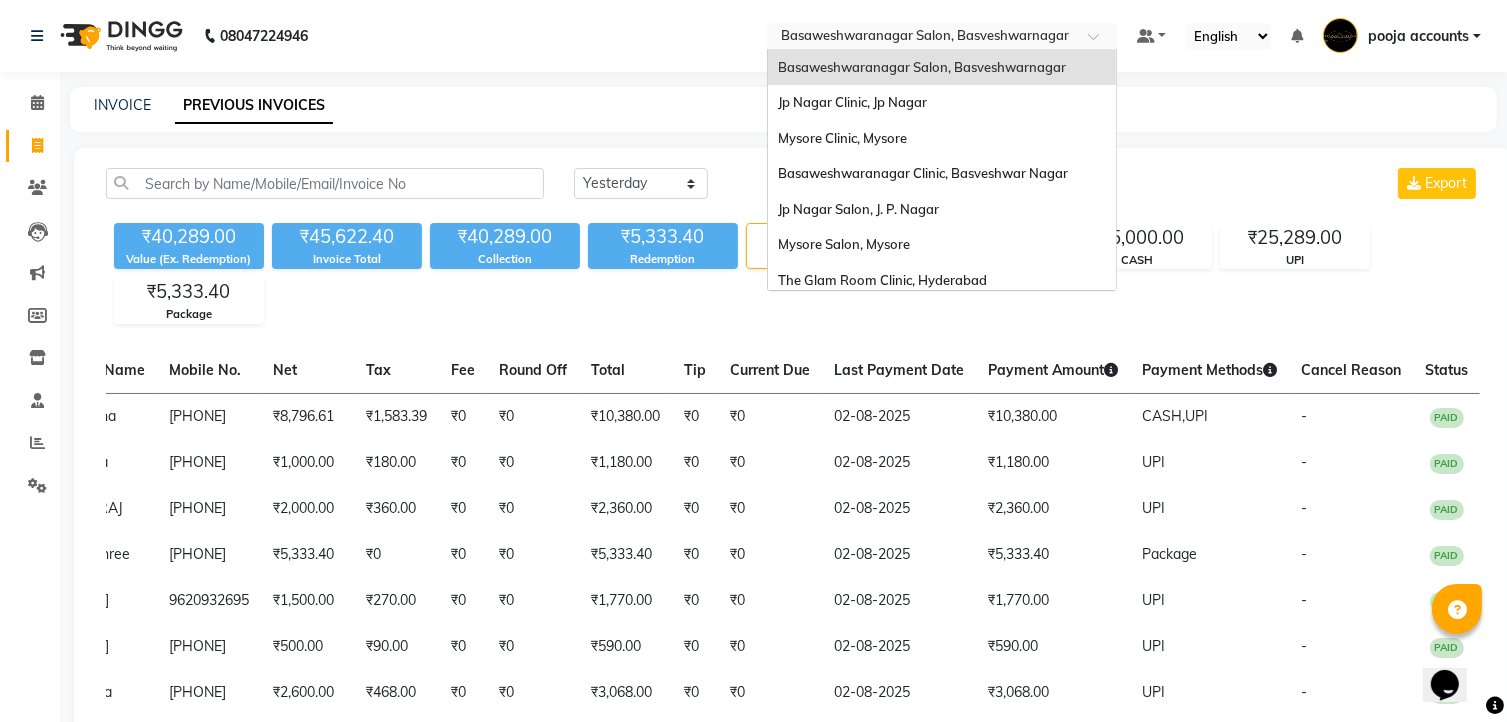 click at bounding box center [922, 38] 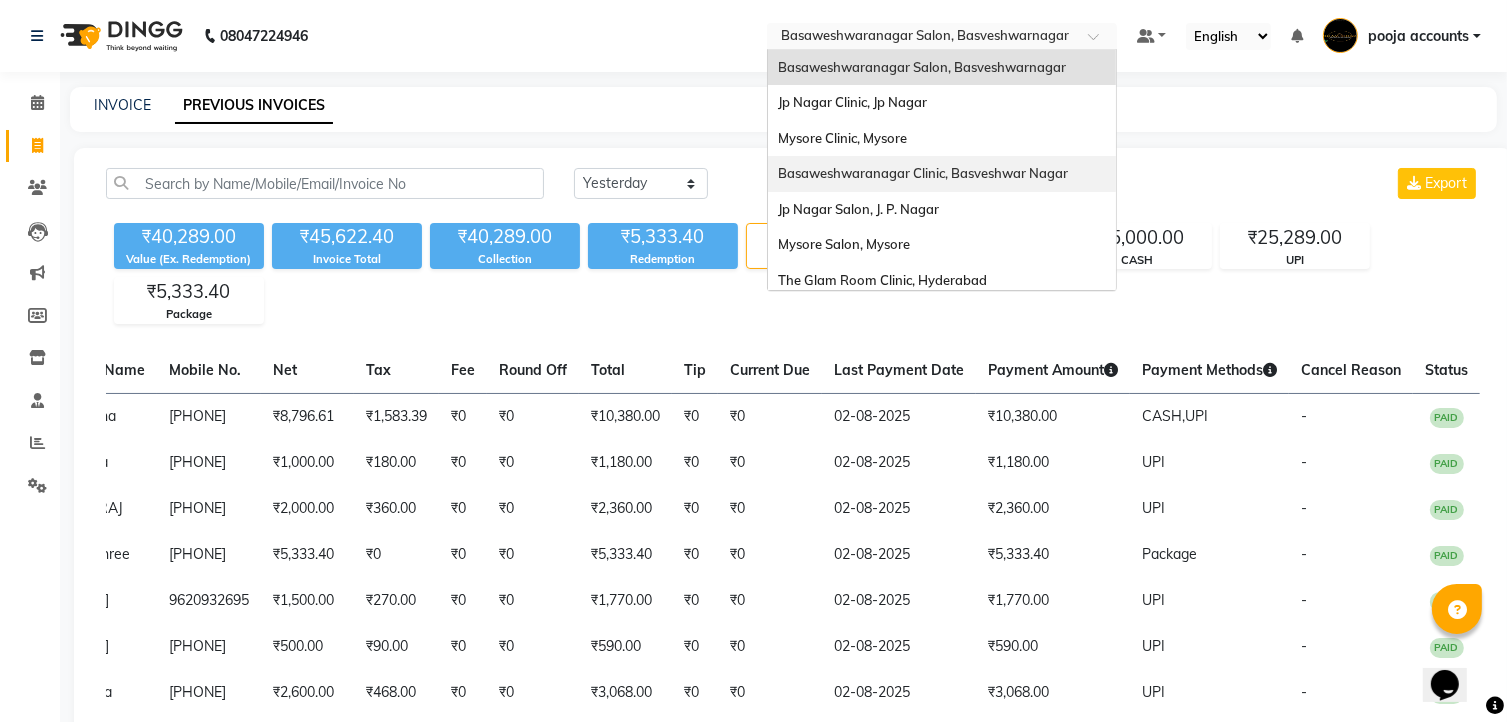 click on "Basaweshwaranagar Clinic, Basveshwar Nagar" at bounding box center (942, 174) 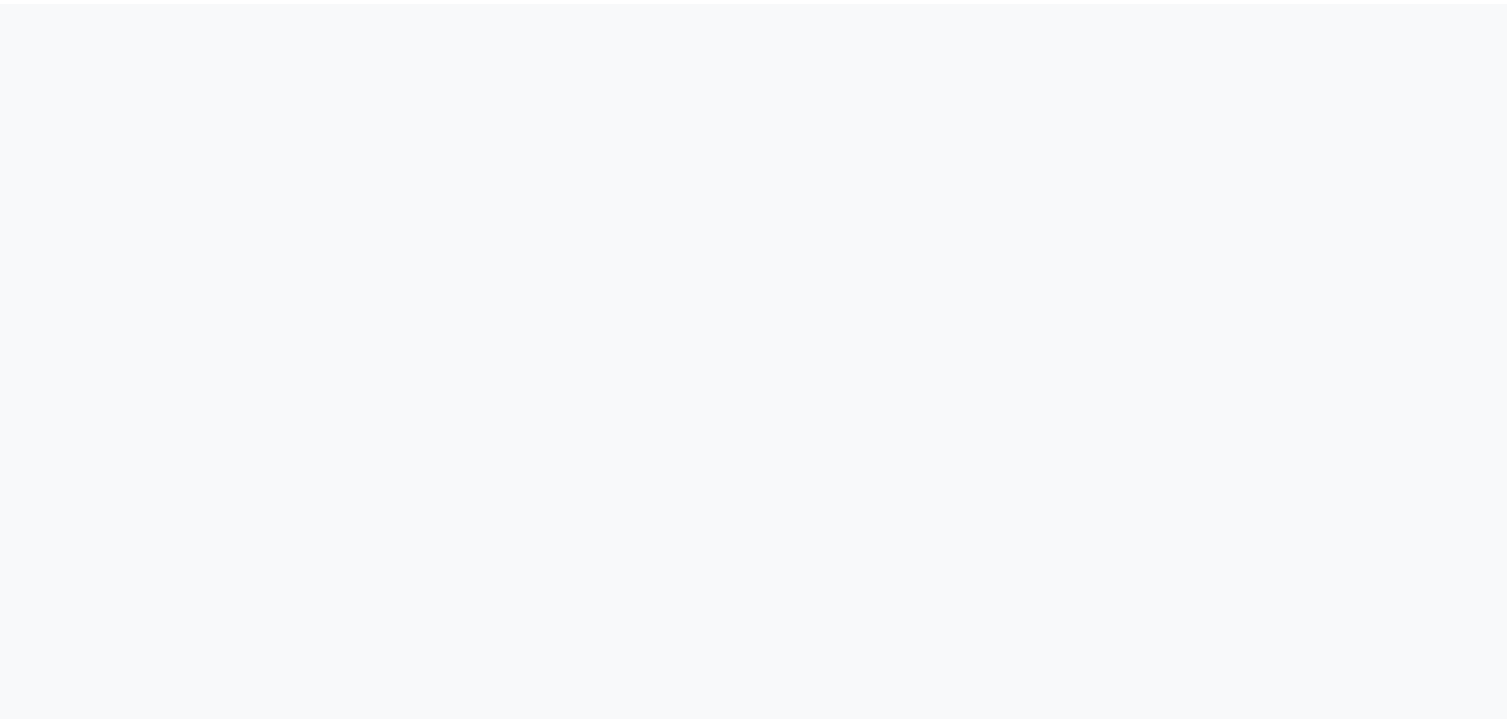 scroll, scrollTop: 0, scrollLeft: 0, axis: both 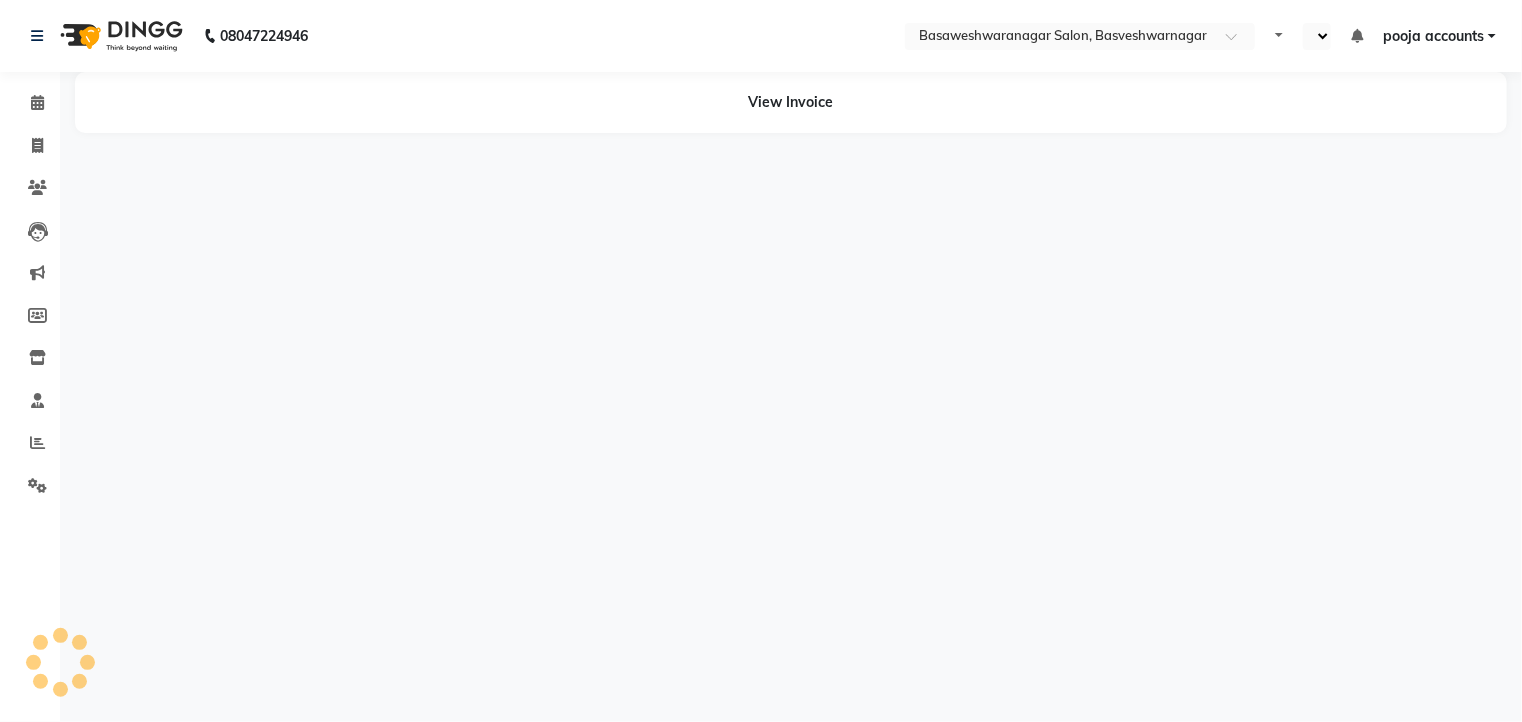 select on "en" 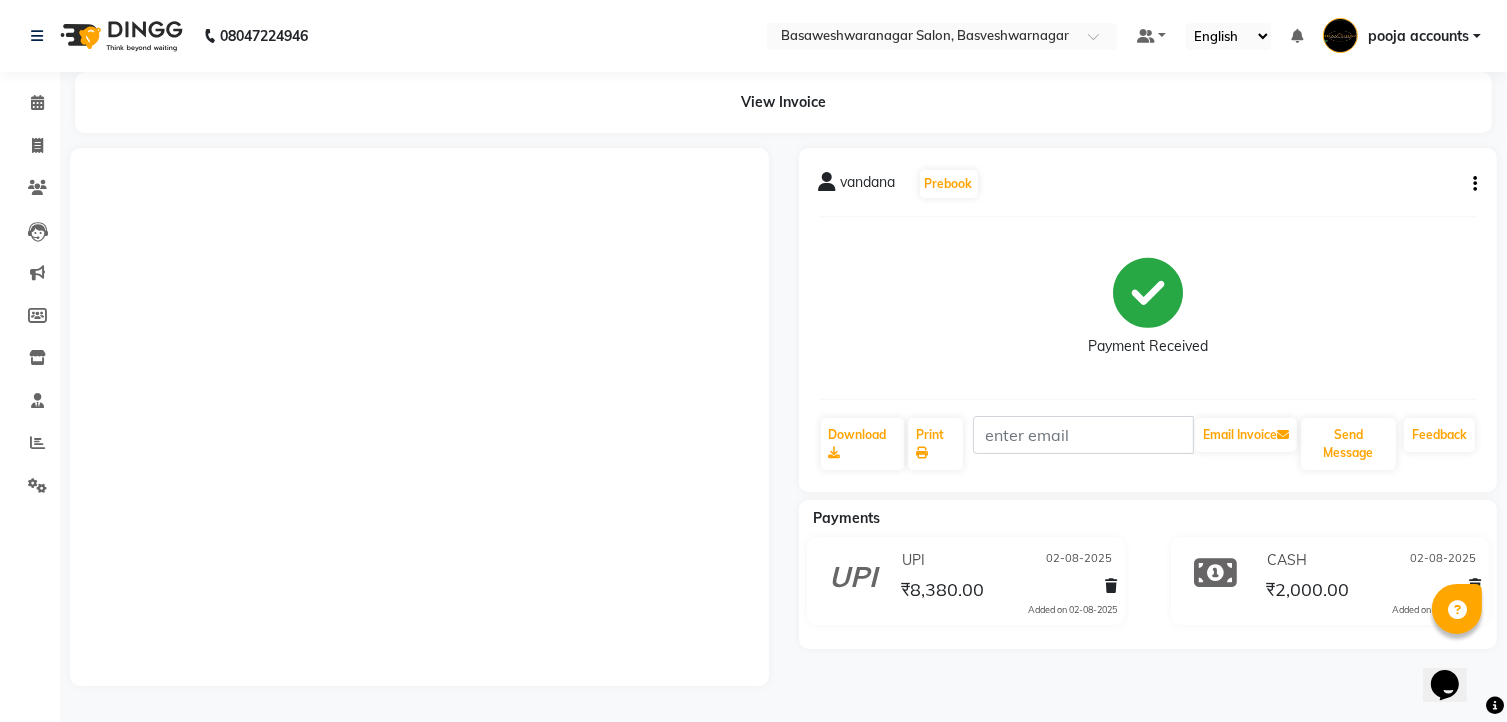 scroll, scrollTop: 0, scrollLeft: 0, axis: both 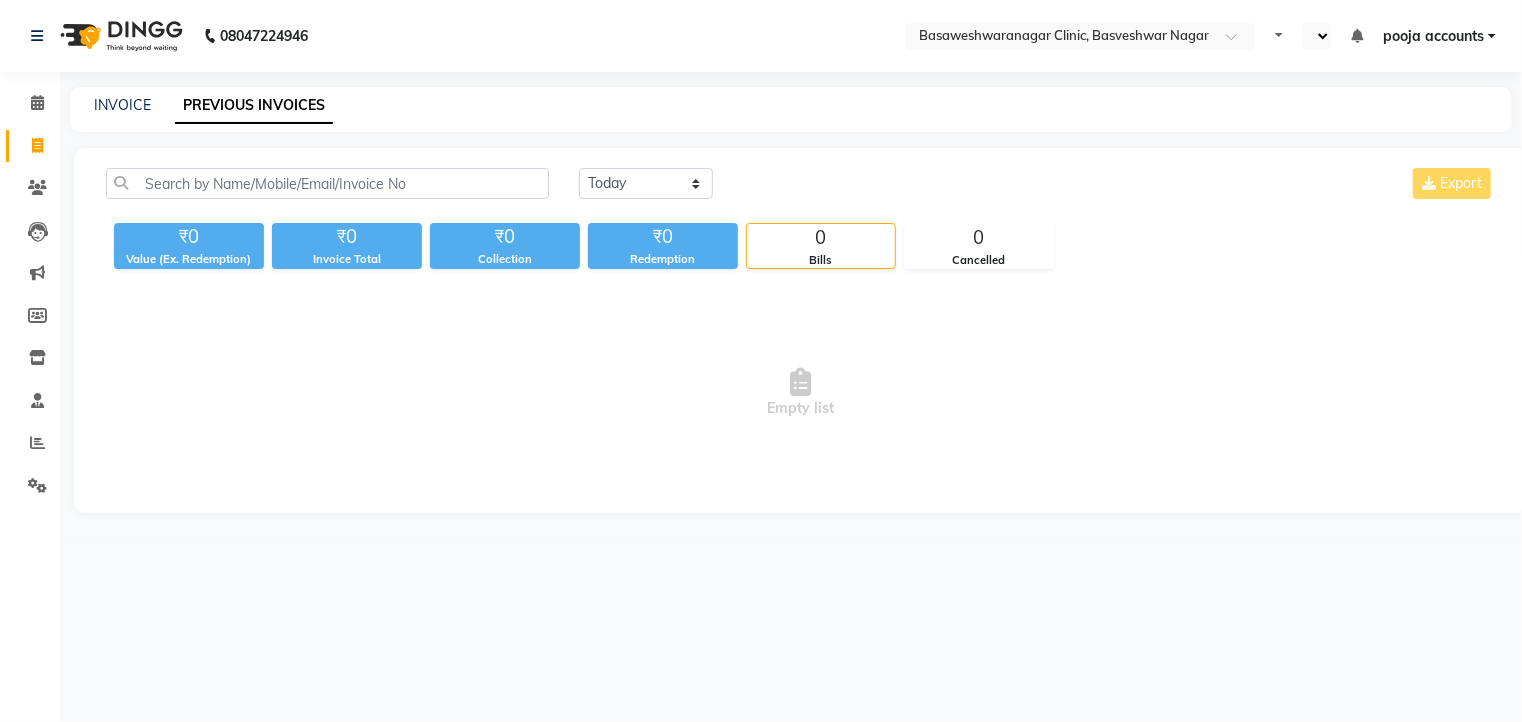 select on "en" 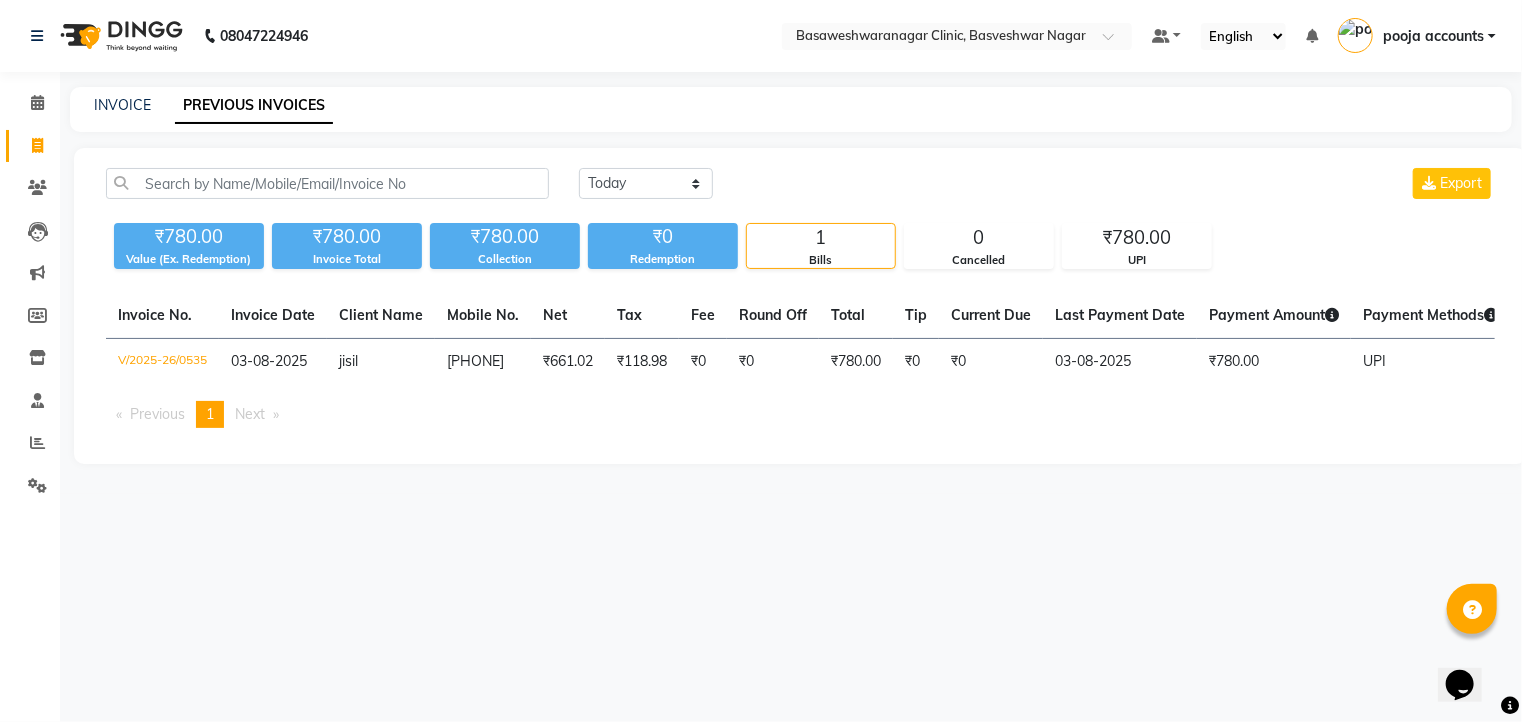 scroll, scrollTop: 0, scrollLeft: 0, axis: both 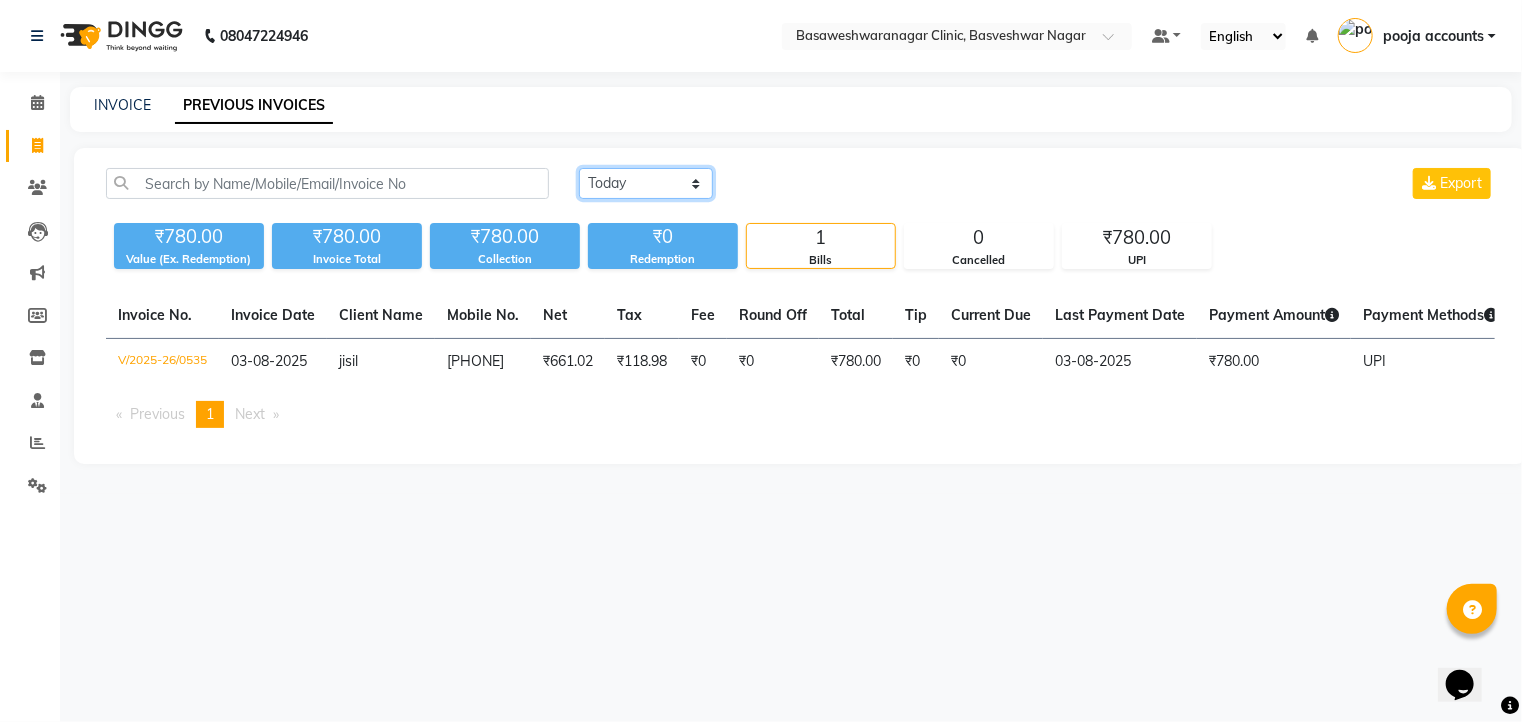 click on "Today Yesterday Custom Range" 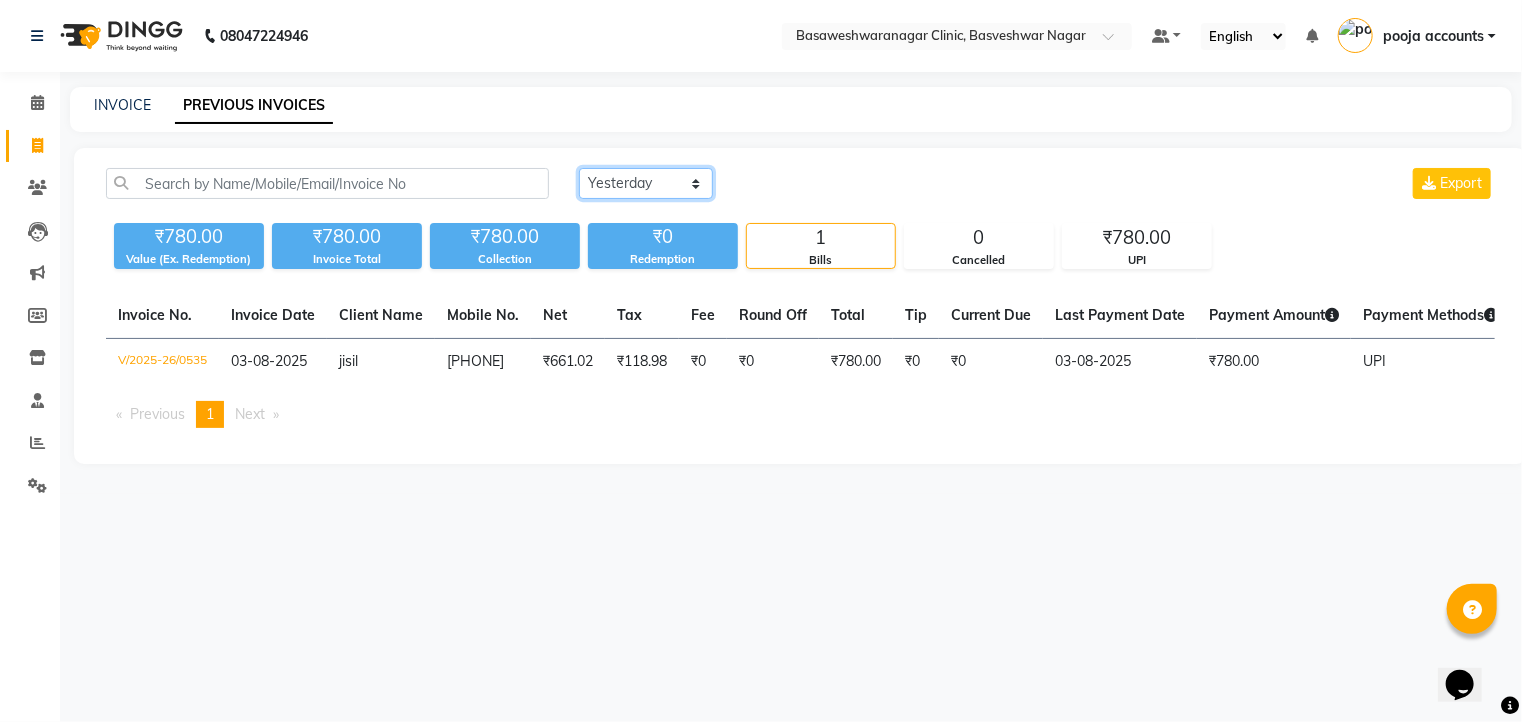 click on "Today Yesterday Custom Range" 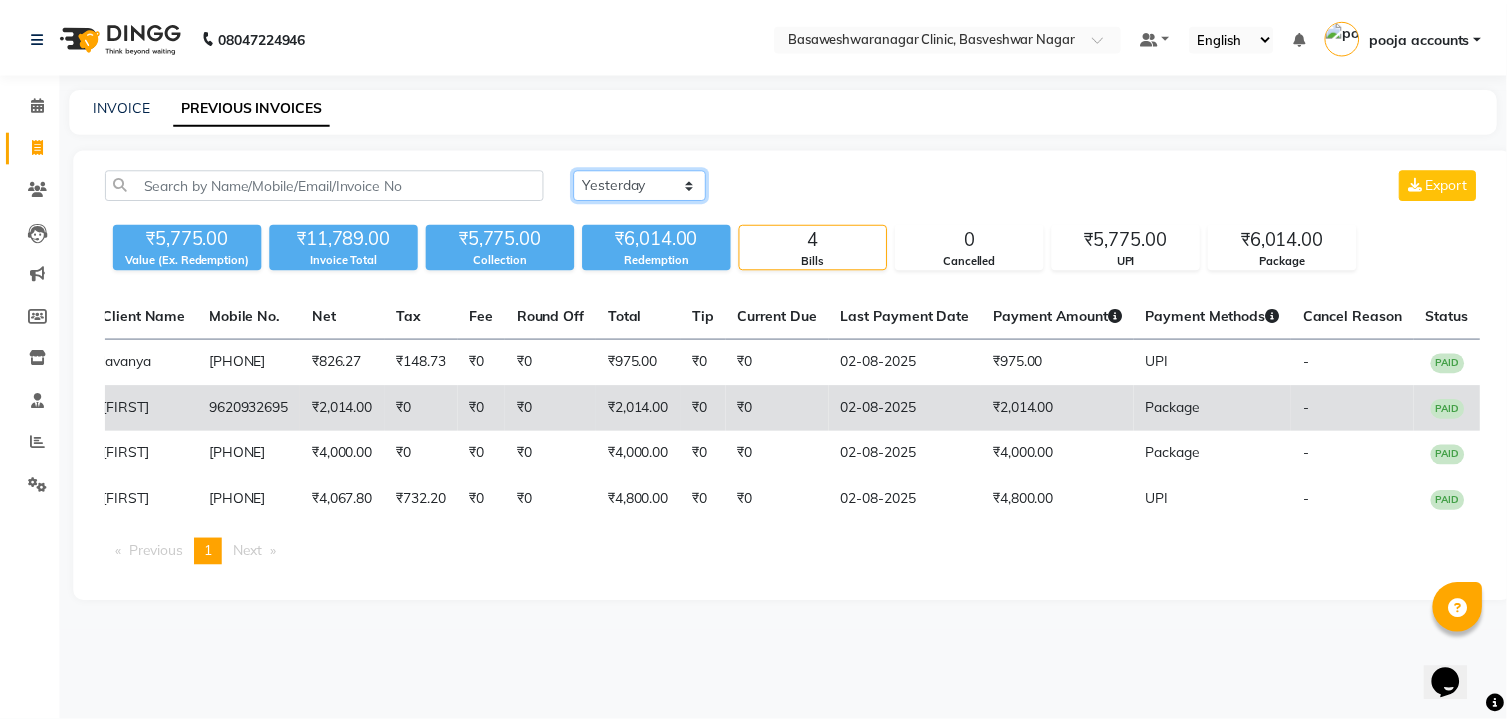 scroll, scrollTop: 0, scrollLeft: 0, axis: both 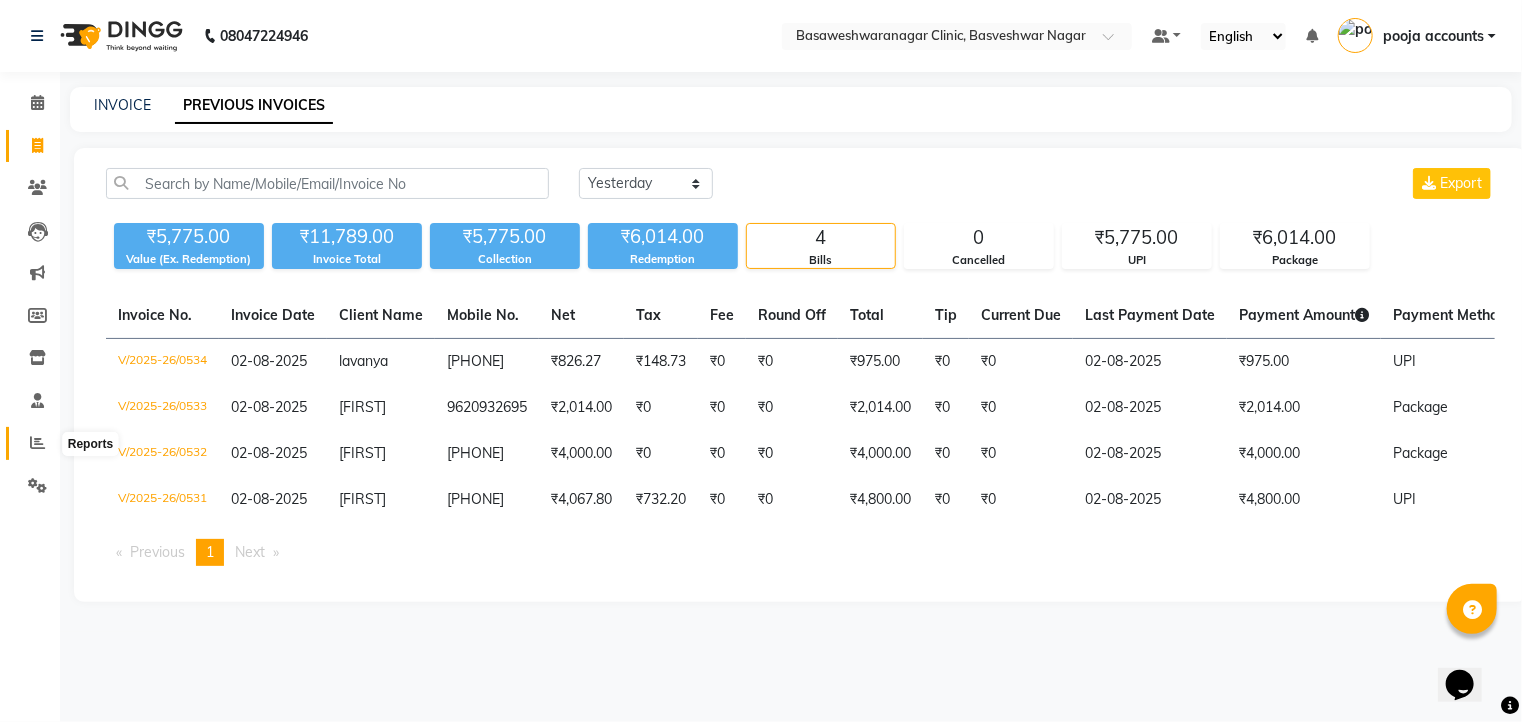 click 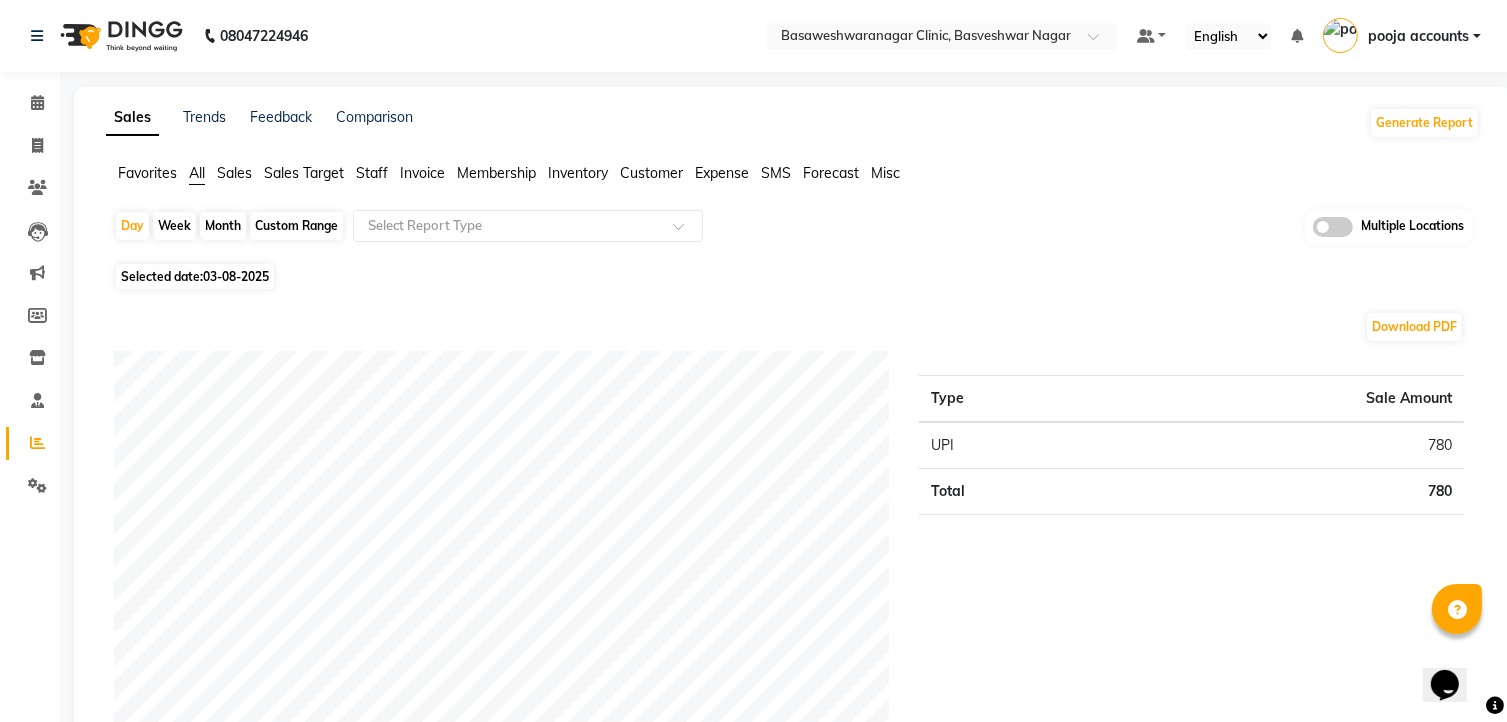 click on "03-08-2025" 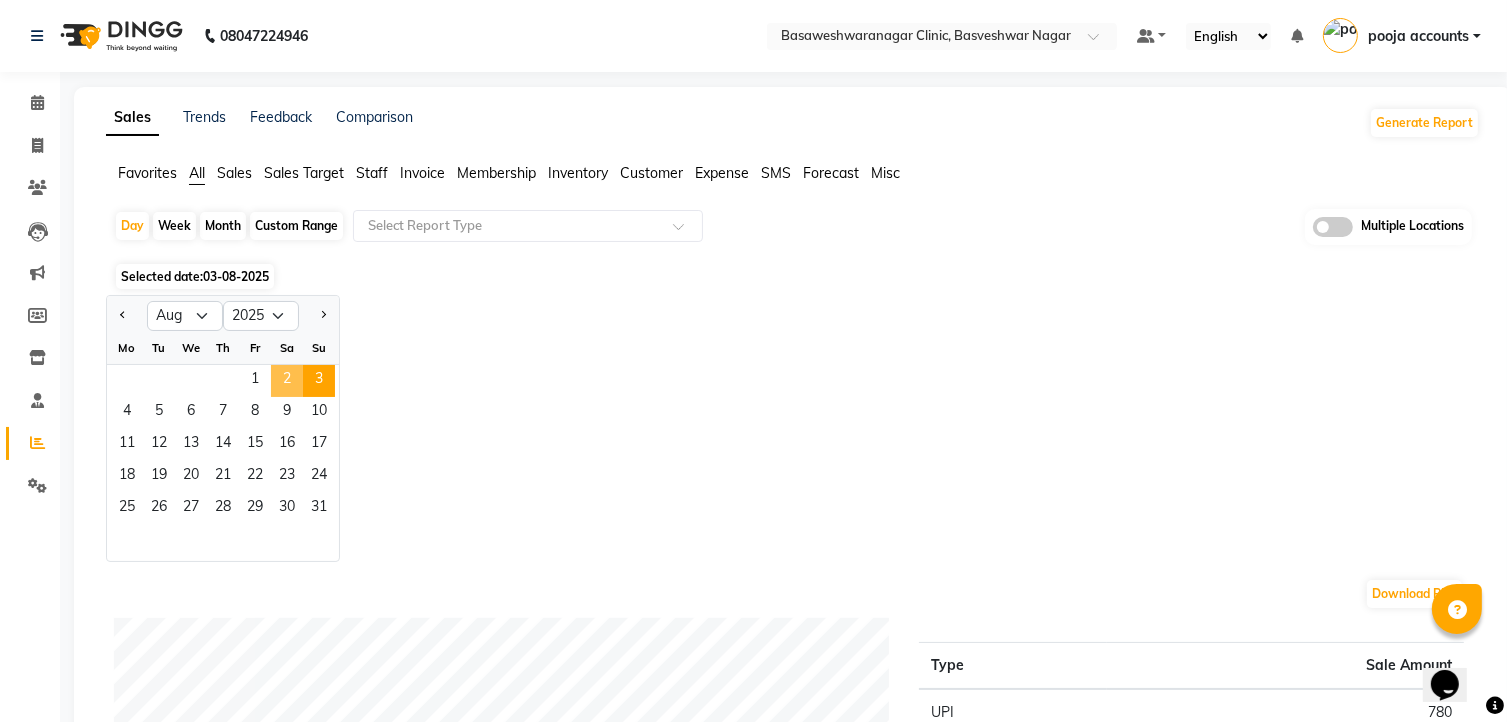 click on "2" 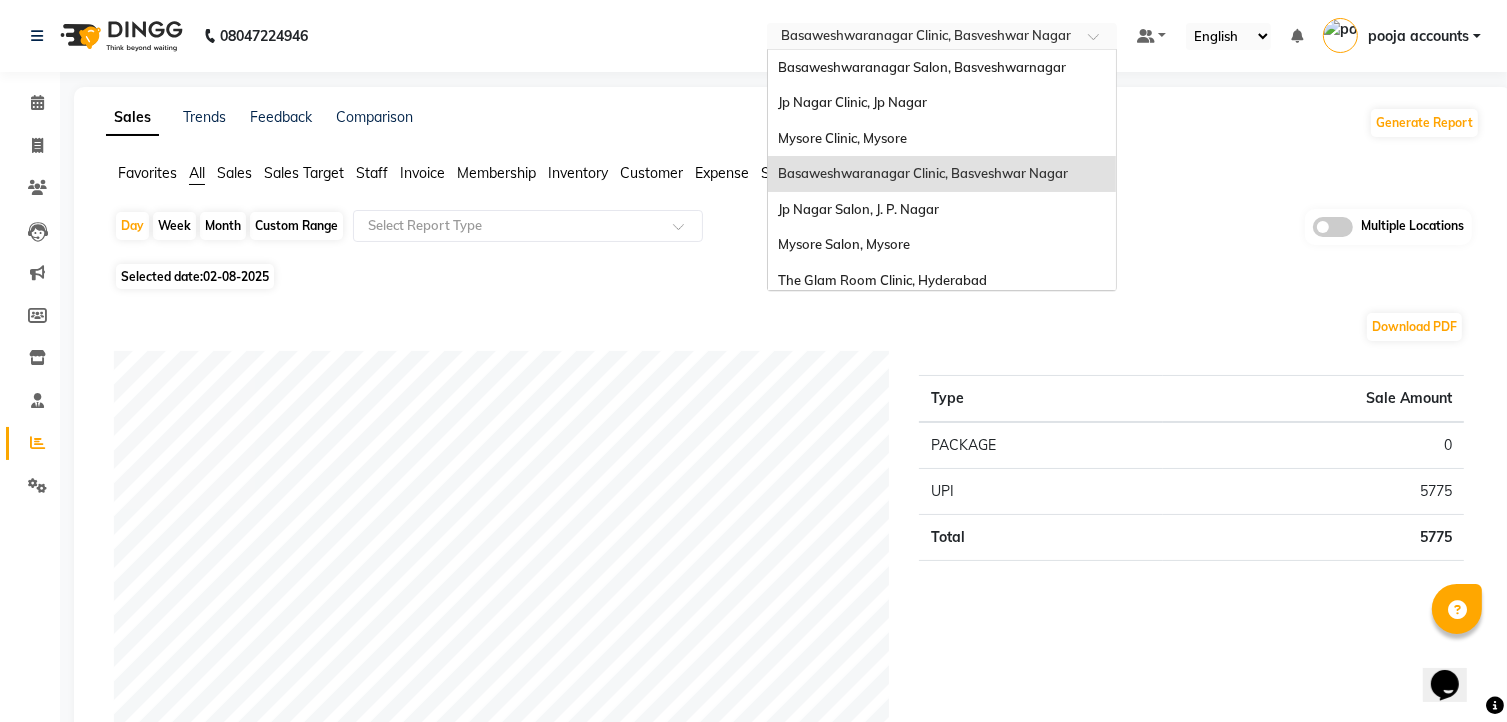 click at bounding box center (922, 38) 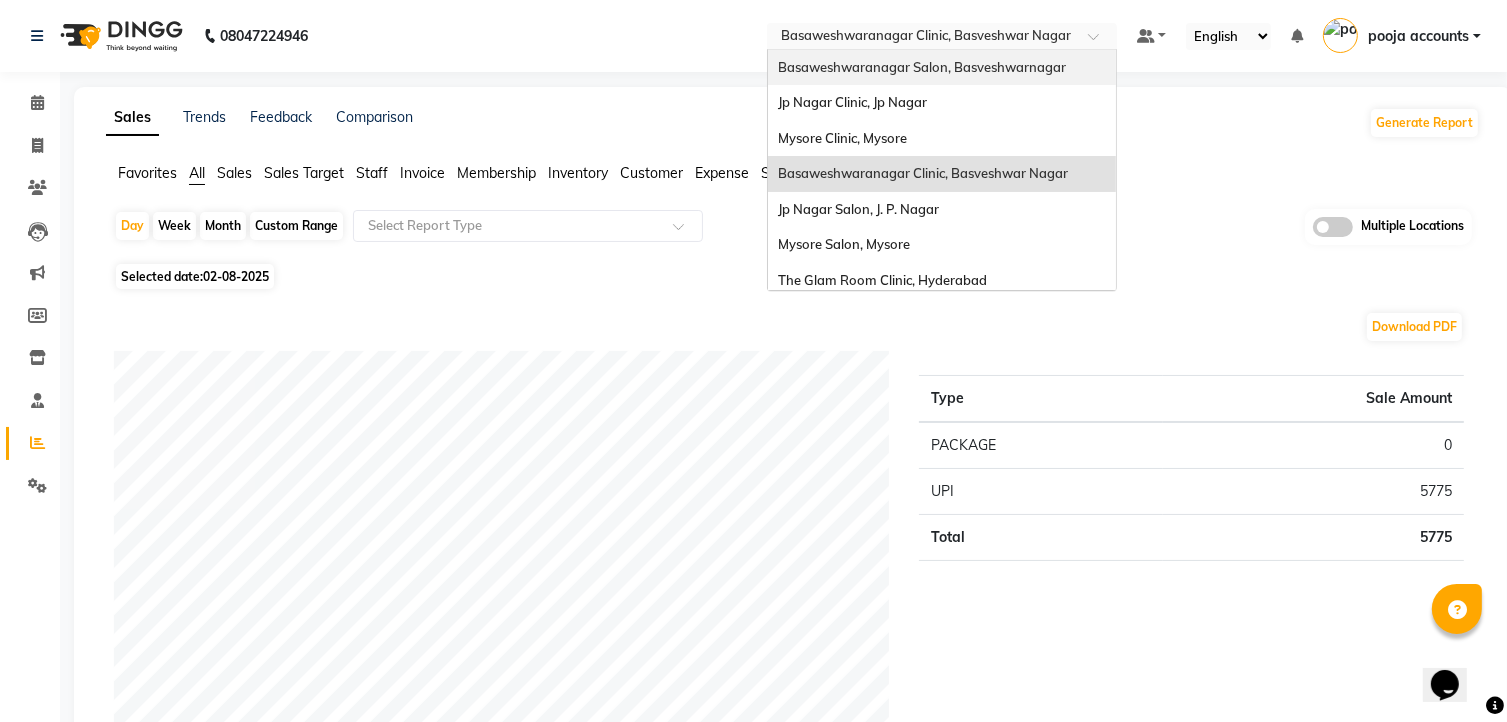 click on "Basaweshwaranagar Salon, Basveshwarnagar" at bounding box center [942, 68] 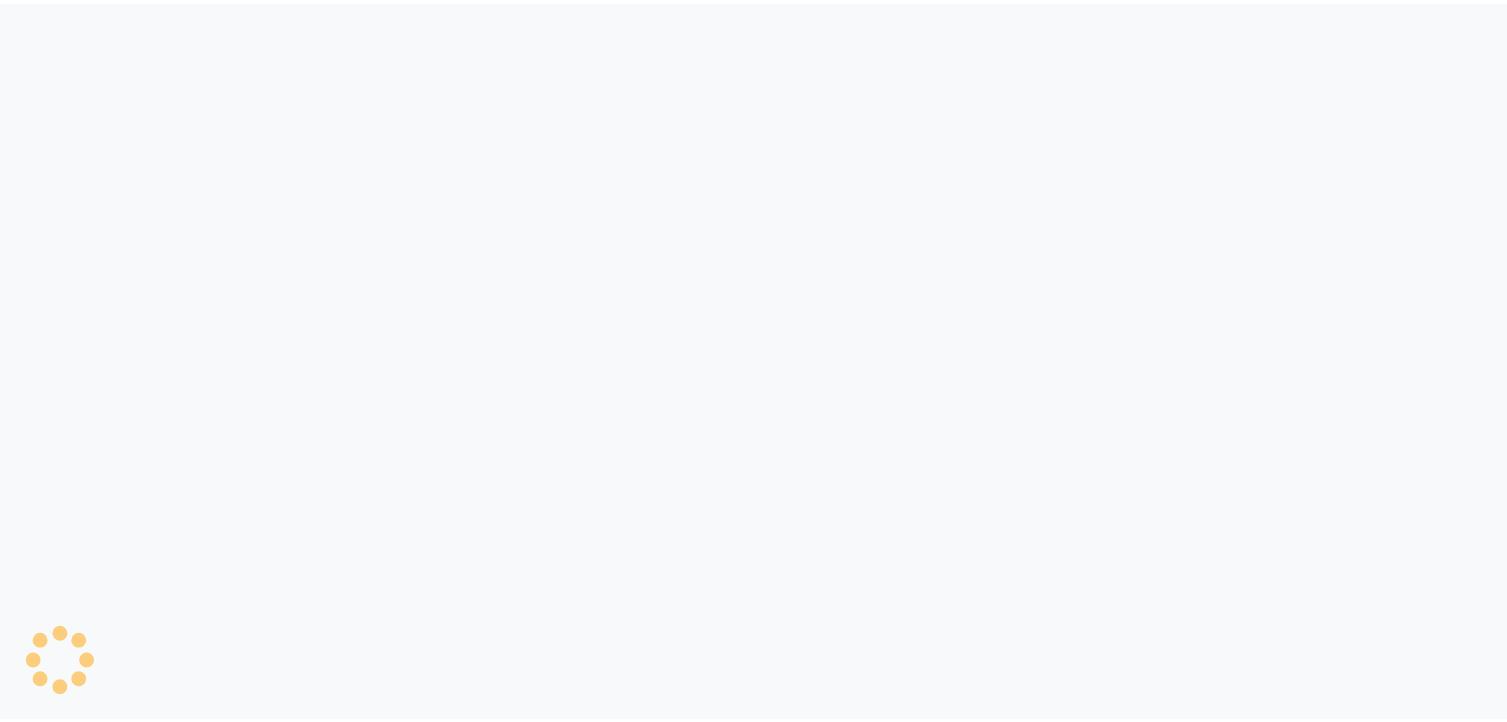 scroll, scrollTop: 0, scrollLeft: 0, axis: both 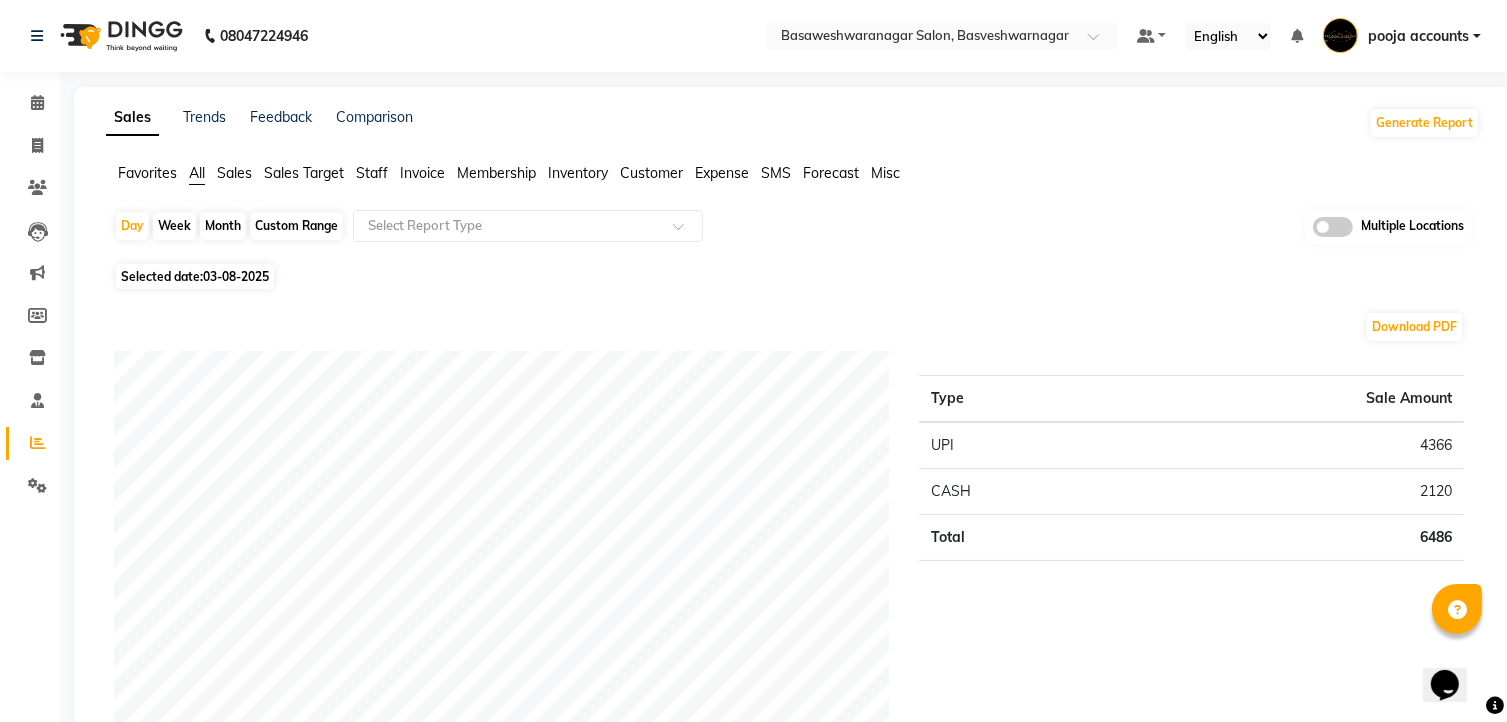click on "03-08-2025" 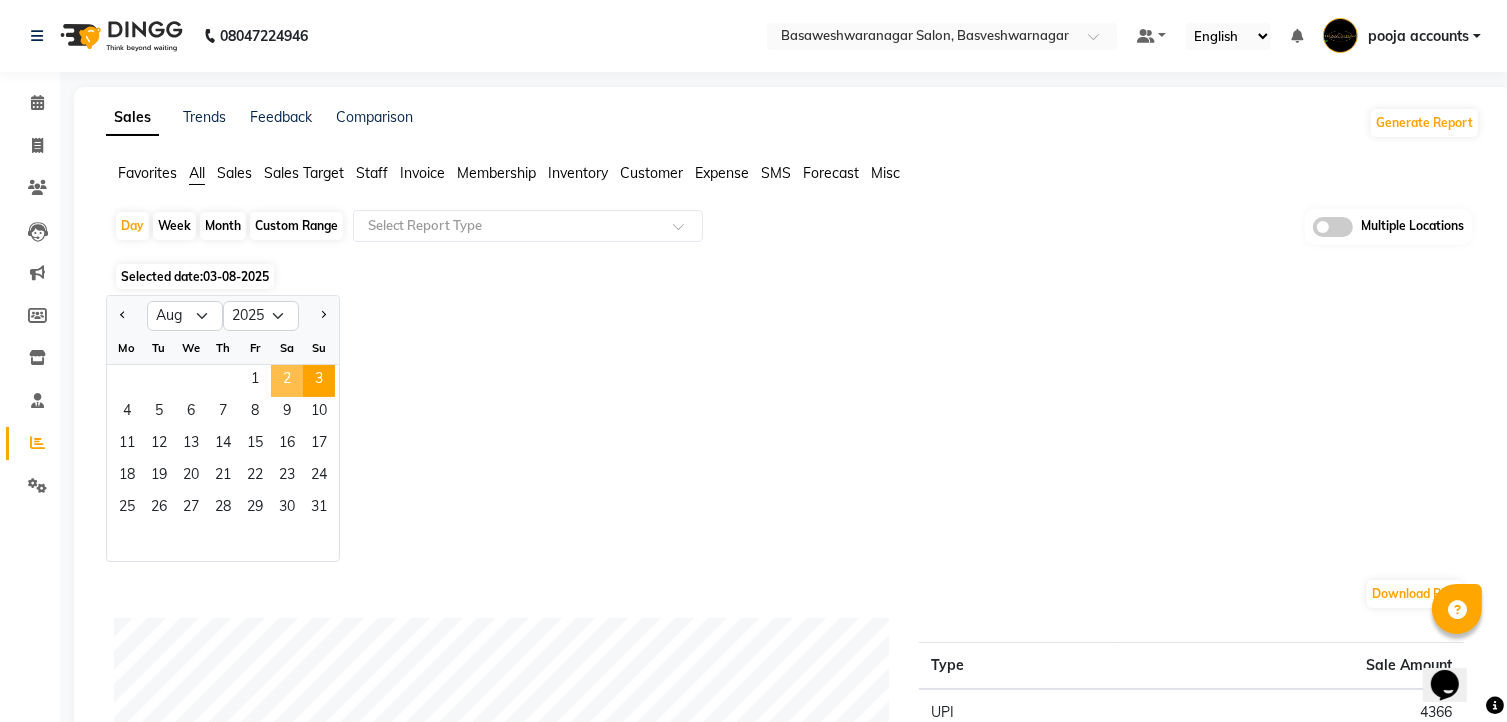 click on "2" 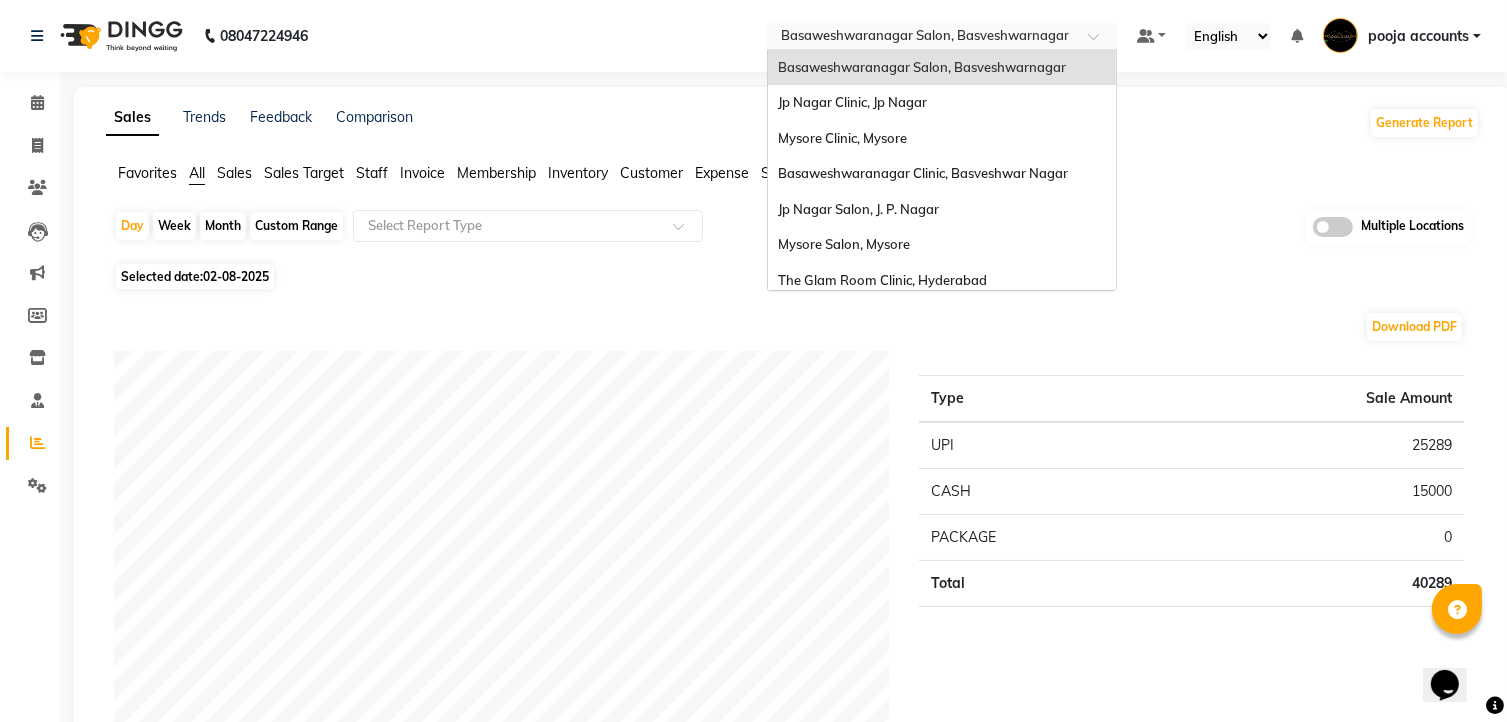 click at bounding box center (1100, 42) 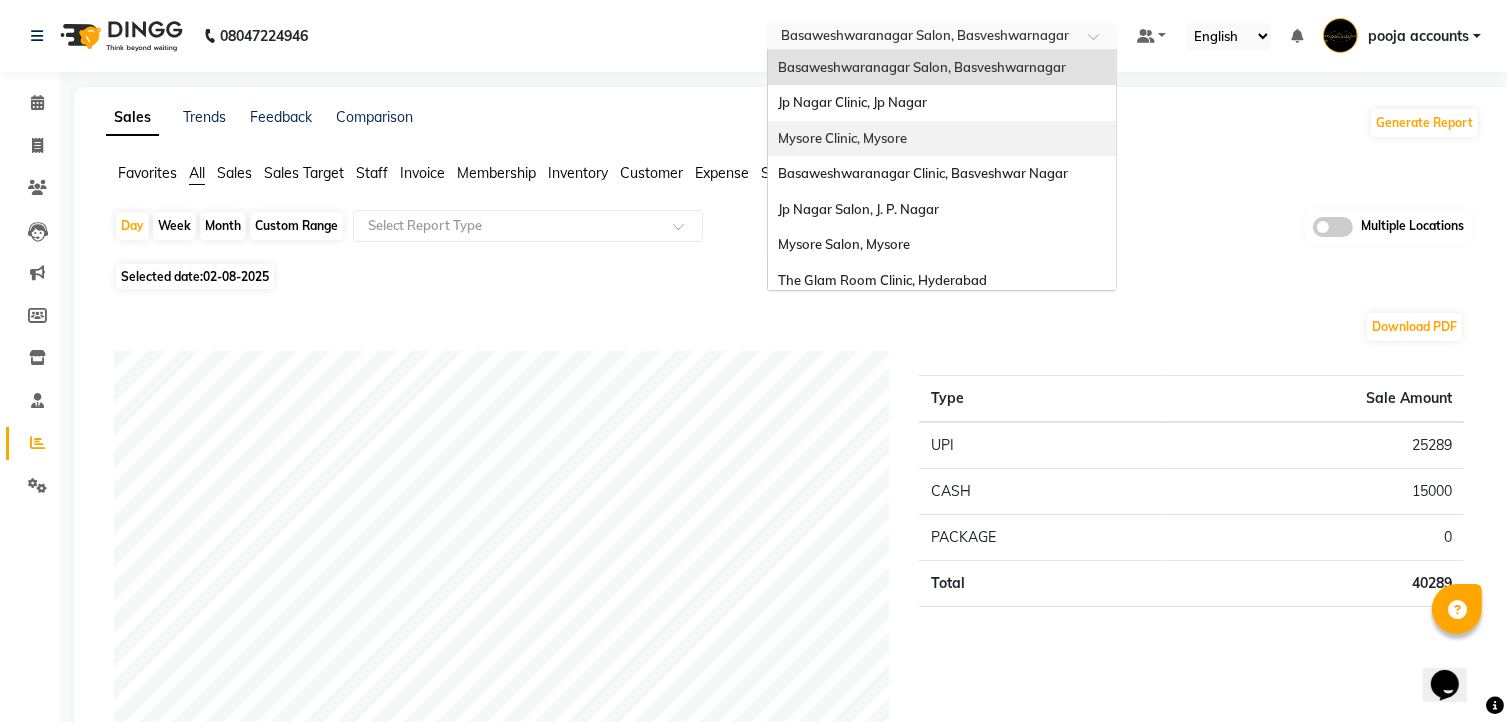 click on "Mysore Clinic, Mysore" at bounding box center [942, 139] 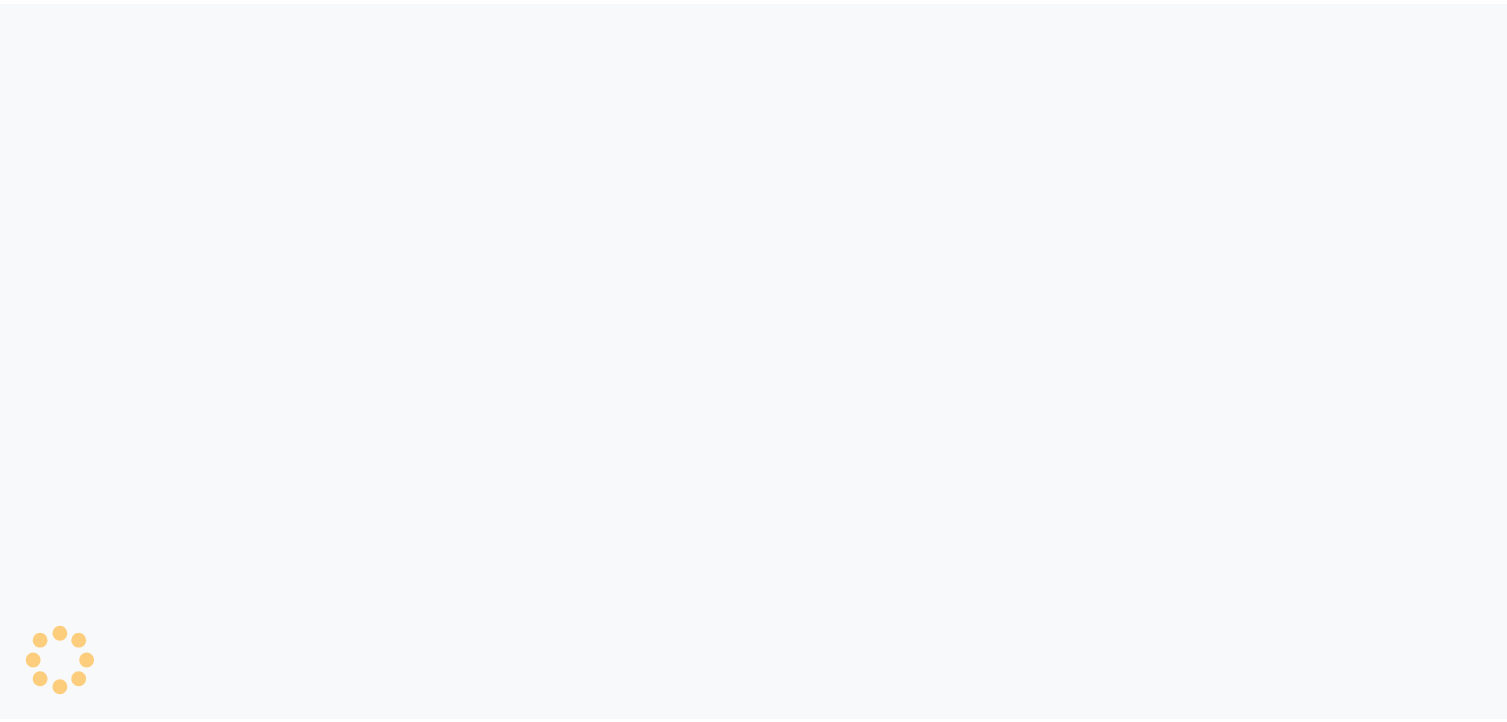 scroll, scrollTop: 0, scrollLeft: 0, axis: both 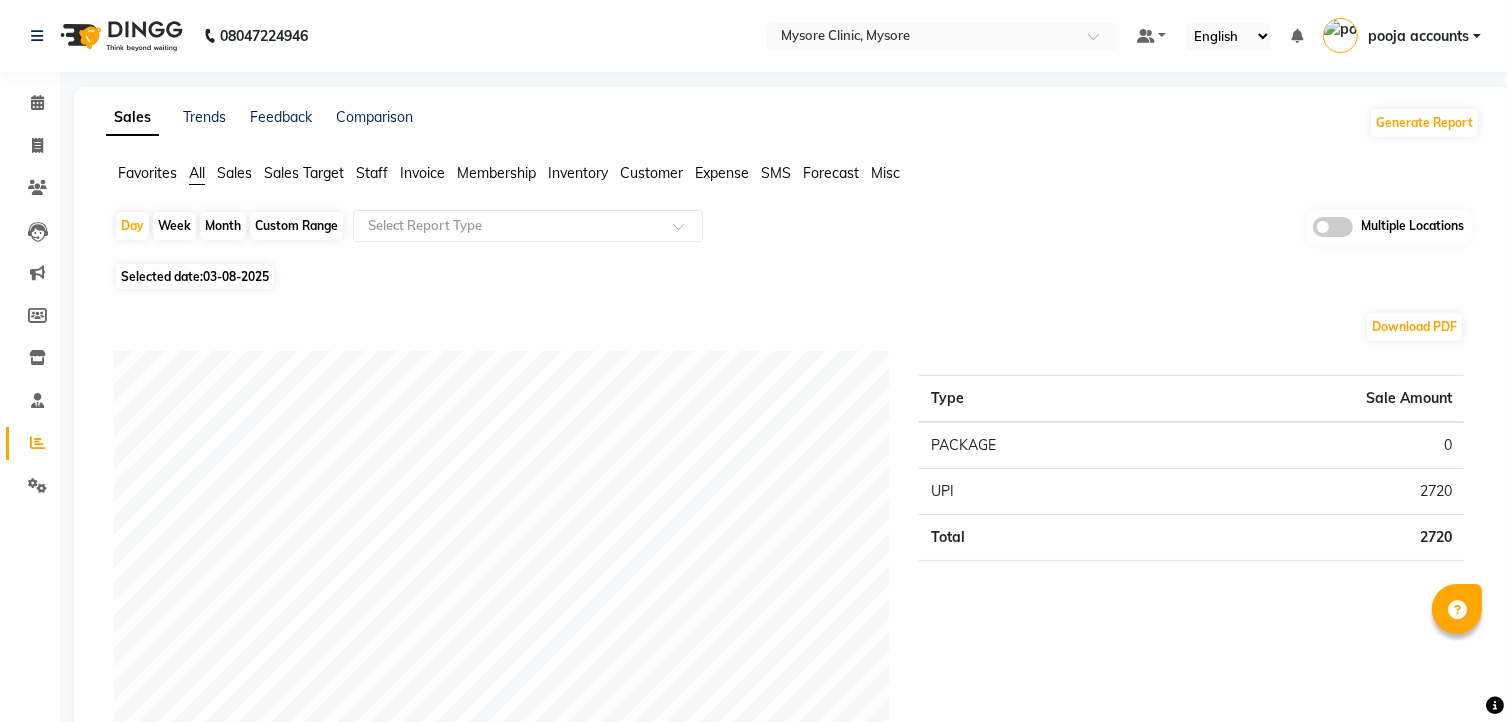 click on "Selected date:  03-08-2025" 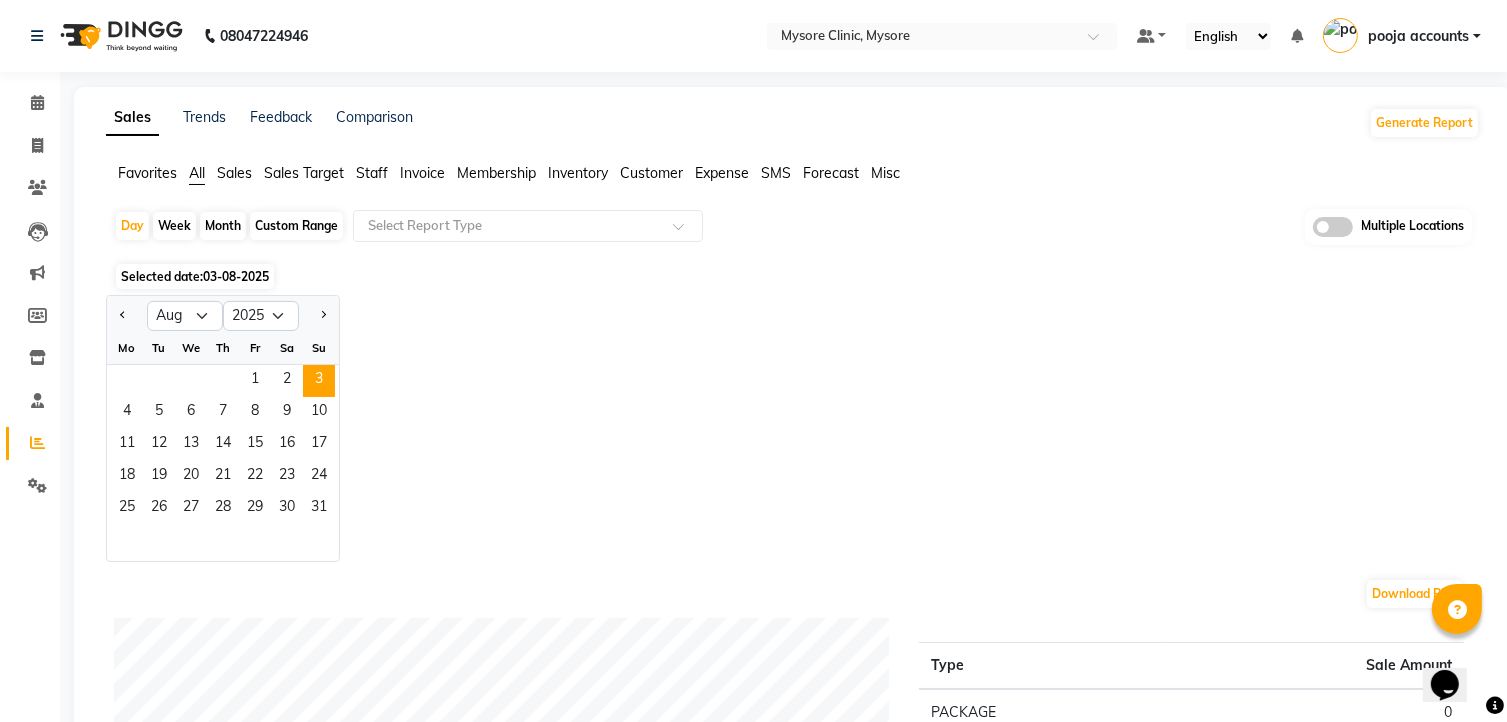 scroll, scrollTop: 0, scrollLeft: 0, axis: both 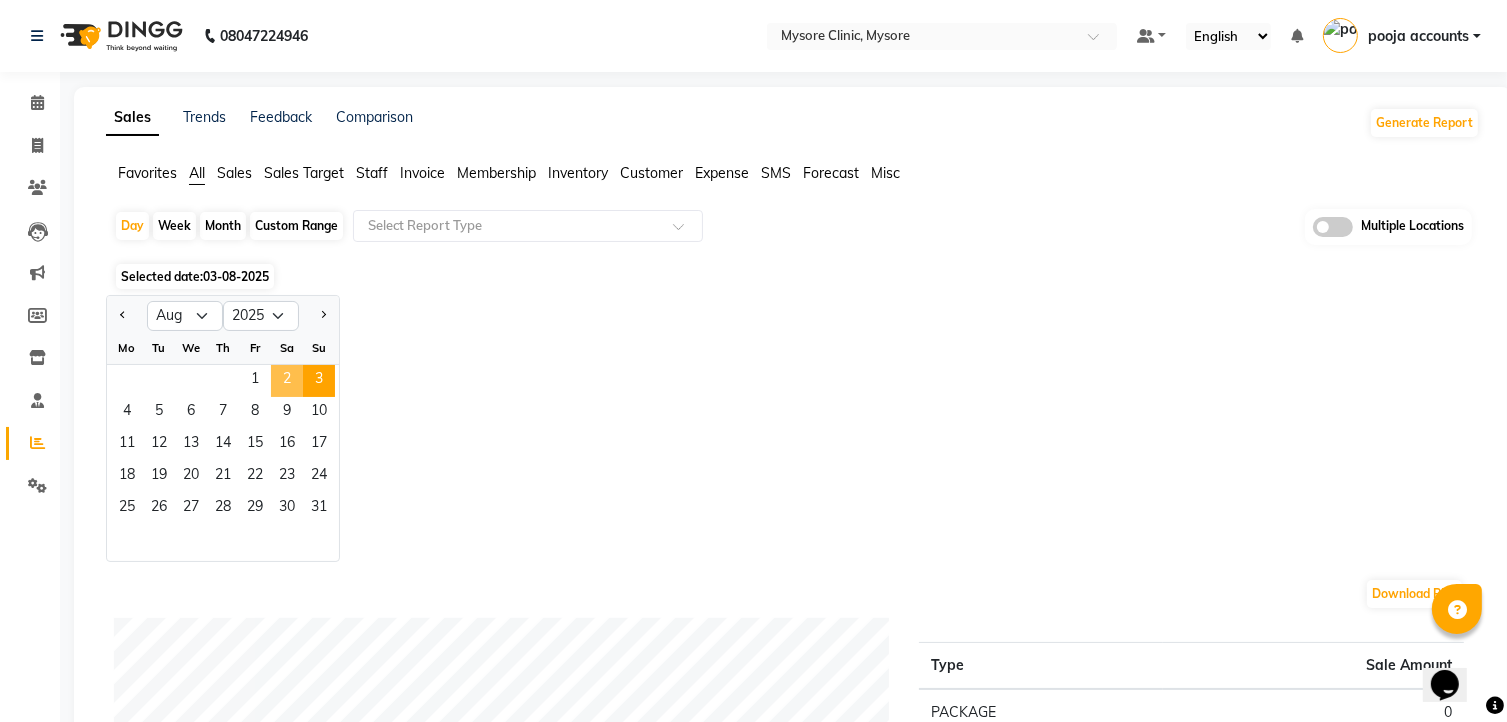 click on "2" 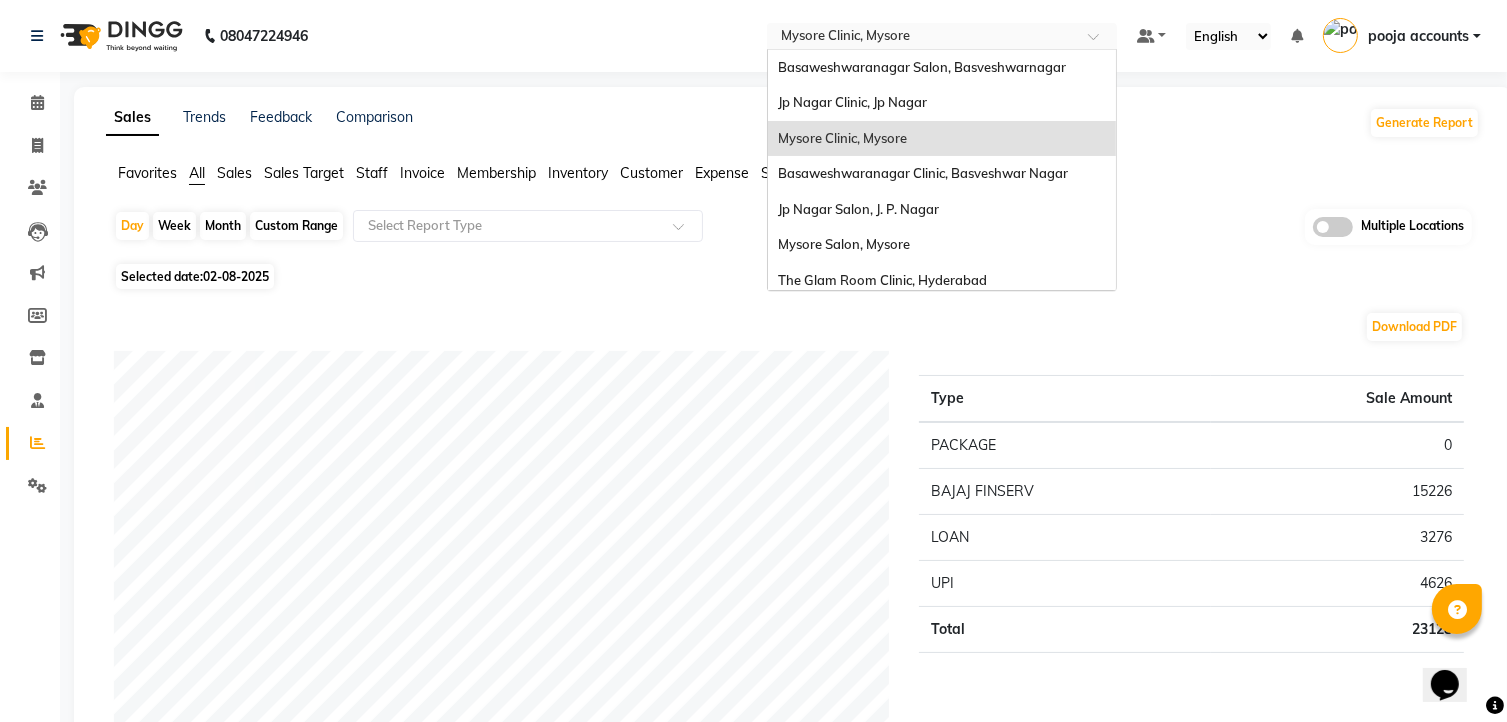 click at bounding box center [922, 38] 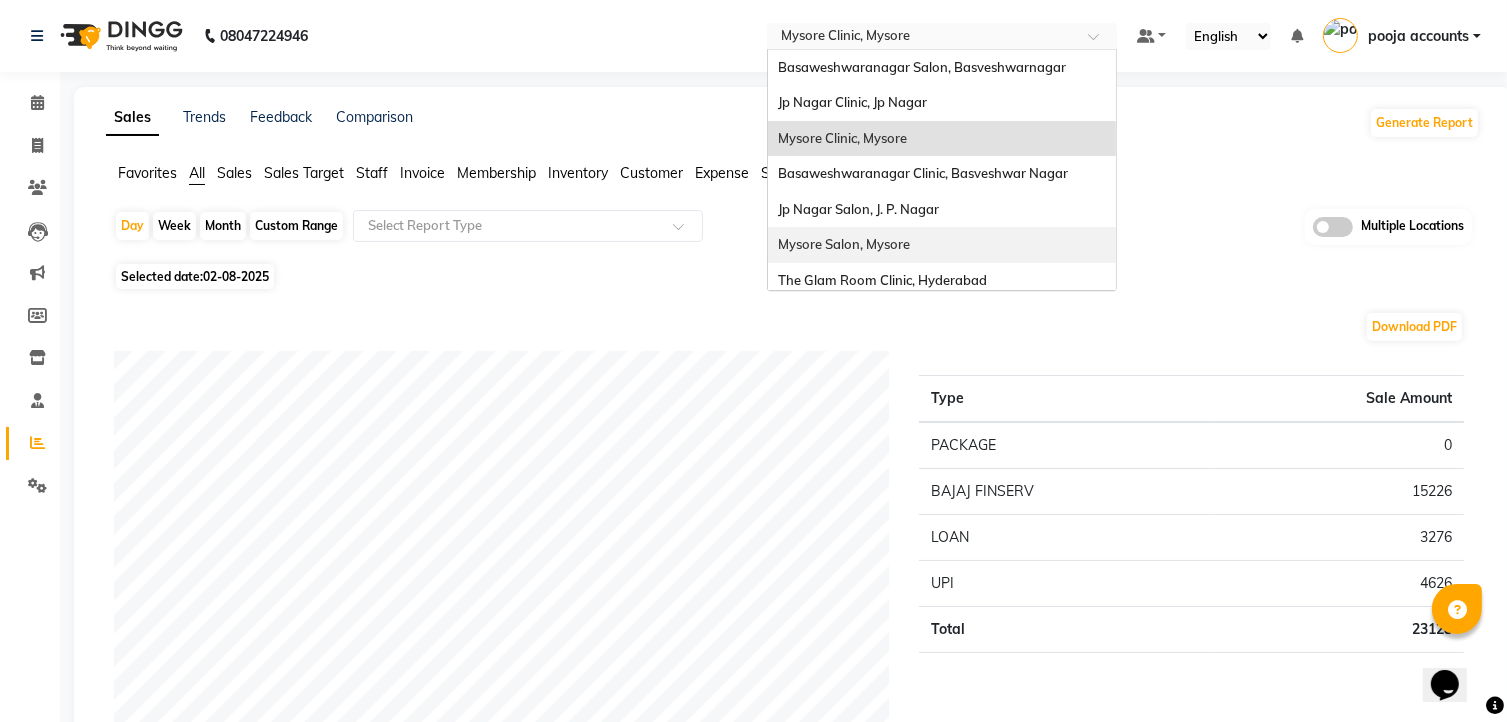 click on "Mysore Salon, Mysore" at bounding box center [844, 244] 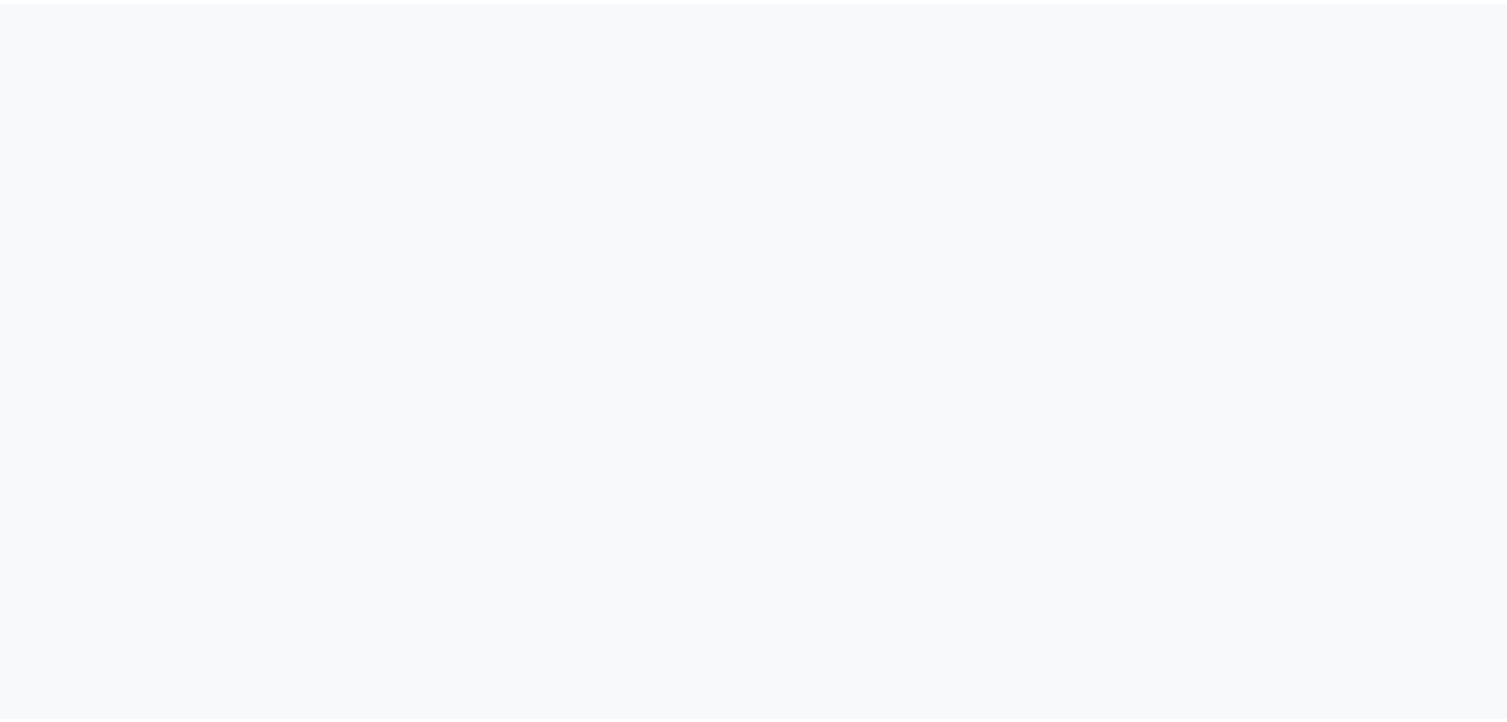 scroll, scrollTop: 0, scrollLeft: 0, axis: both 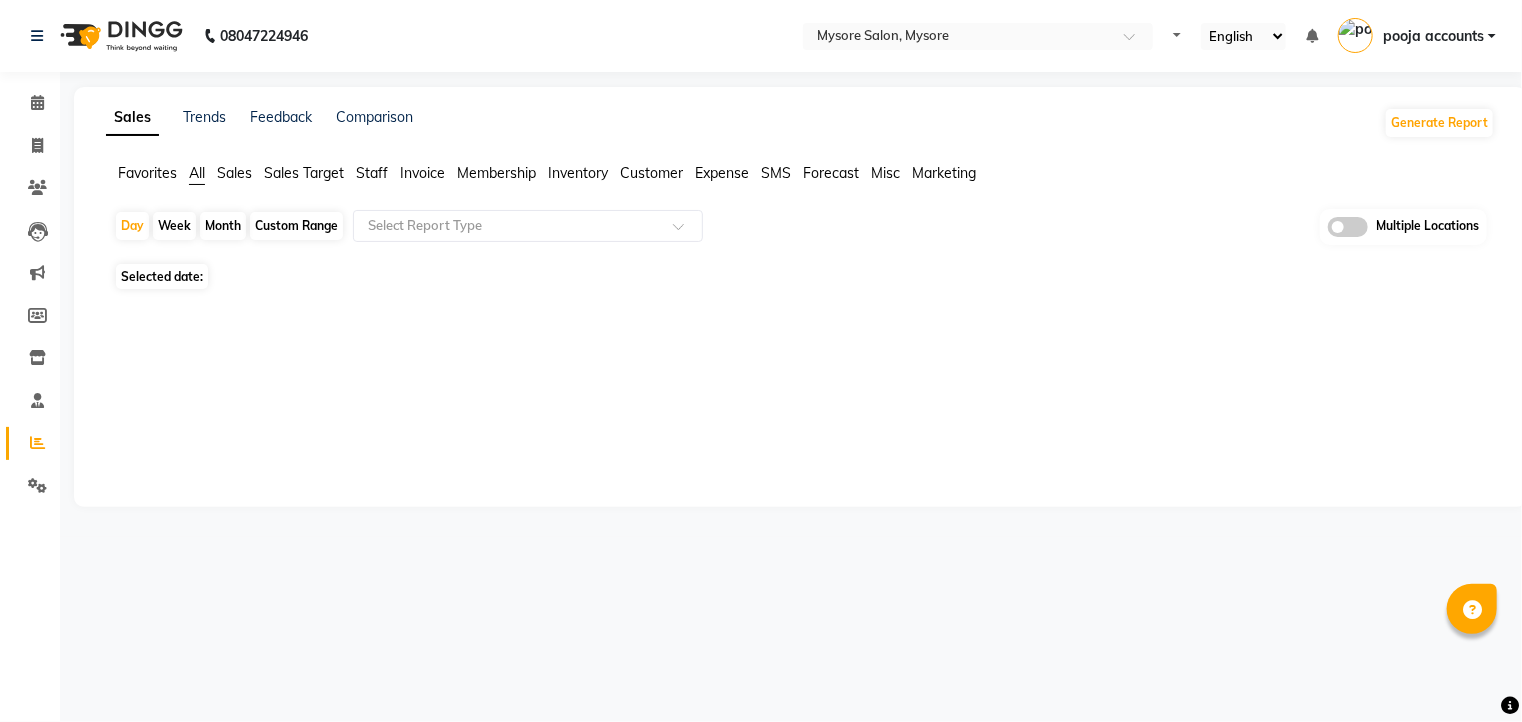select on "en" 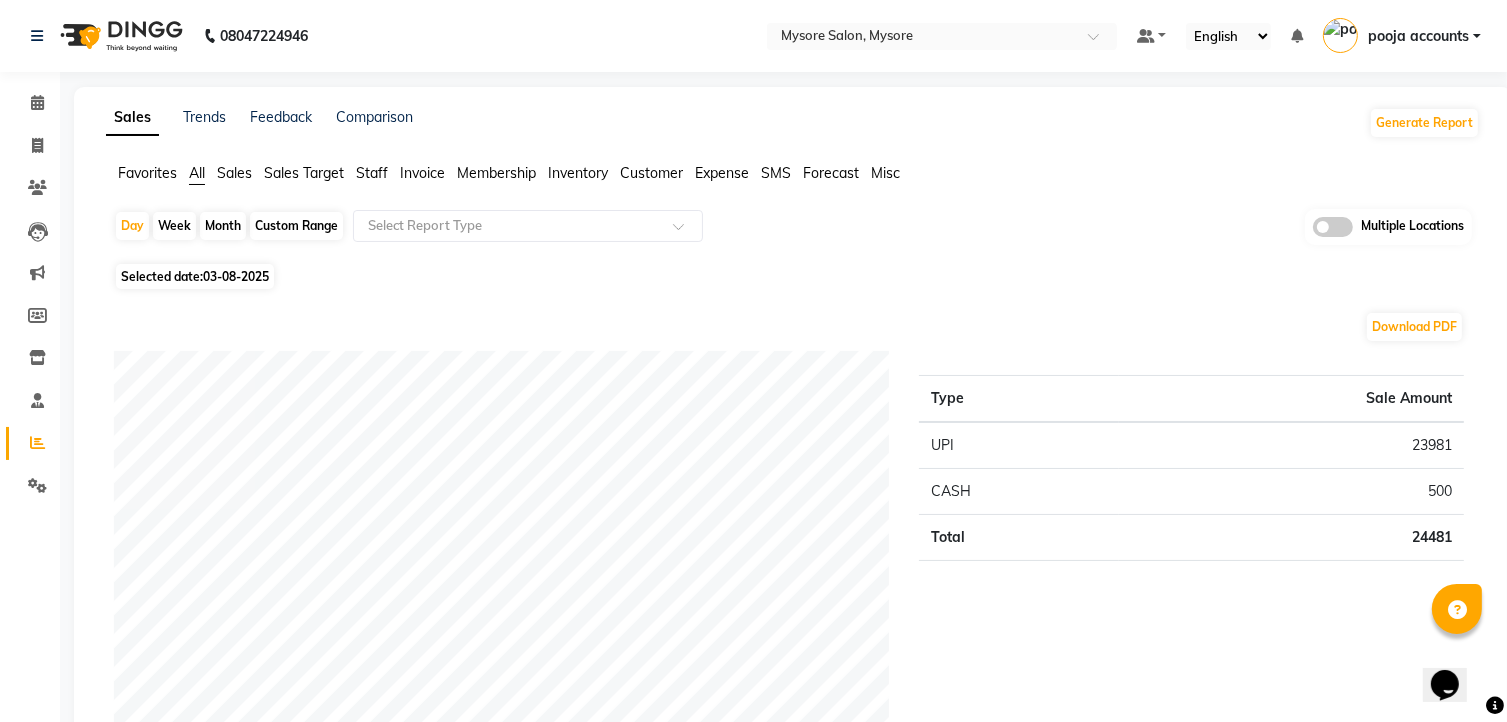 scroll, scrollTop: 0, scrollLeft: 0, axis: both 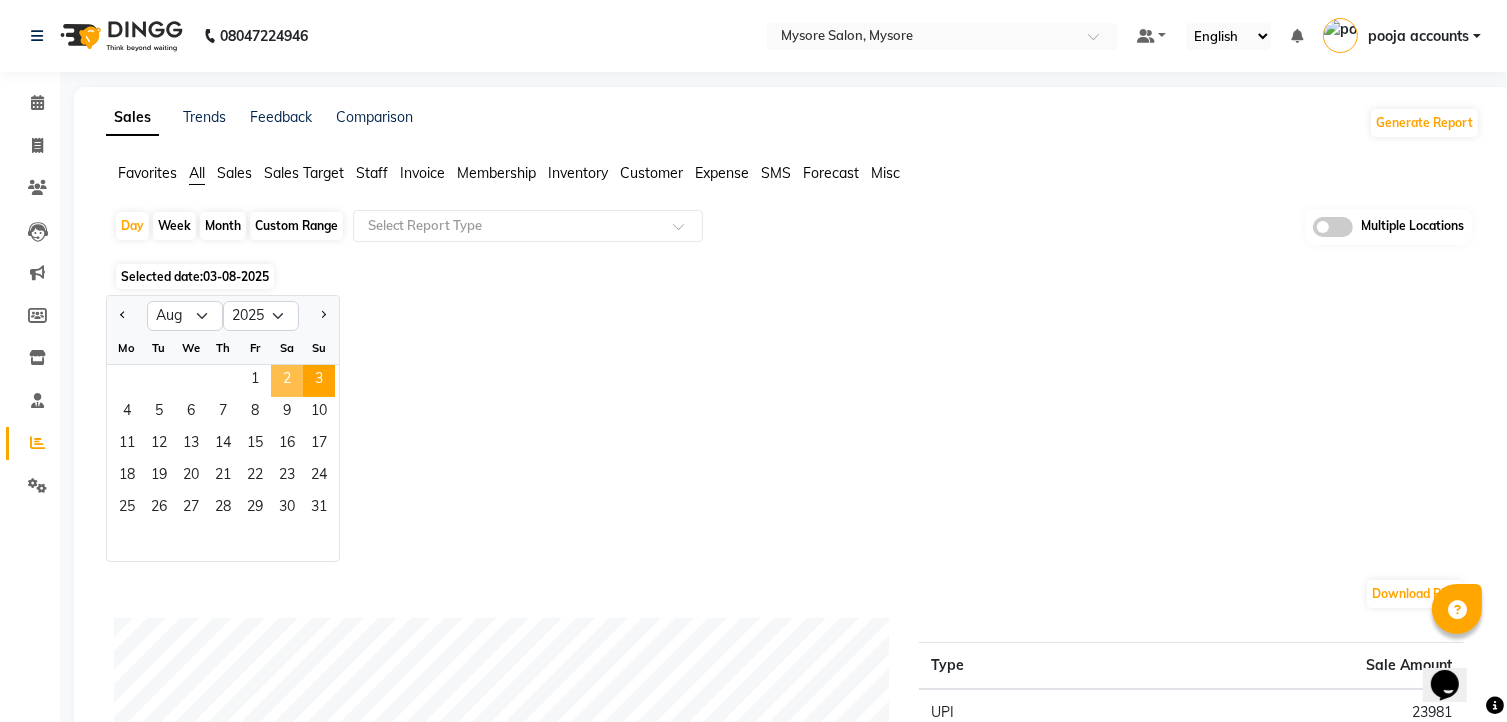 click on "2" 